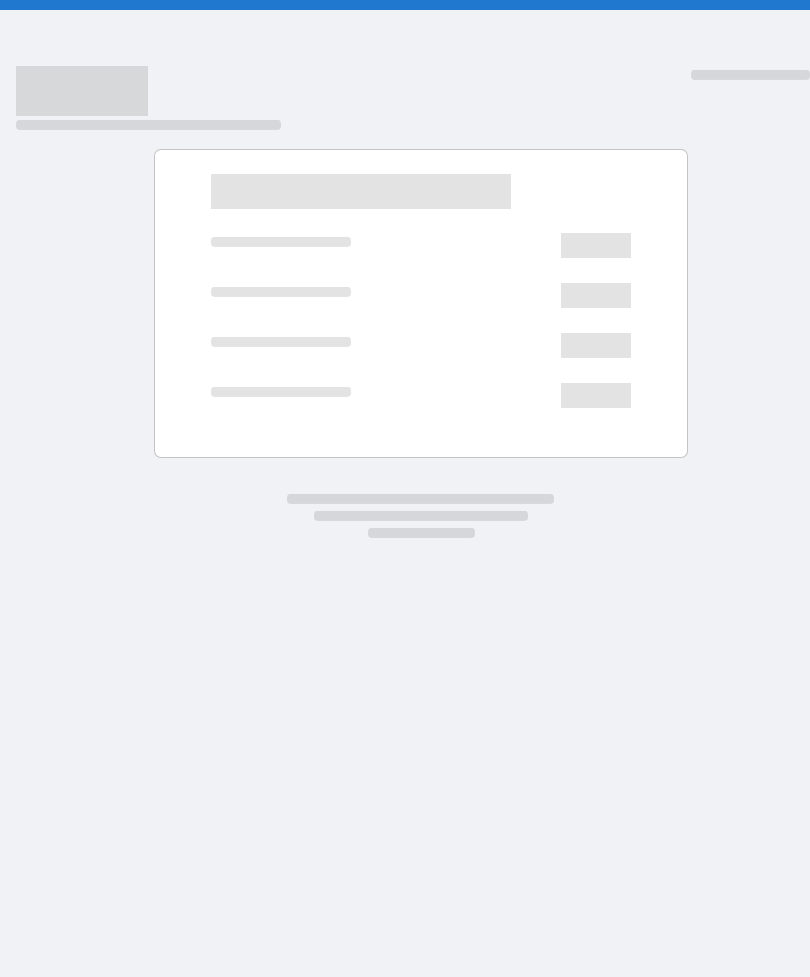 scroll, scrollTop: 0, scrollLeft: 0, axis: both 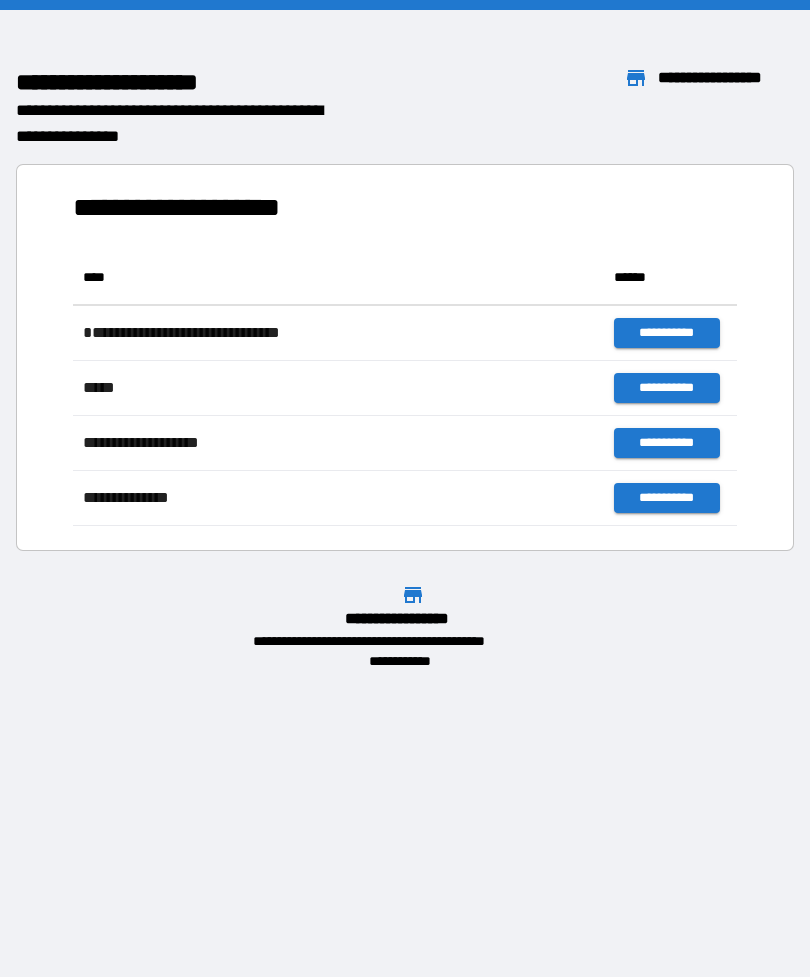 click on "**********" at bounding box center (405, 340) 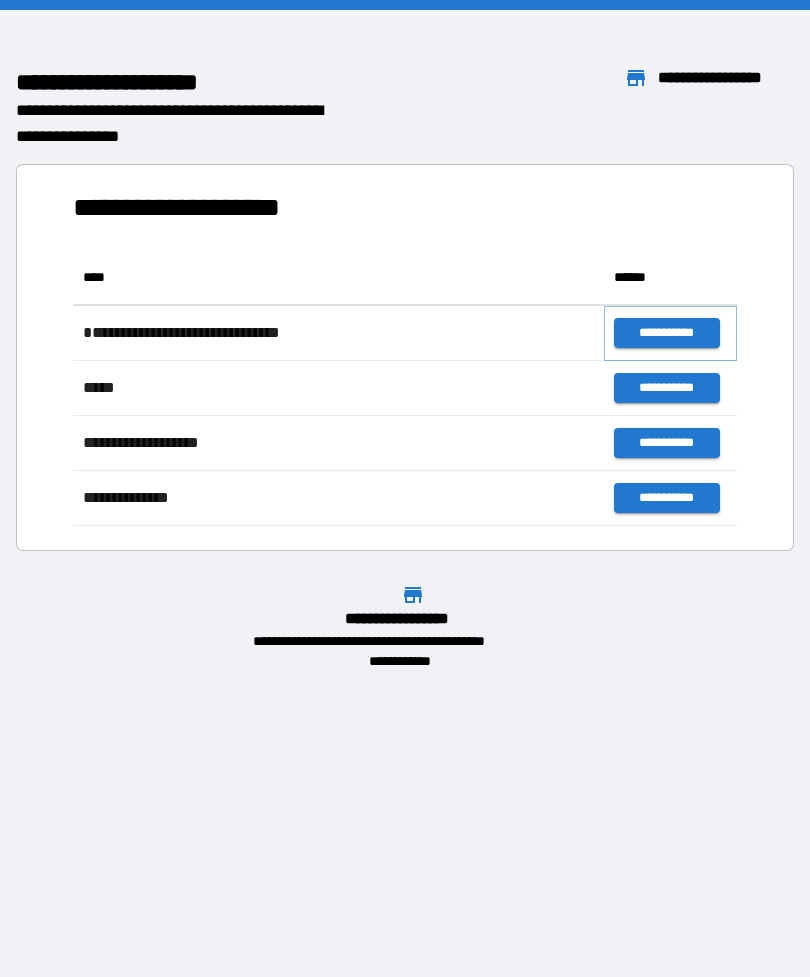 click on "**********" at bounding box center [666, 333] 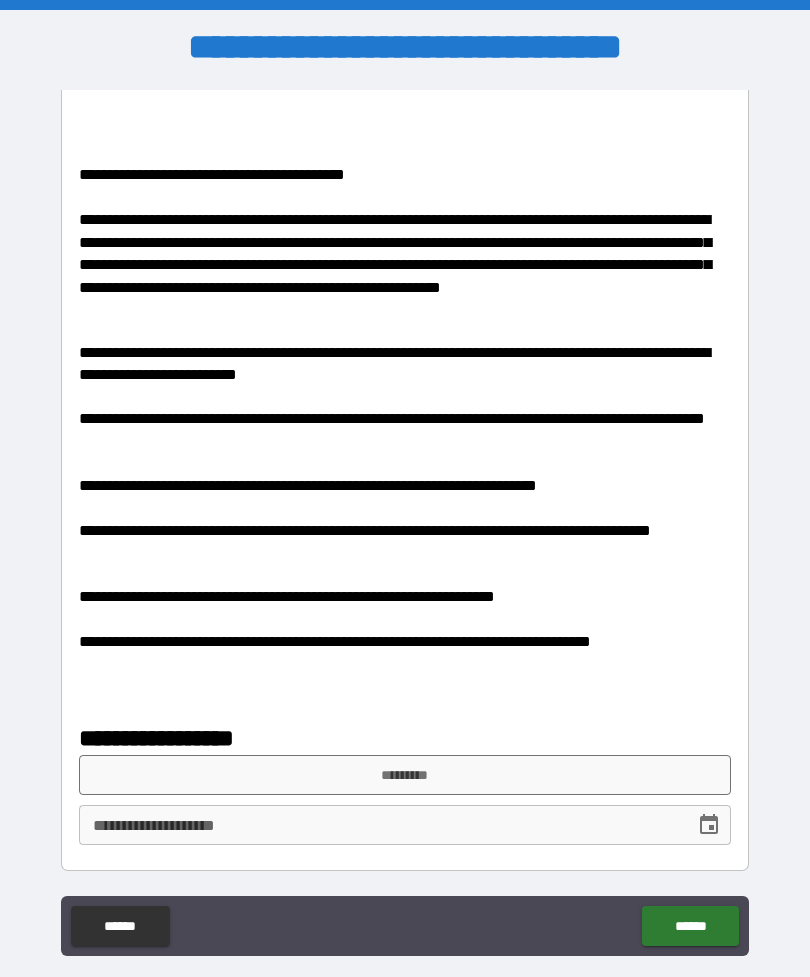 click on "**********" at bounding box center (405, 523) 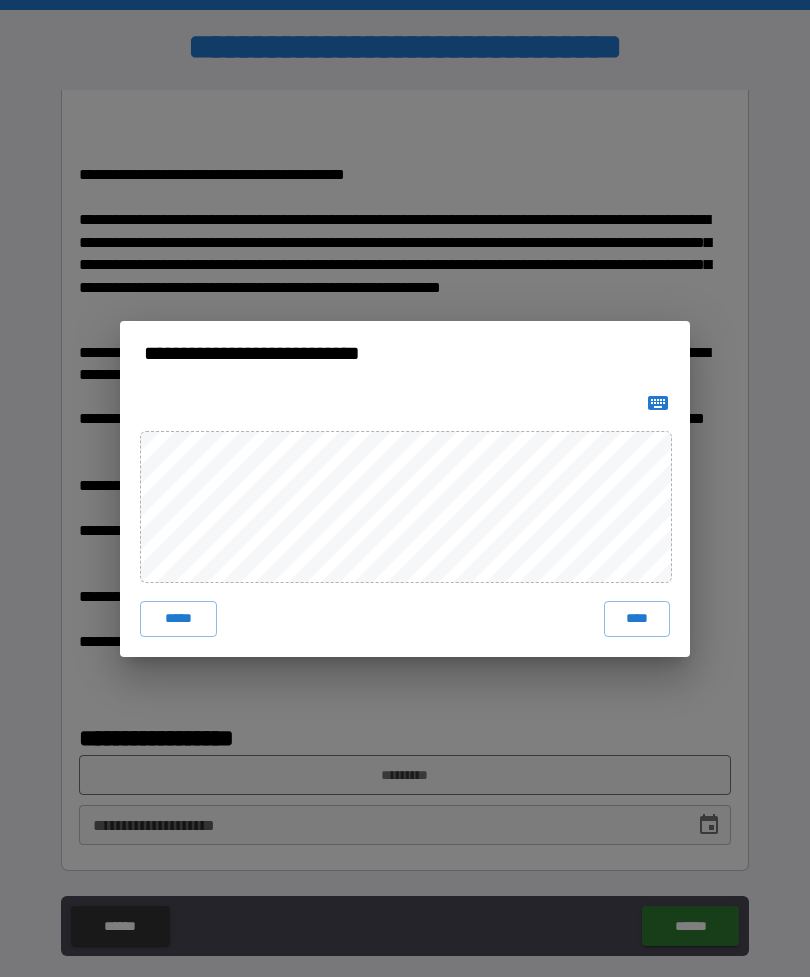 scroll, scrollTop: 286, scrollLeft: 0, axis: vertical 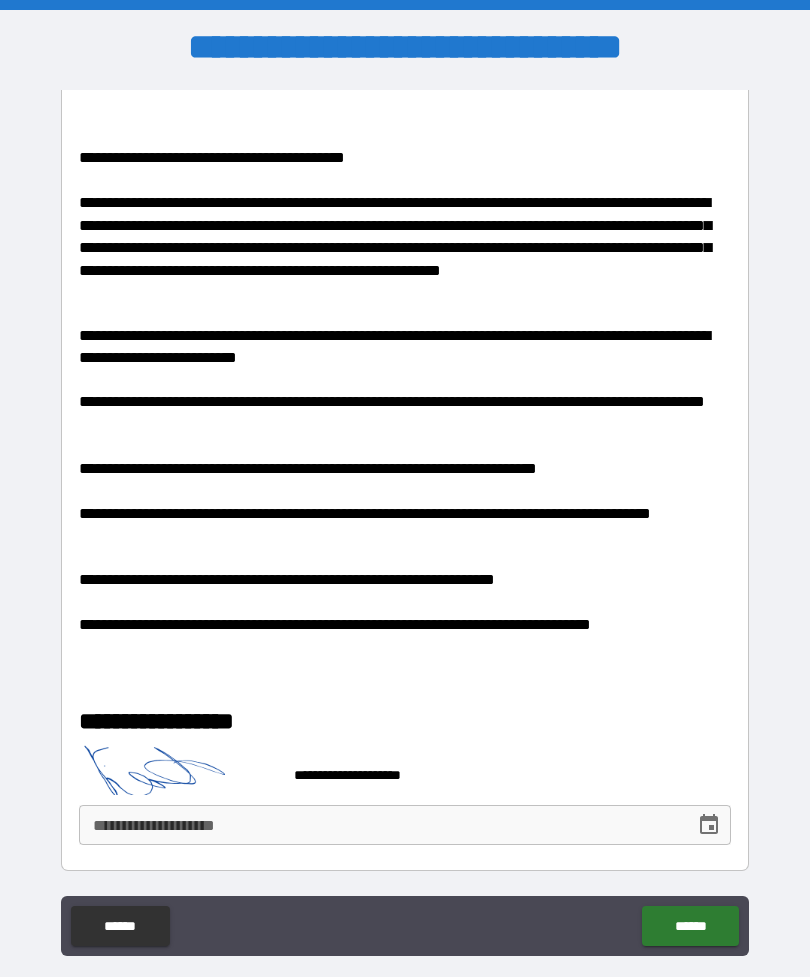 click on "******" at bounding box center [690, 926] 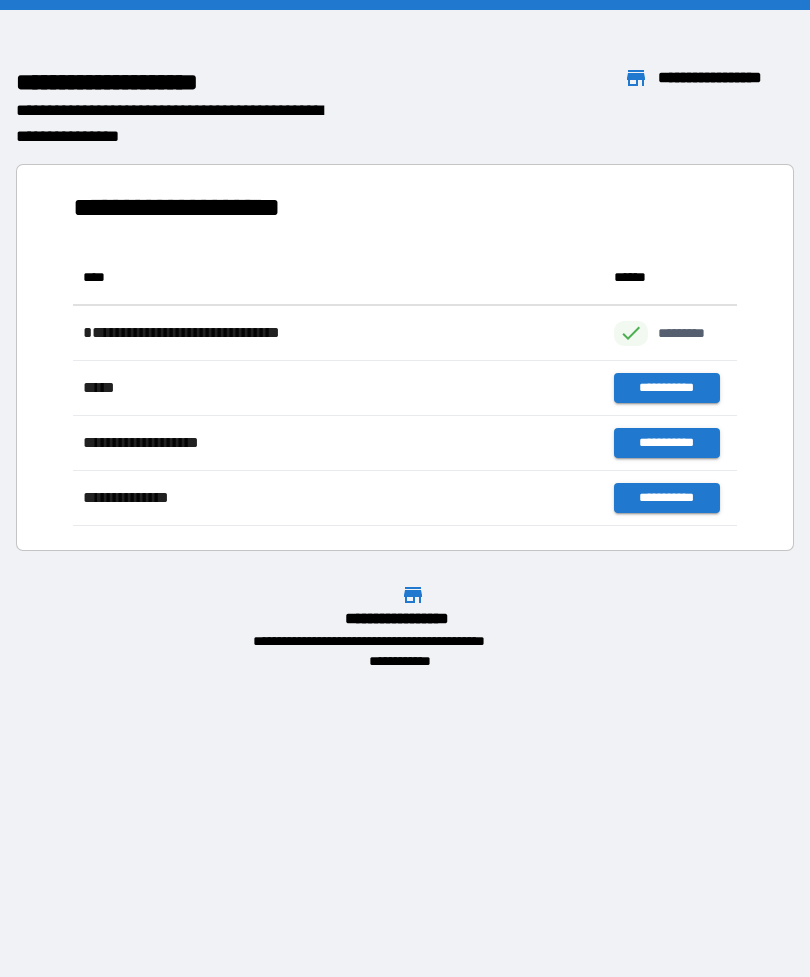 scroll, scrollTop: 1, scrollLeft: 1, axis: both 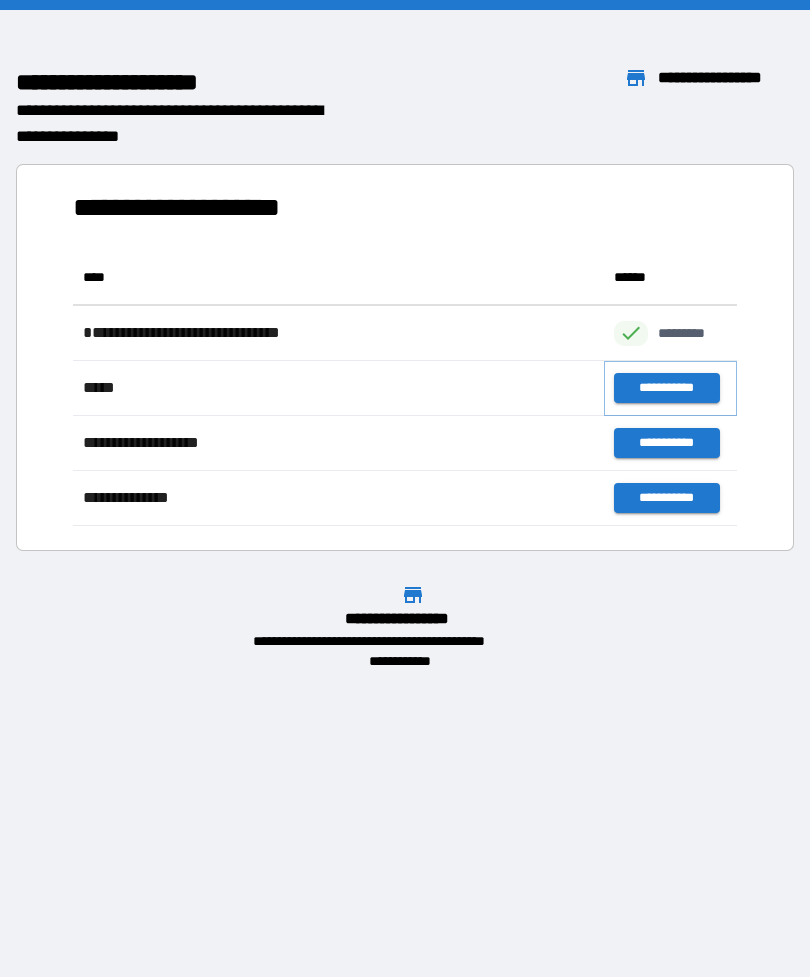 click on "**********" at bounding box center [666, 388] 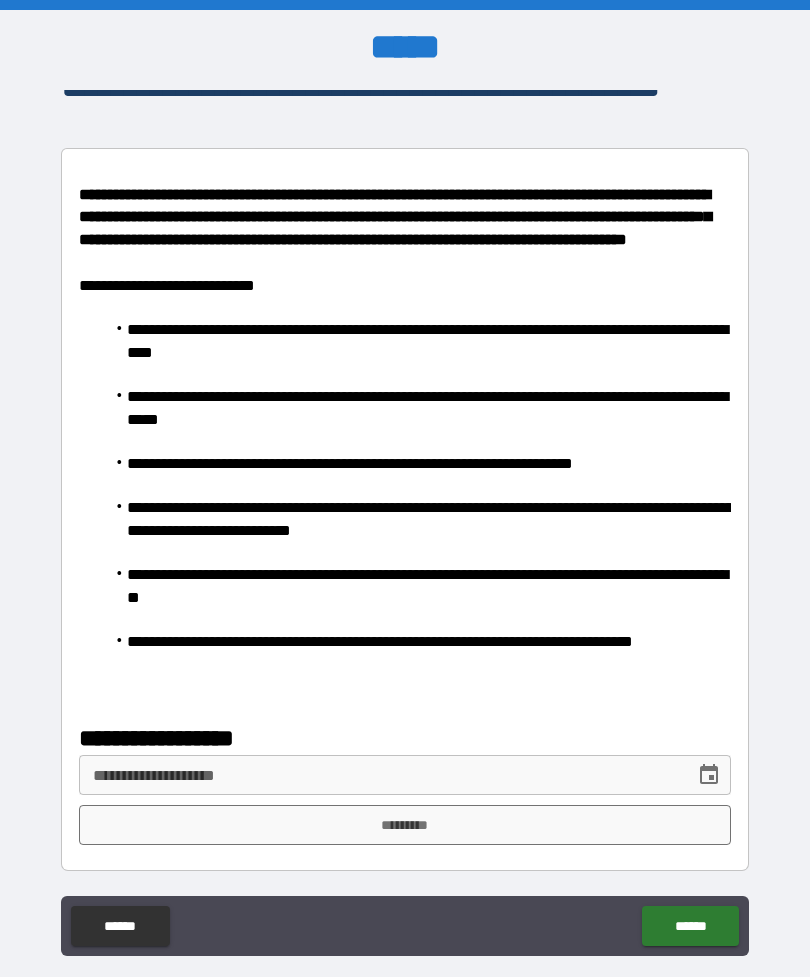 scroll, scrollTop: 36, scrollLeft: 0, axis: vertical 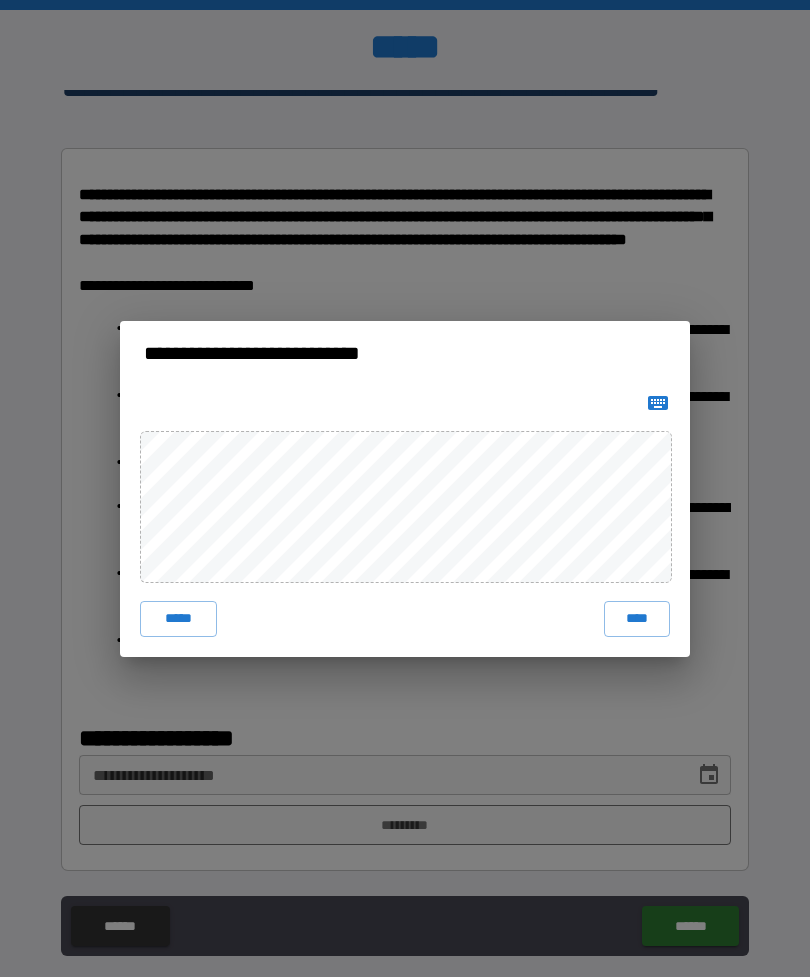 click on "****" at bounding box center [637, 619] 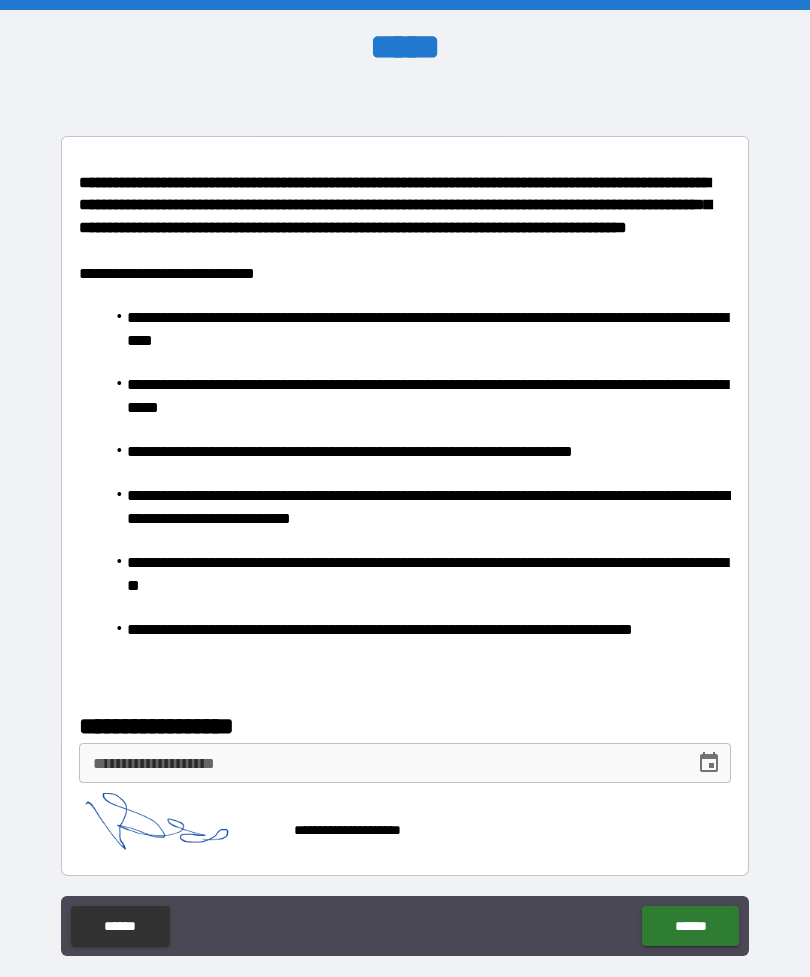 scroll, scrollTop: 26, scrollLeft: 0, axis: vertical 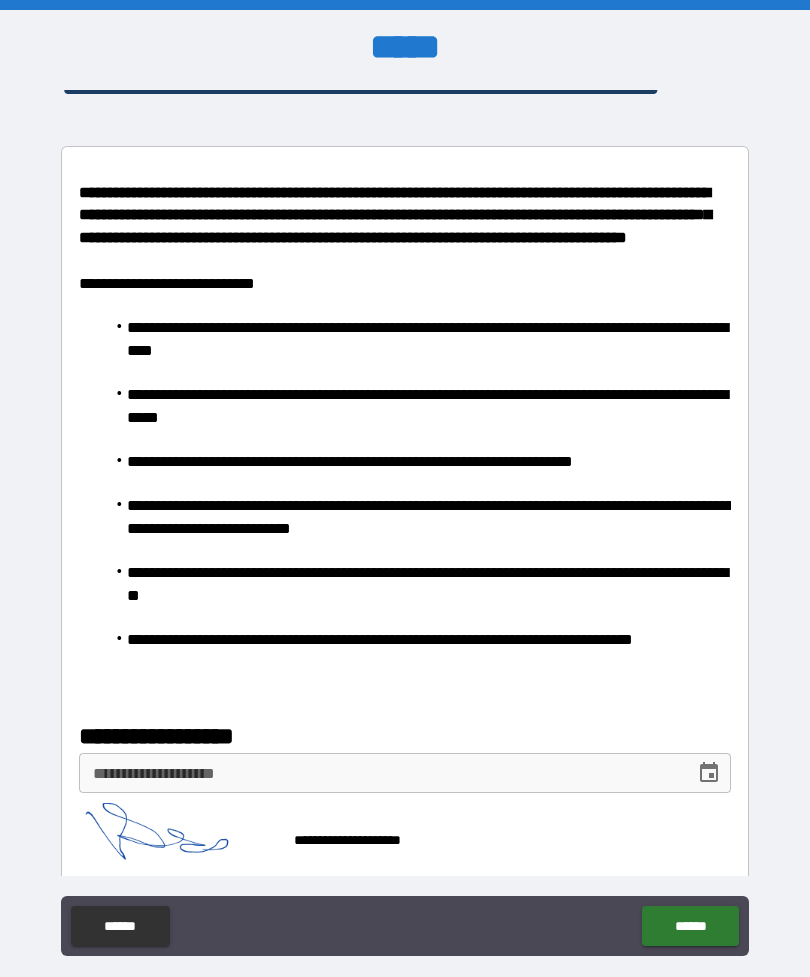click on "******" at bounding box center (690, 926) 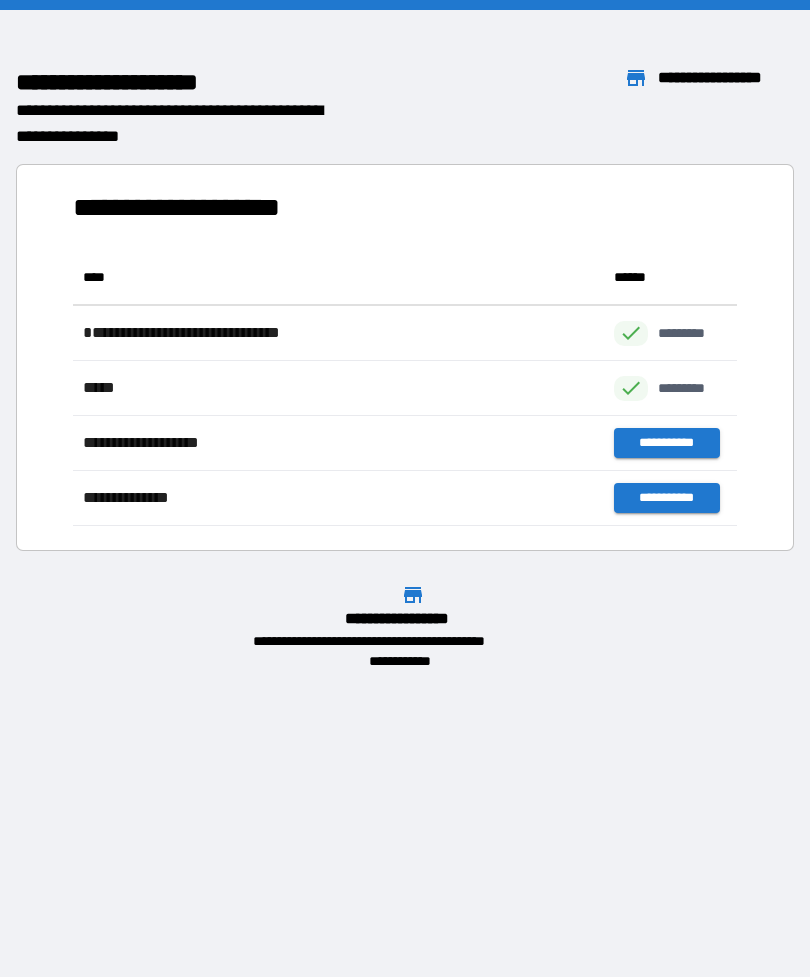 scroll, scrollTop: 1, scrollLeft: 1, axis: both 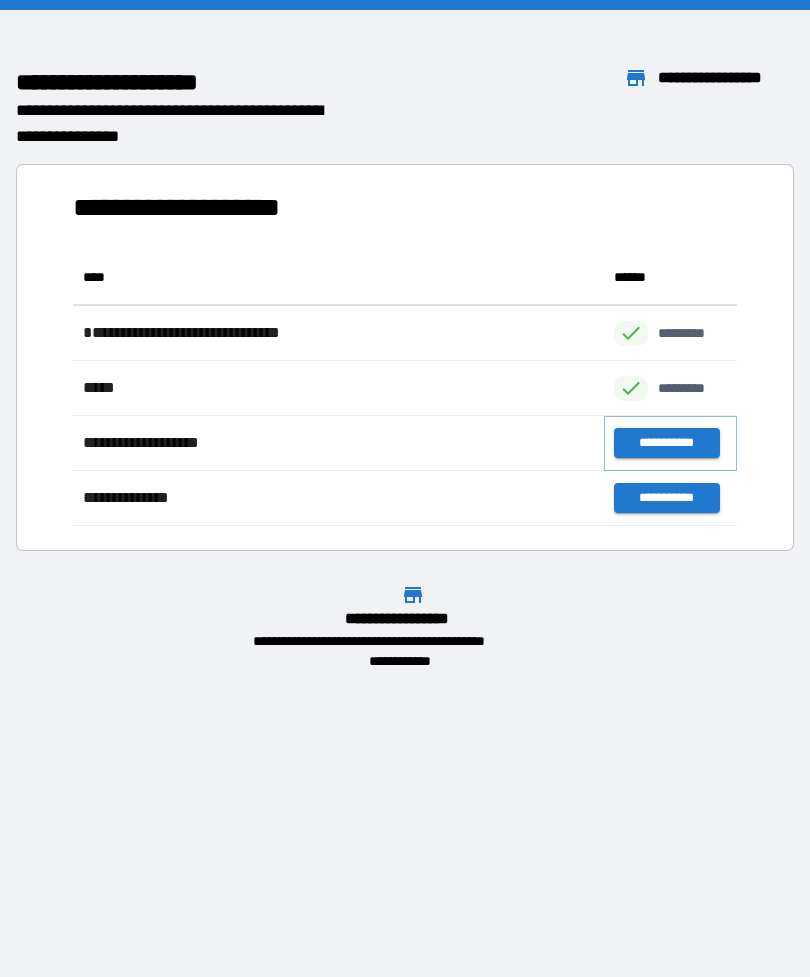 click on "**********" at bounding box center (666, 443) 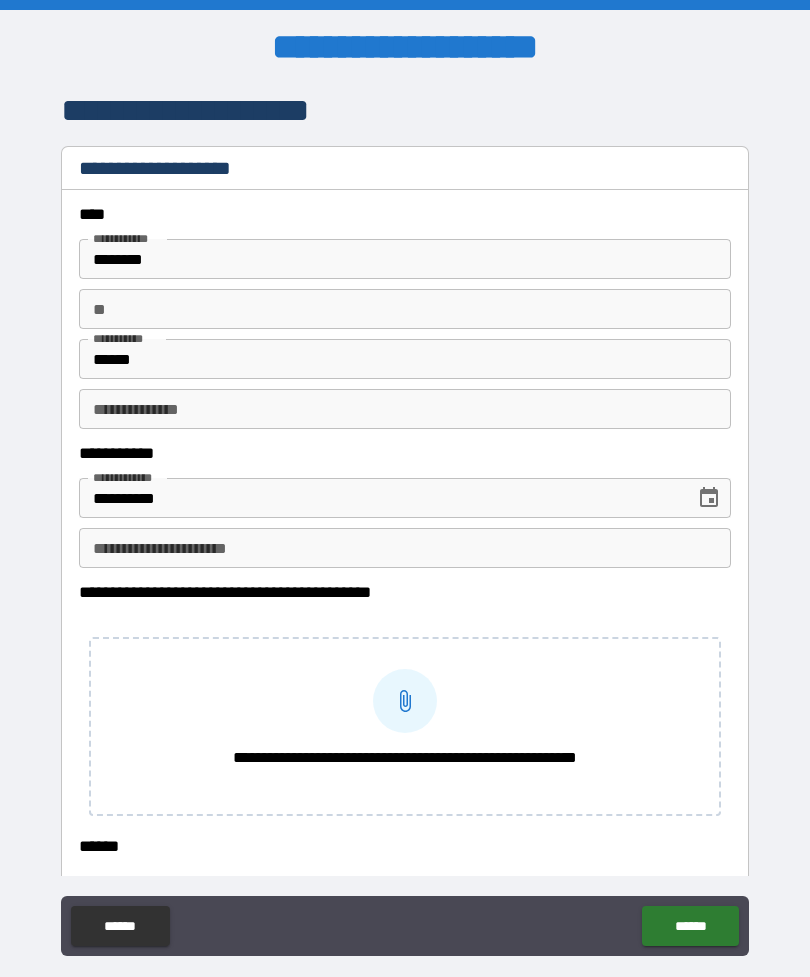 click on "**********" at bounding box center [405, 548] 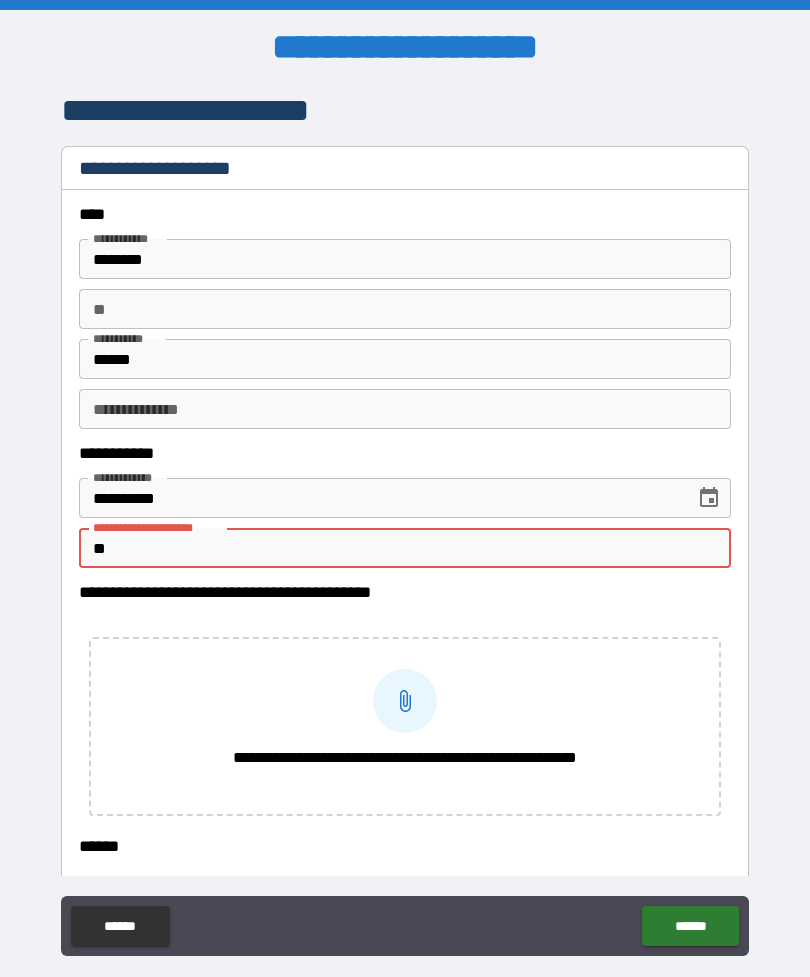 type on "*" 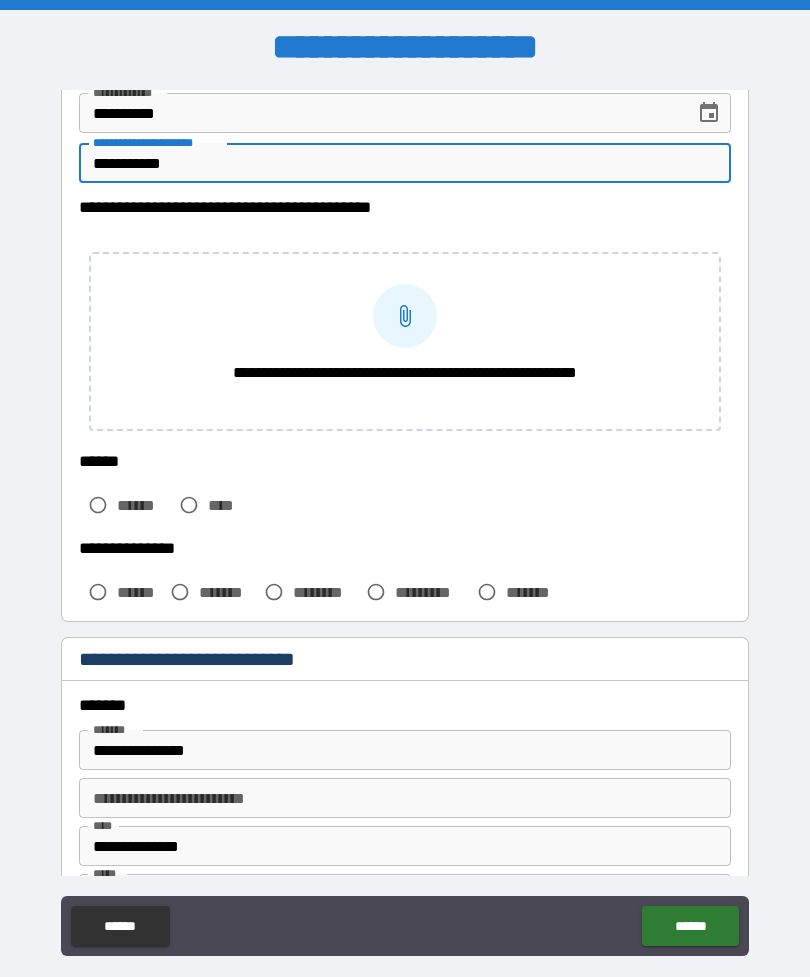 scroll, scrollTop: 388, scrollLeft: 0, axis: vertical 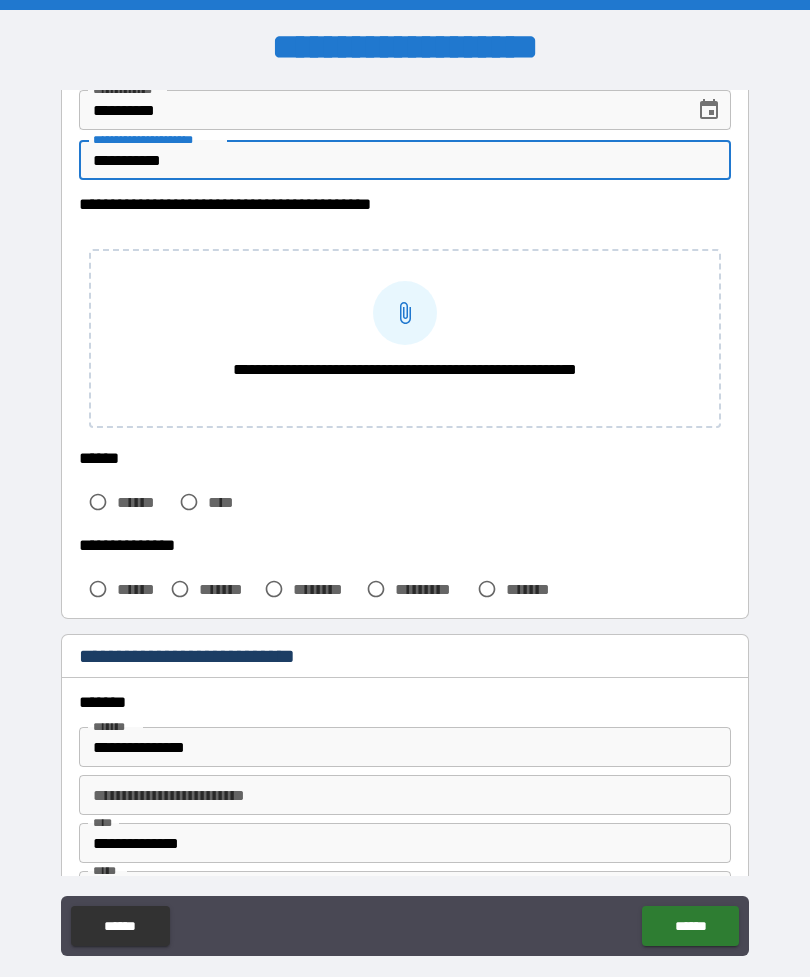 type on "**********" 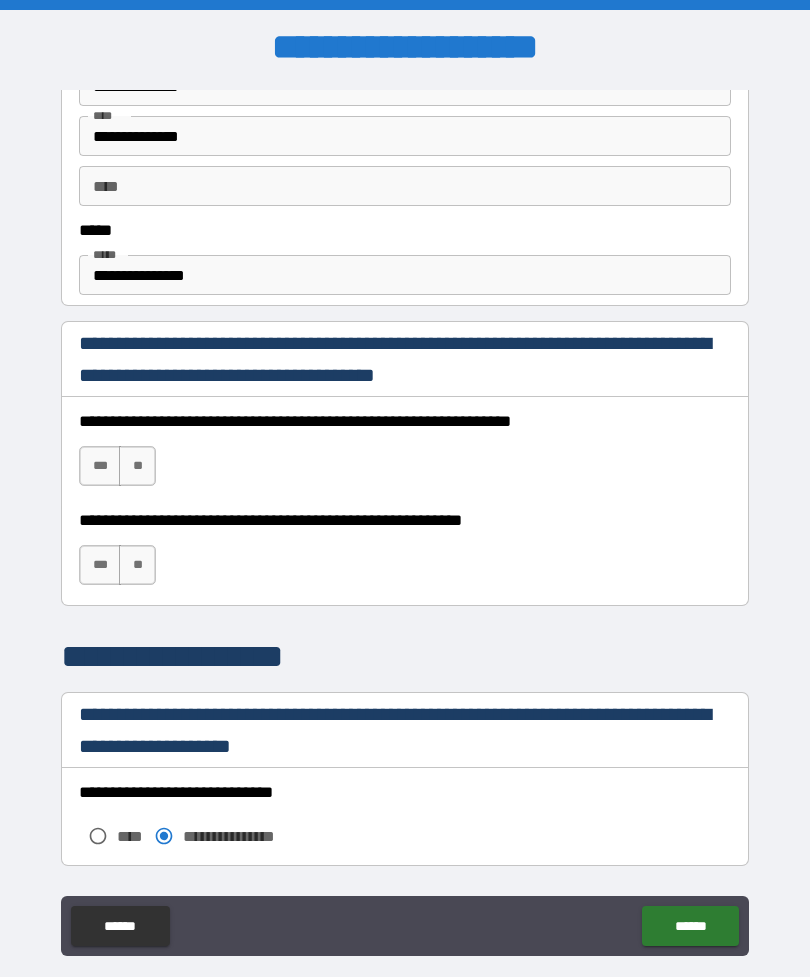 scroll, scrollTop: 1331, scrollLeft: 0, axis: vertical 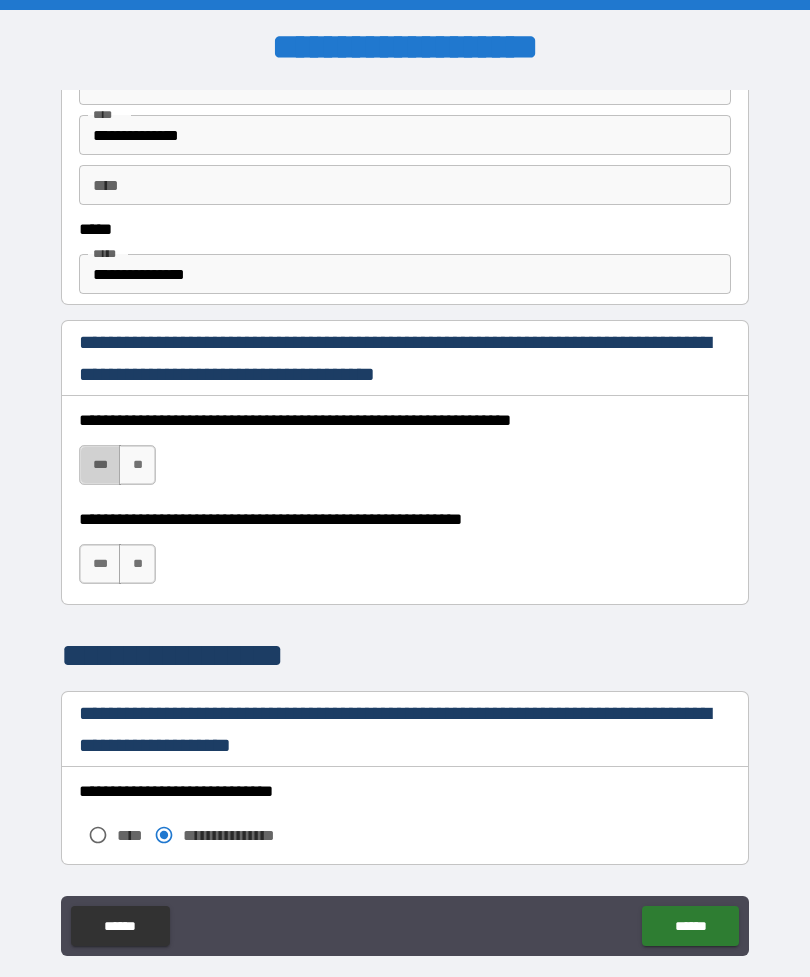 click on "***" at bounding box center [100, 465] 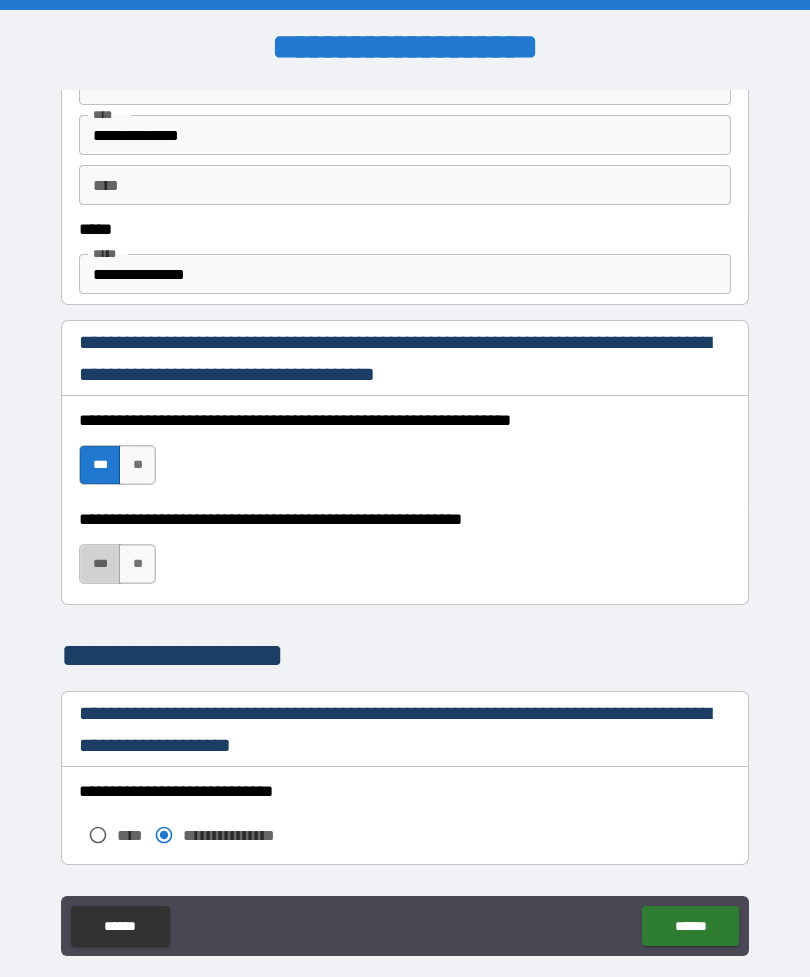 click on "***" at bounding box center (100, 564) 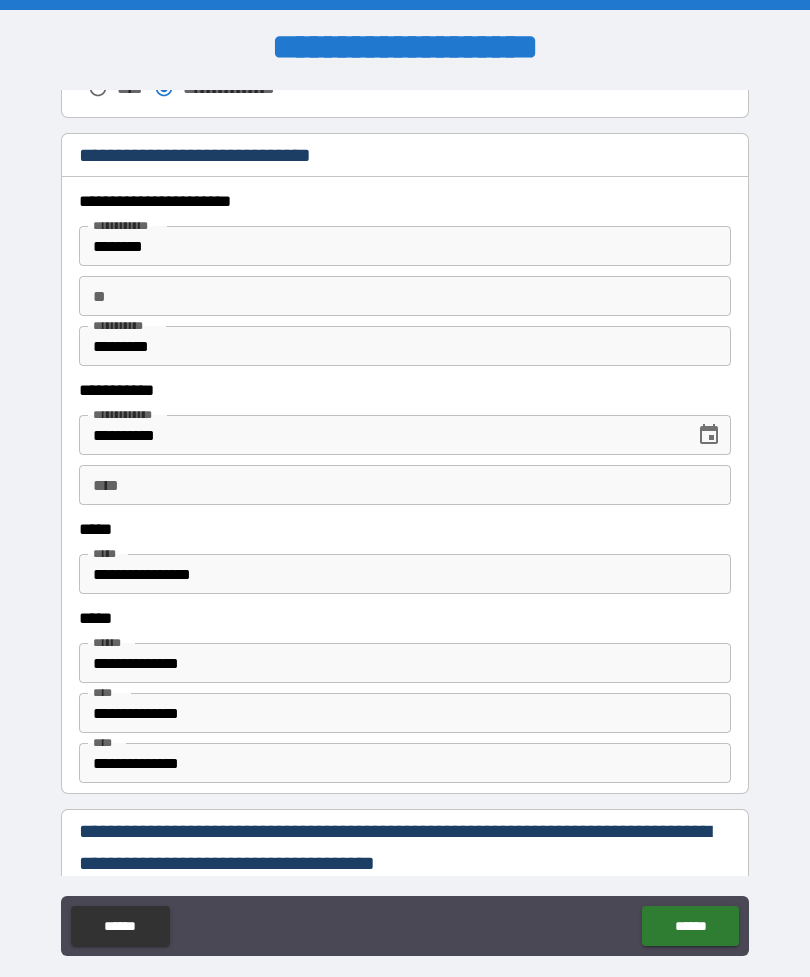scroll, scrollTop: 2078, scrollLeft: 0, axis: vertical 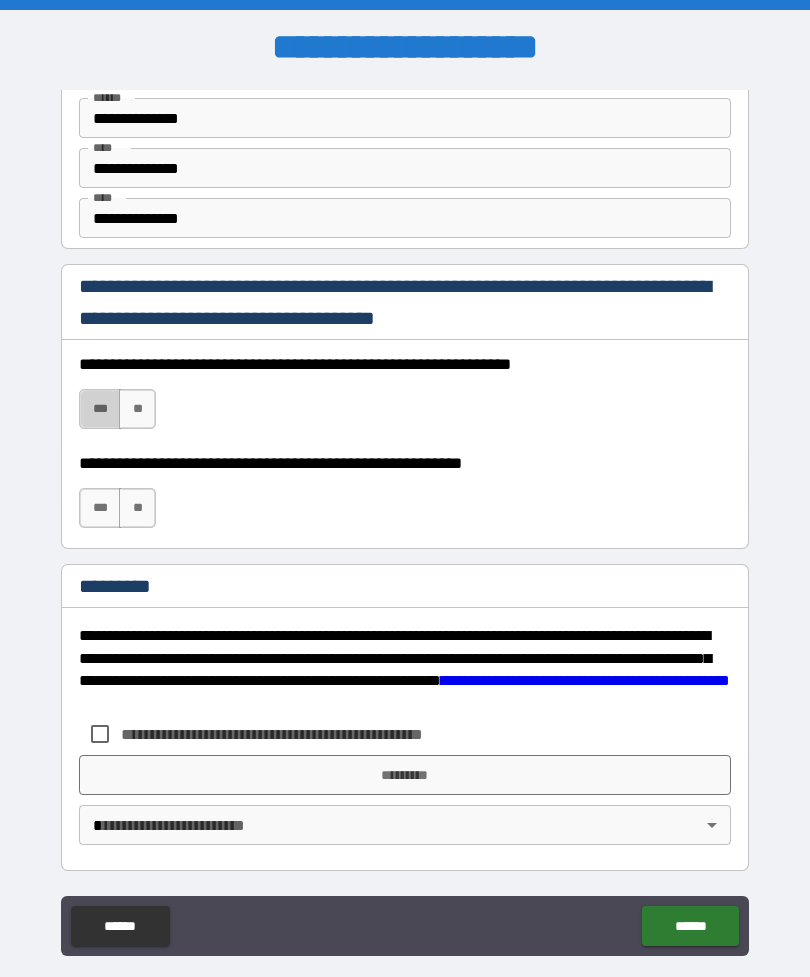type on "**********" 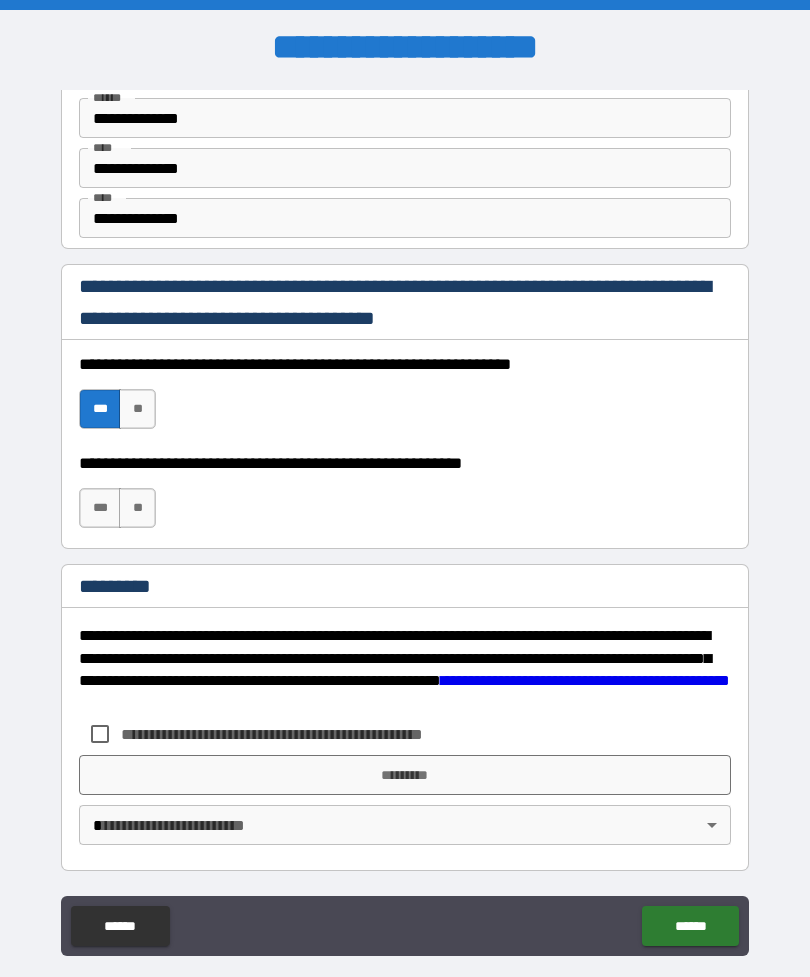 click on "***" at bounding box center [100, 508] 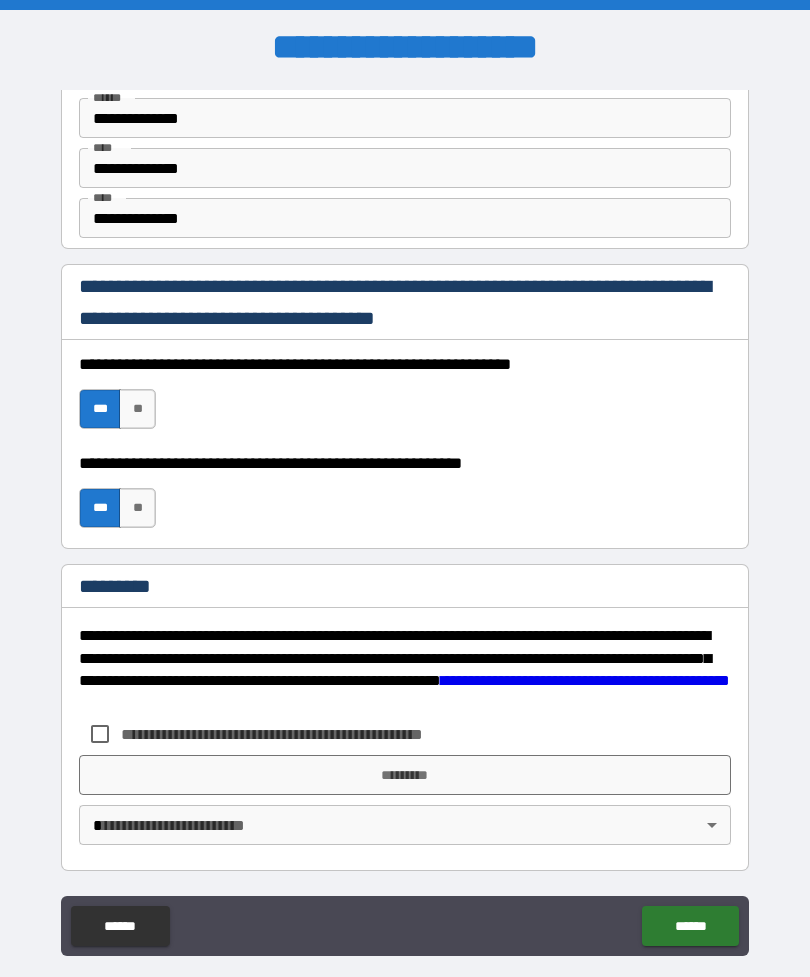 scroll, scrollTop: 2623, scrollLeft: 0, axis: vertical 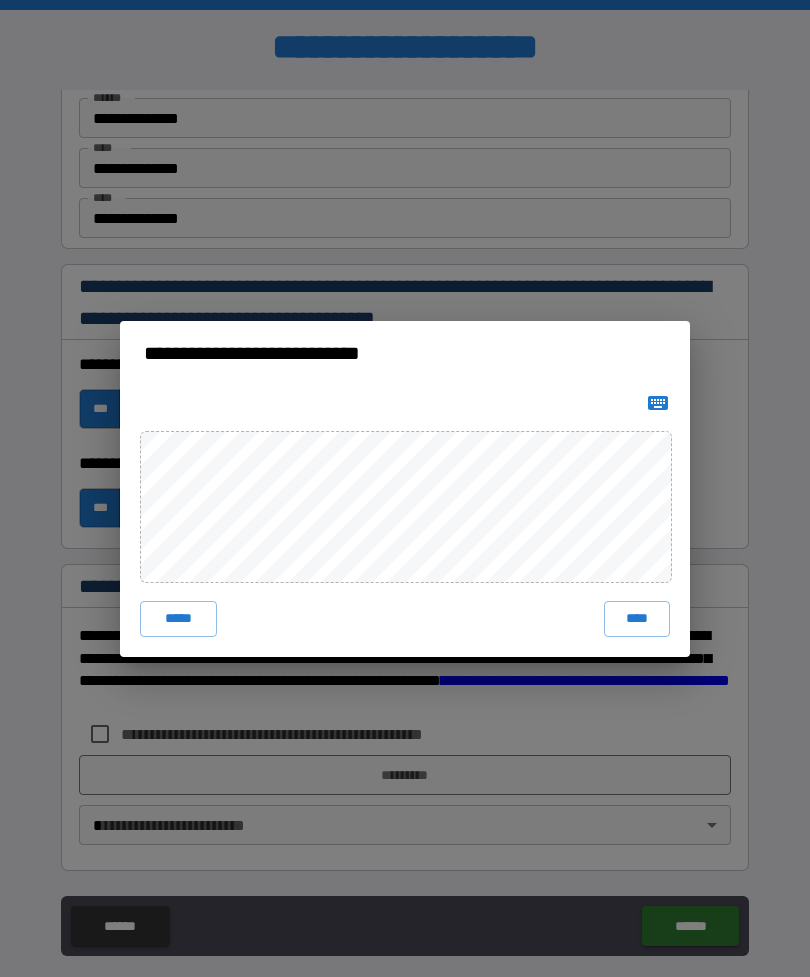click on "****" at bounding box center [637, 619] 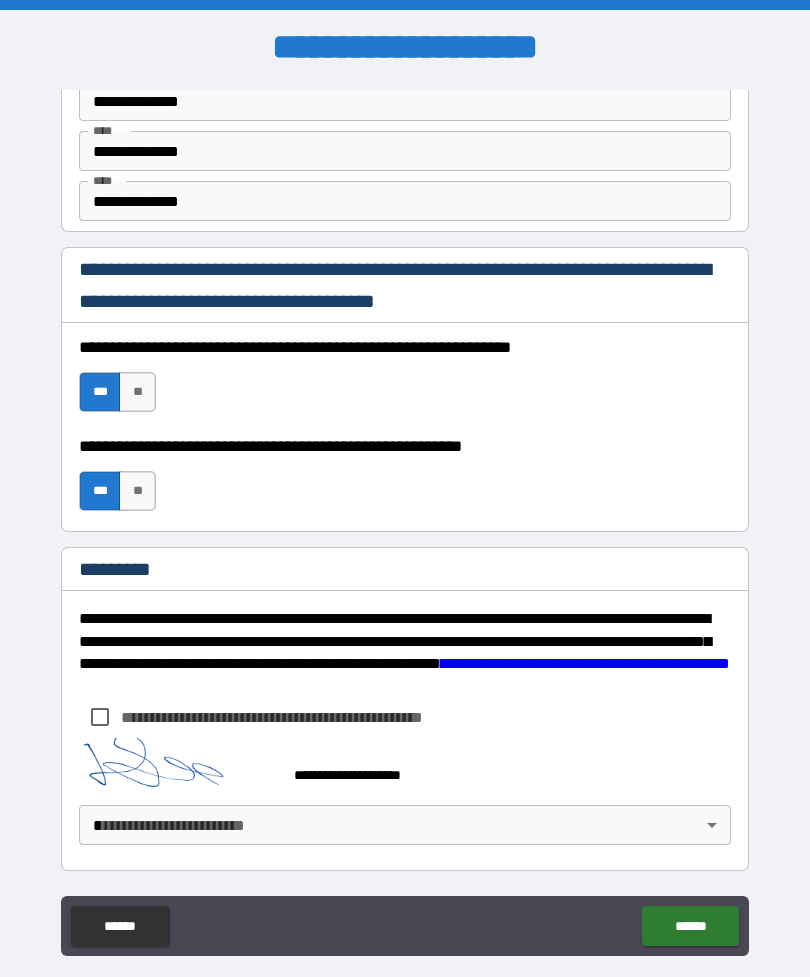 scroll, scrollTop: 2640, scrollLeft: 0, axis: vertical 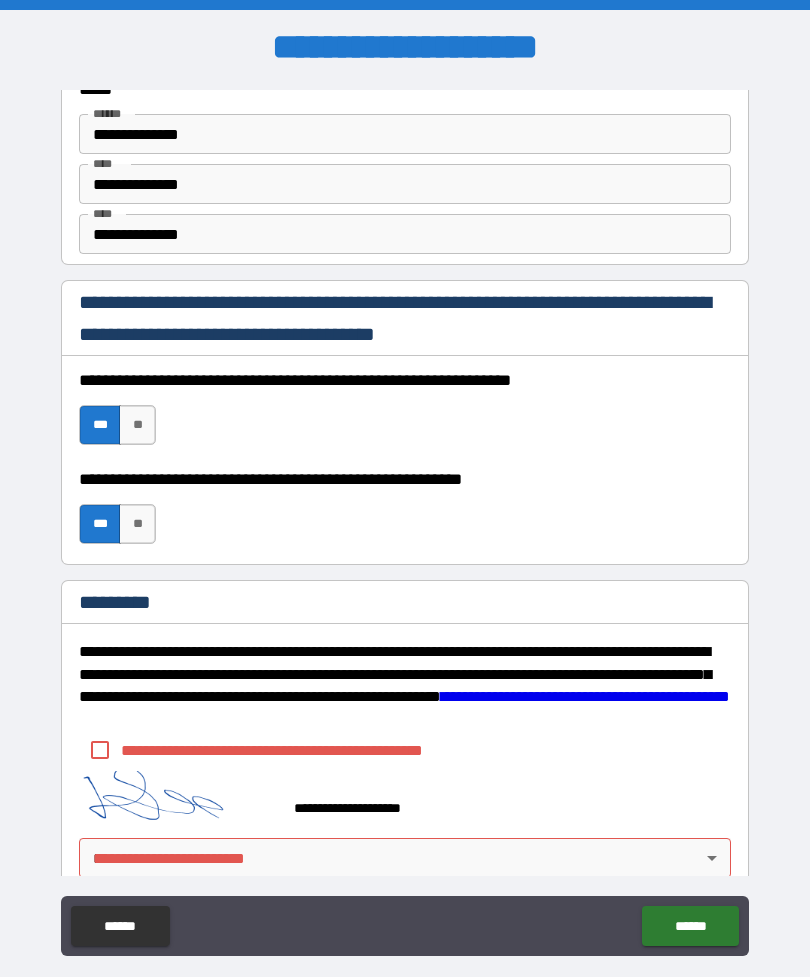 click on "**" at bounding box center [137, 425] 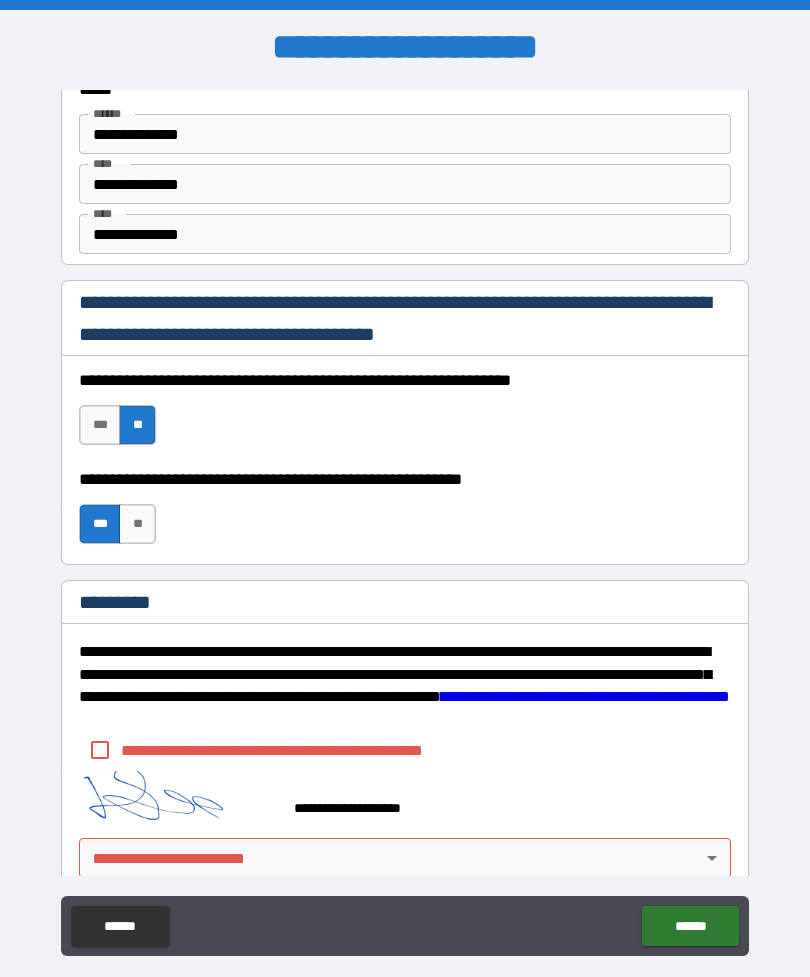 click on "**" at bounding box center [137, 524] 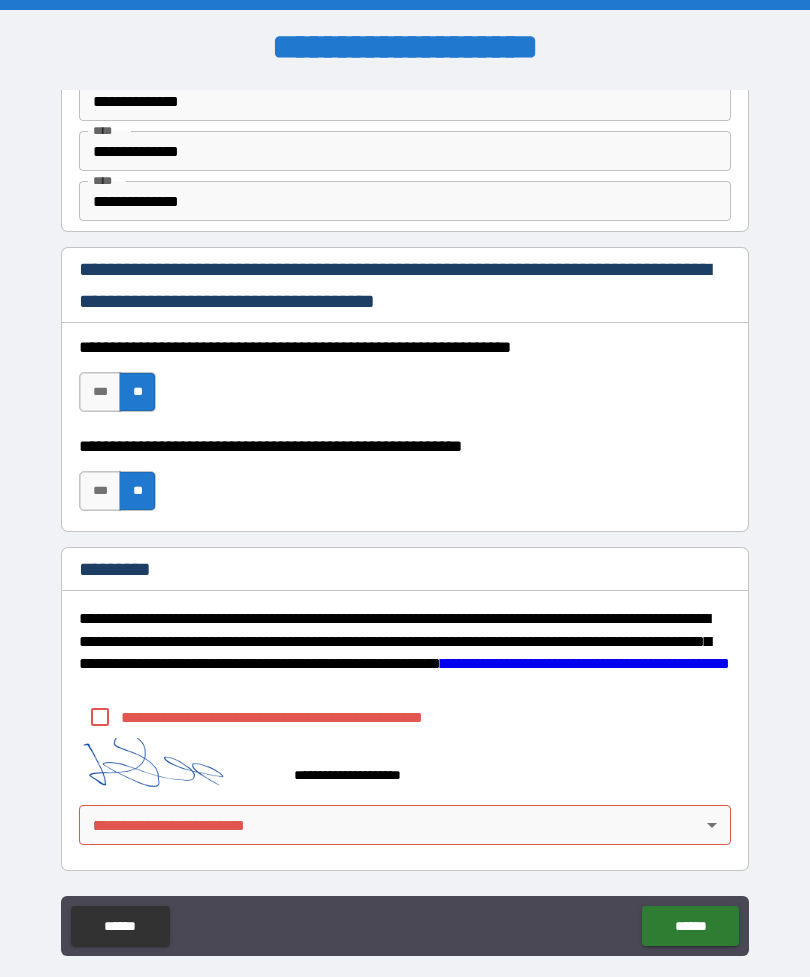 scroll, scrollTop: 2640, scrollLeft: 0, axis: vertical 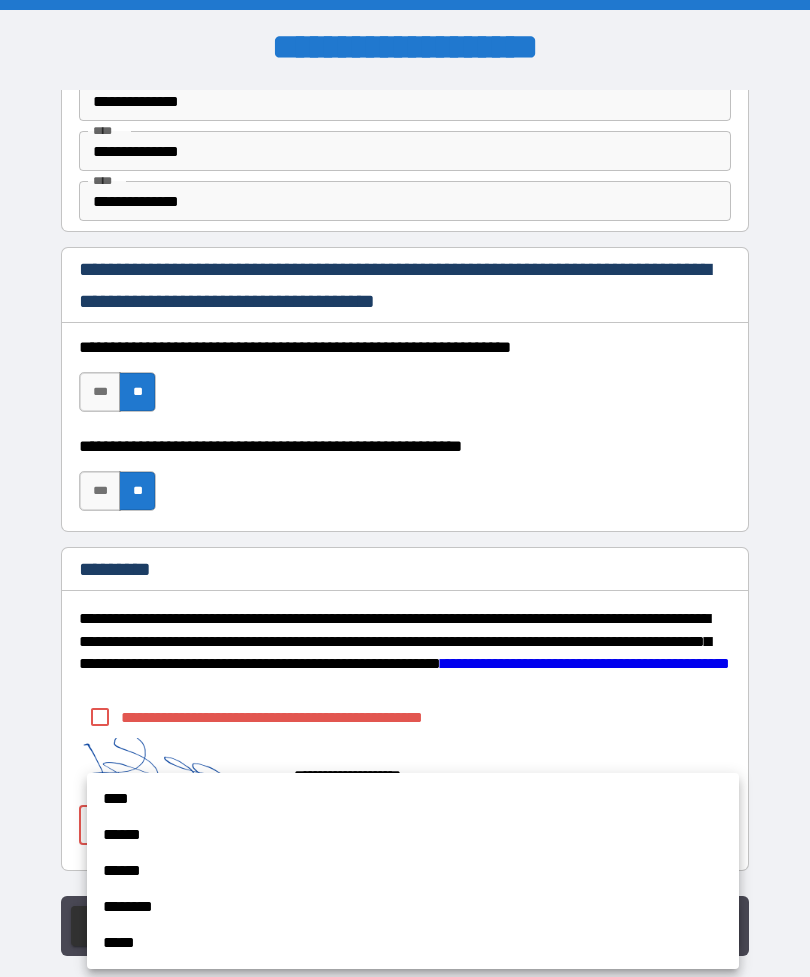click on "******" at bounding box center (413, 871) 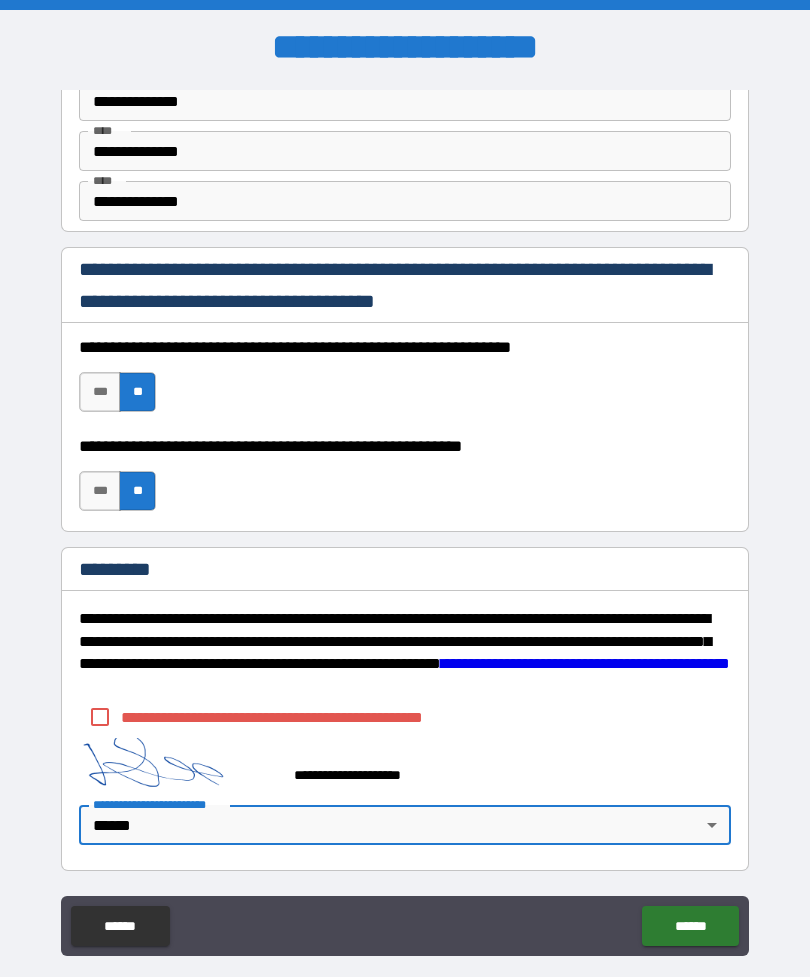 click on "******" at bounding box center (690, 926) 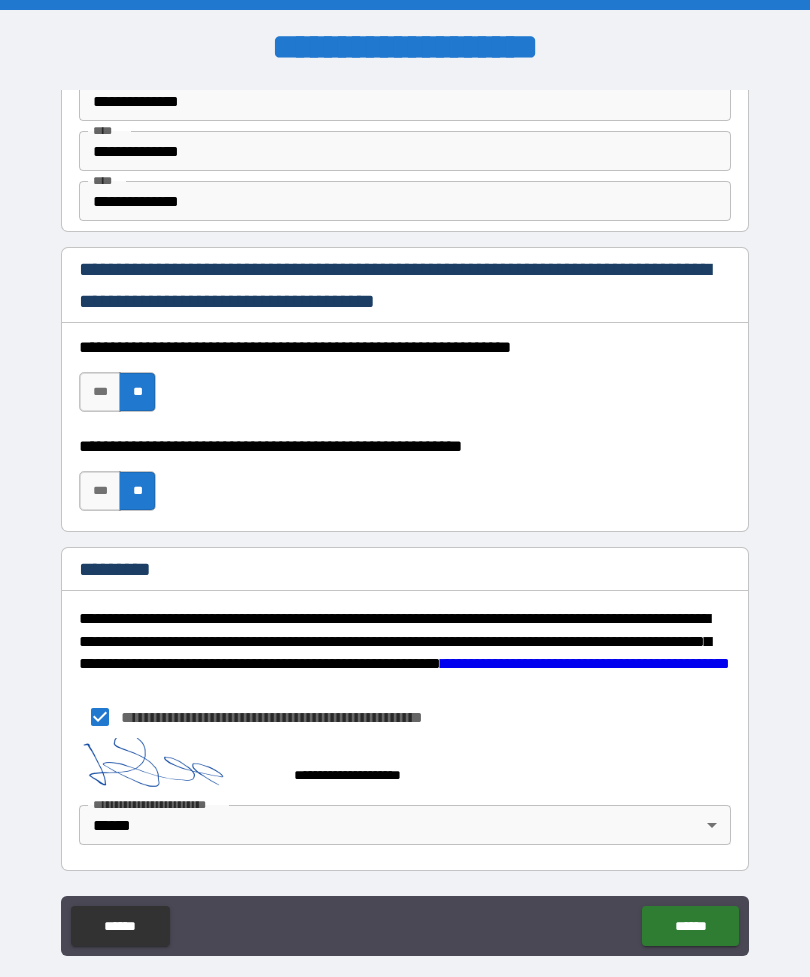 click on "******" at bounding box center (690, 926) 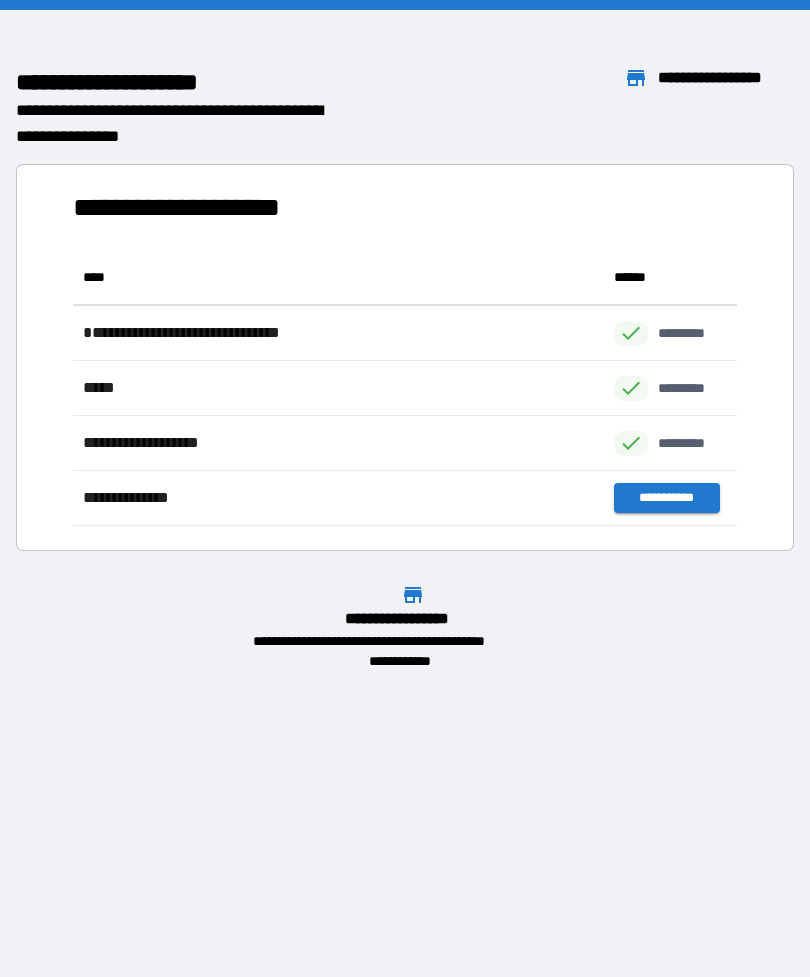 scroll, scrollTop: 1, scrollLeft: 1, axis: both 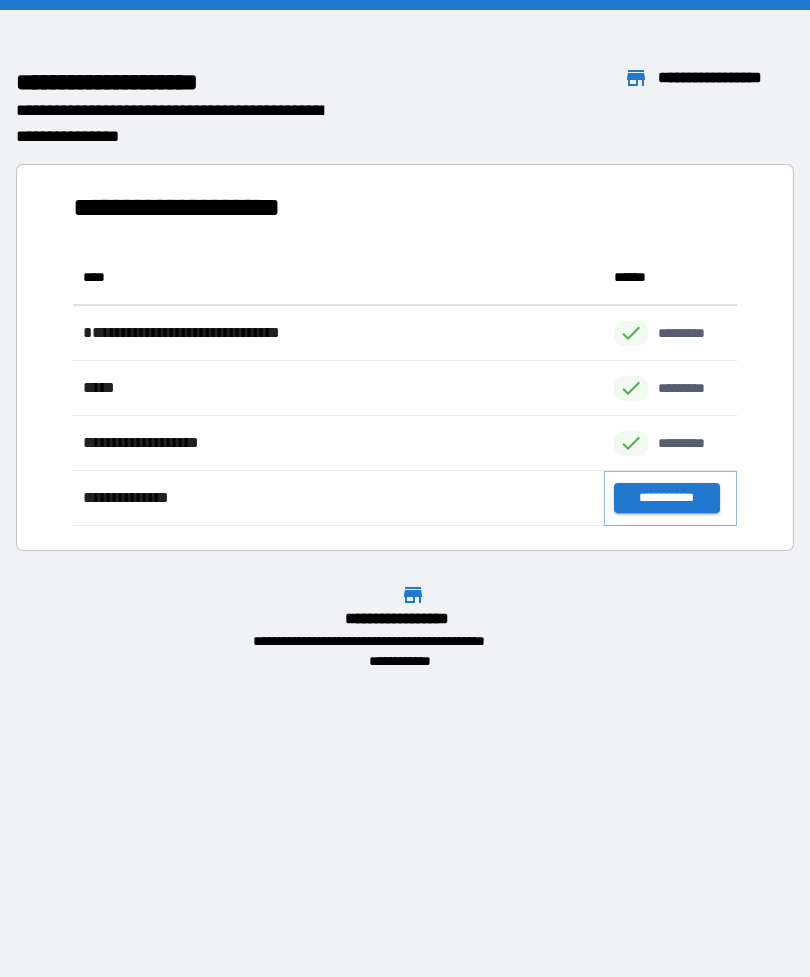click on "**********" at bounding box center (666, 498) 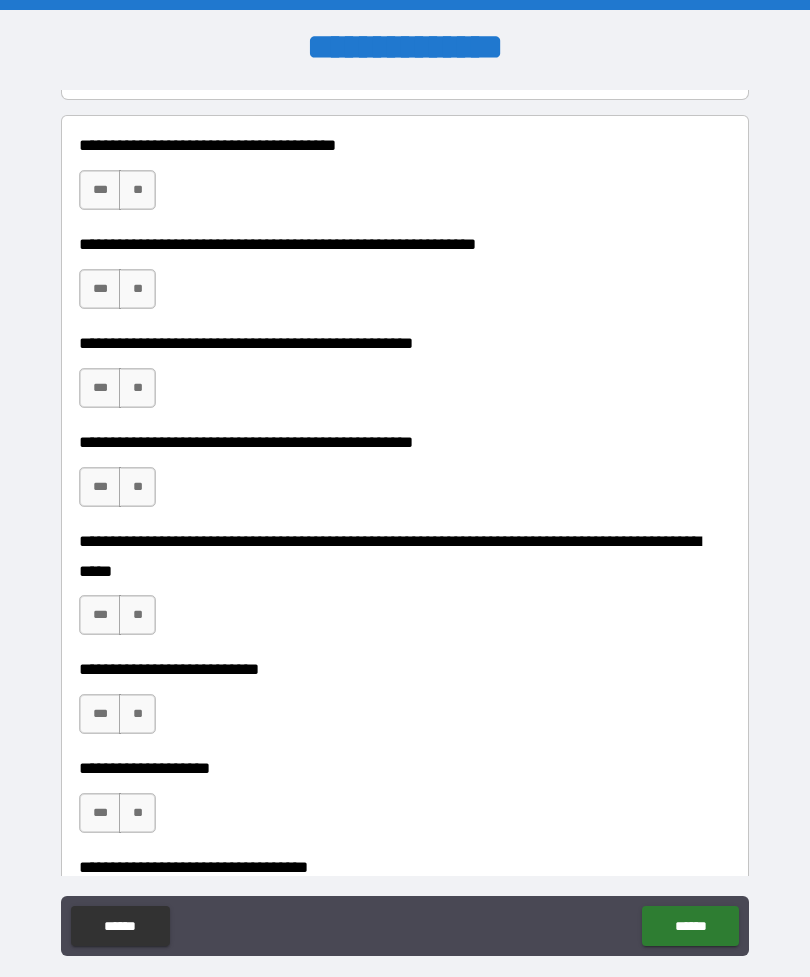 scroll, scrollTop: 363, scrollLeft: 0, axis: vertical 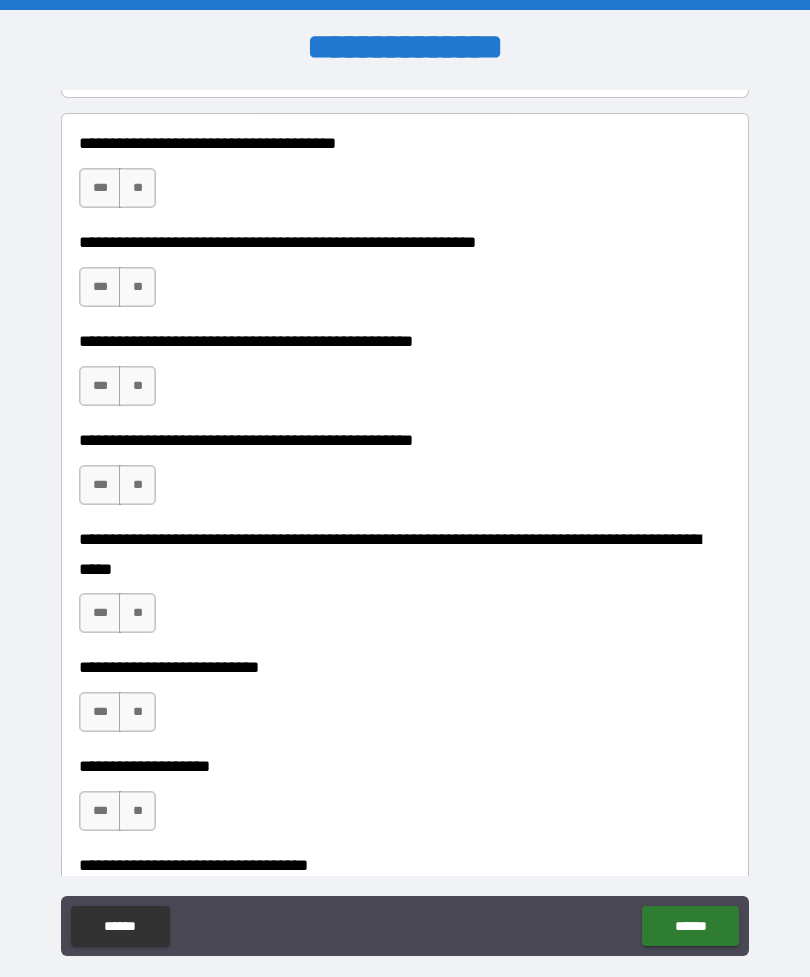 click on "**" at bounding box center [137, 386] 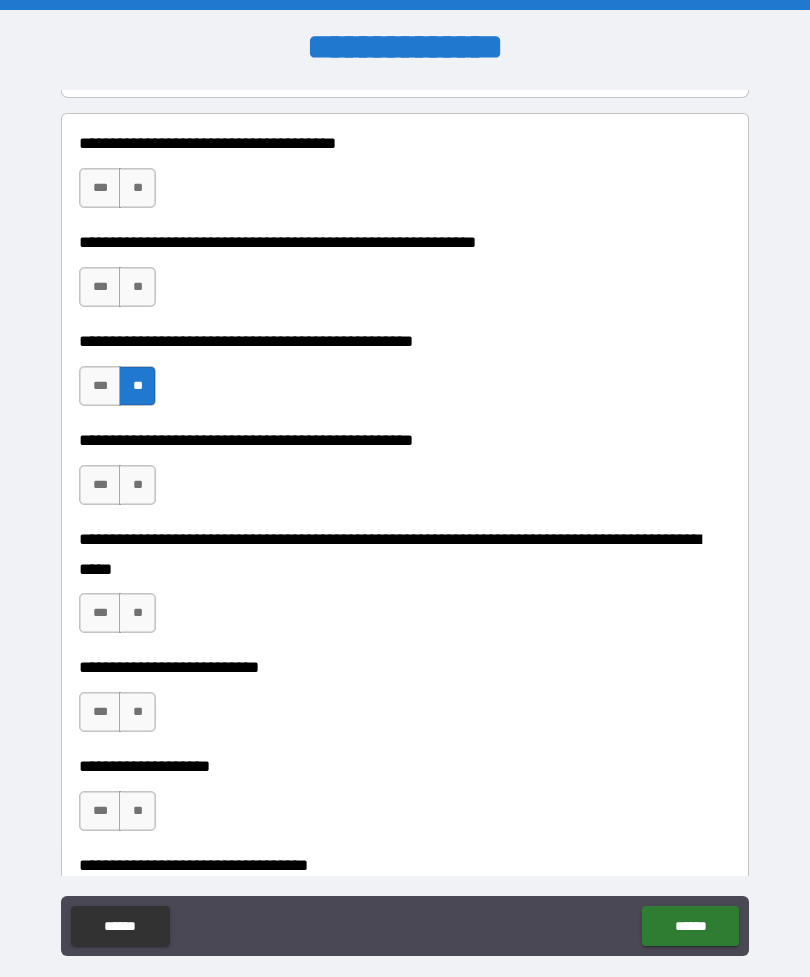 click on "**" at bounding box center (137, 485) 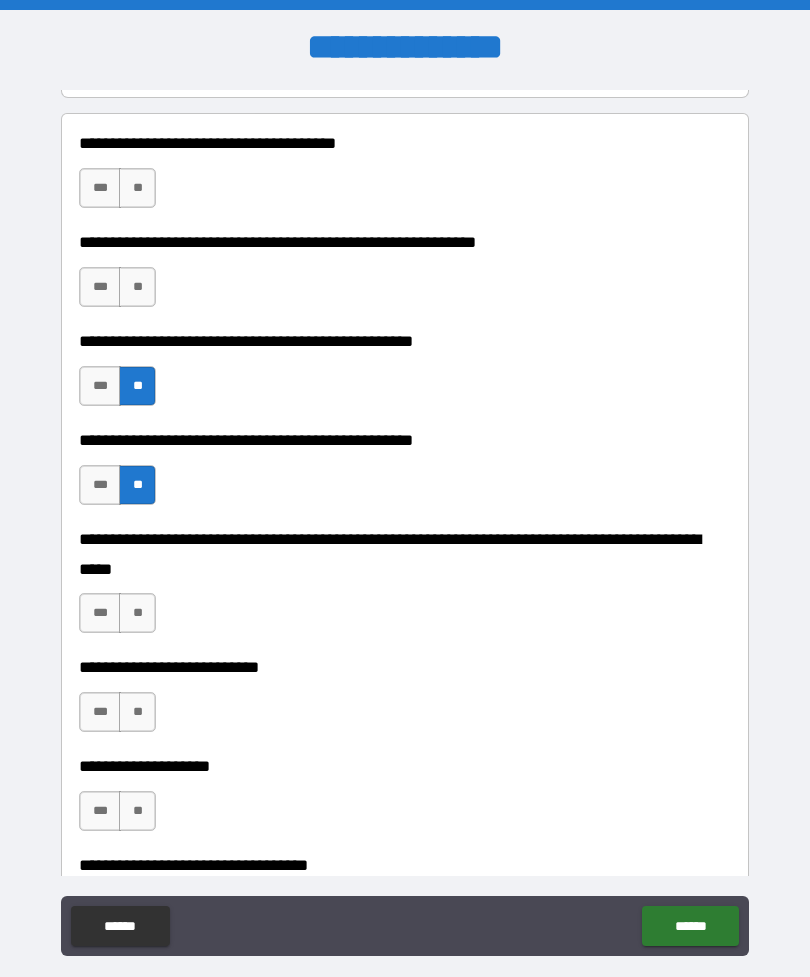 click on "**" at bounding box center [137, 712] 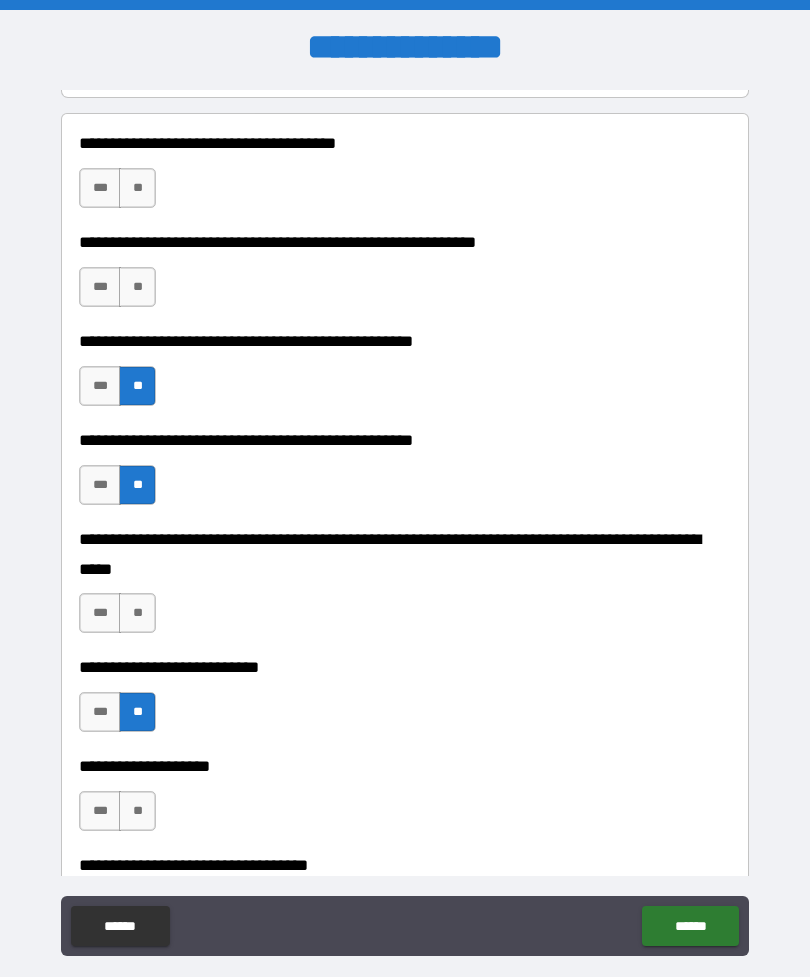 click on "**" at bounding box center [137, 613] 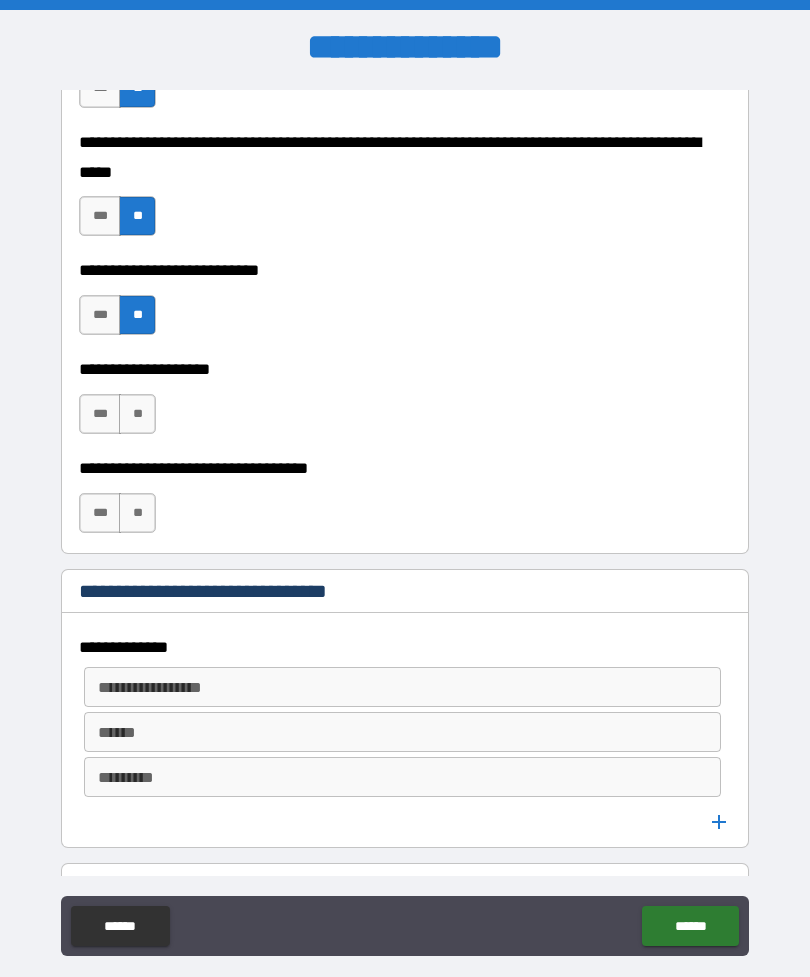 scroll, scrollTop: 761, scrollLeft: 0, axis: vertical 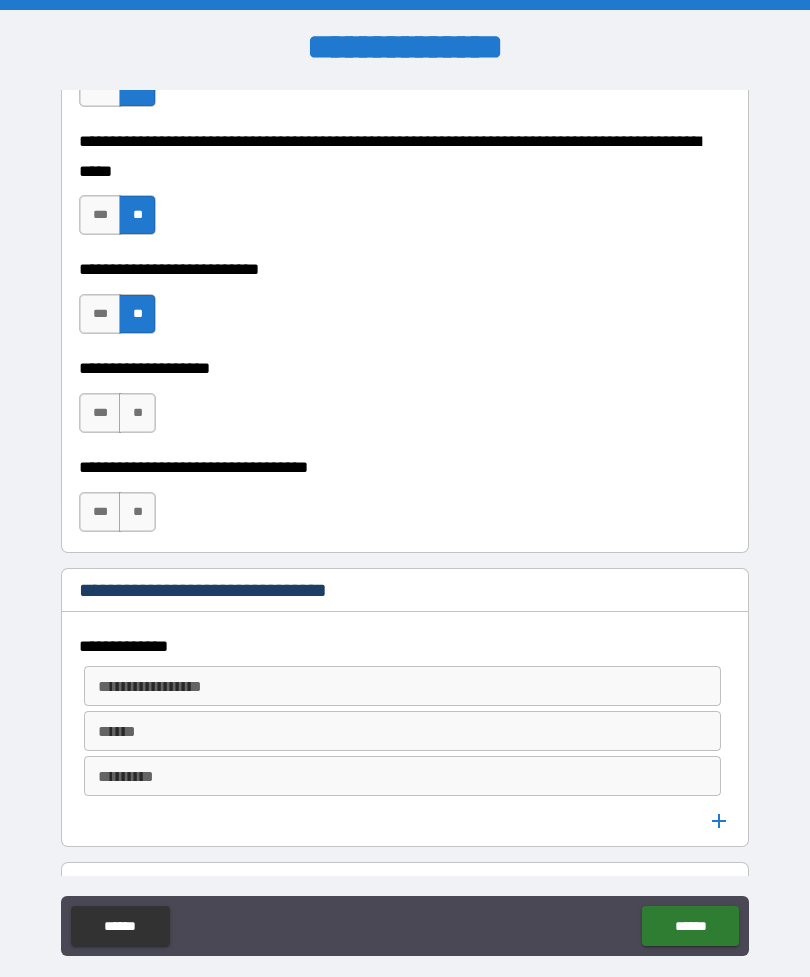 click on "**" at bounding box center (137, 413) 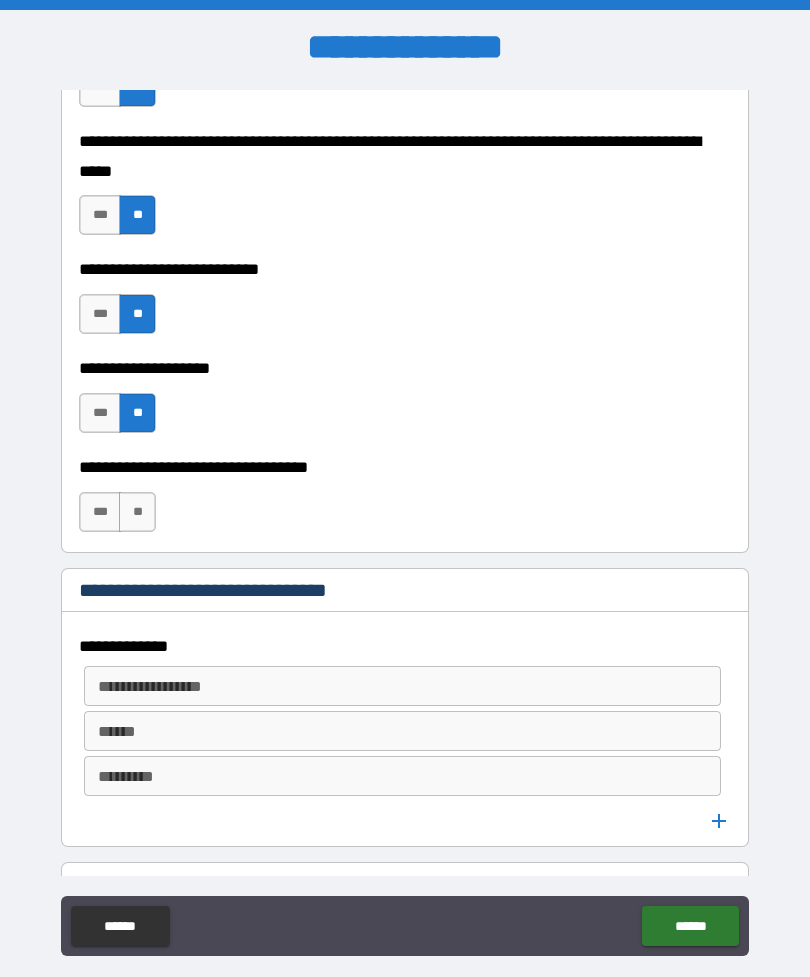 click on "**" at bounding box center (137, 512) 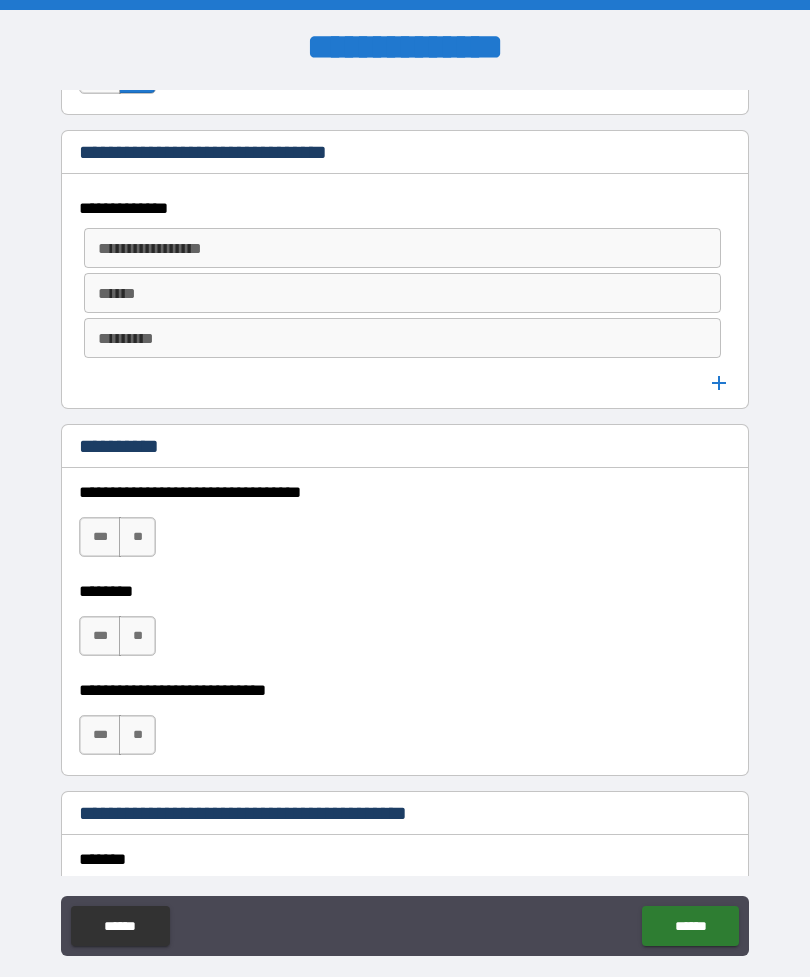 scroll, scrollTop: 1200, scrollLeft: 0, axis: vertical 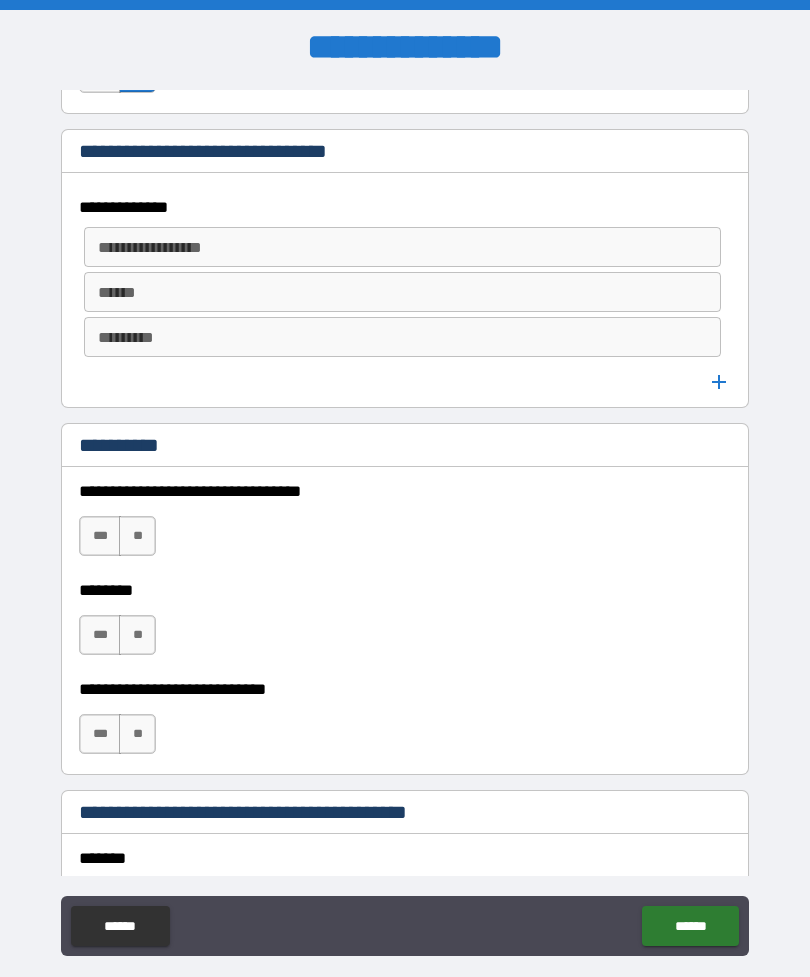 click on "**********" at bounding box center (401, 247) 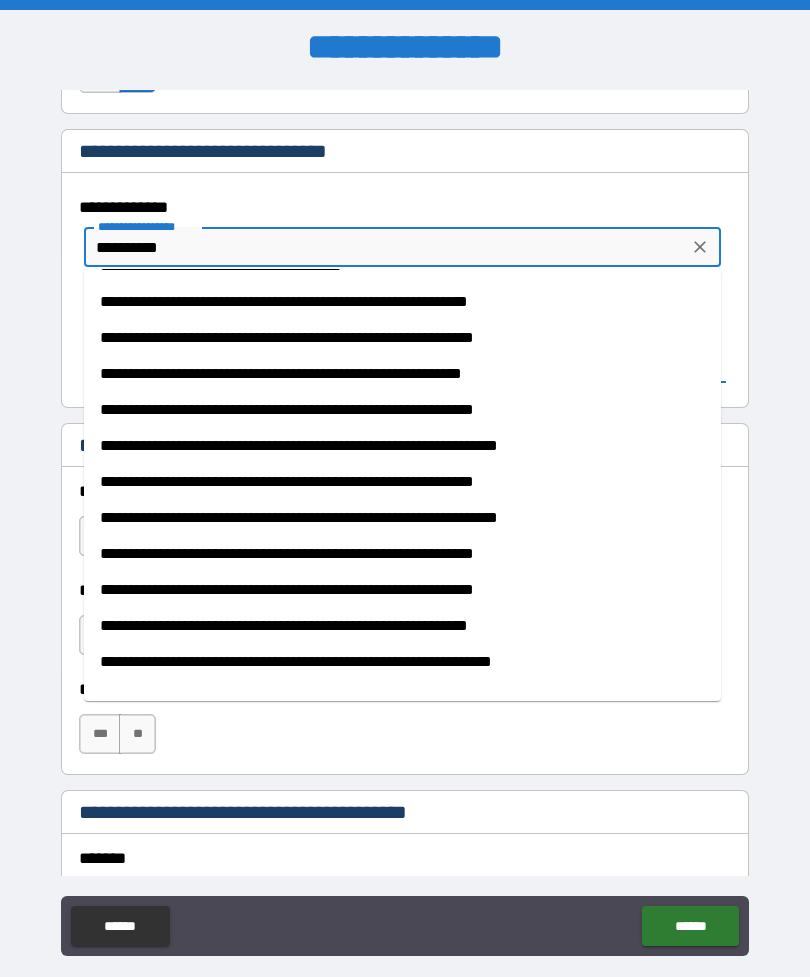 scroll, scrollTop: 0, scrollLeft: 0, axis: both 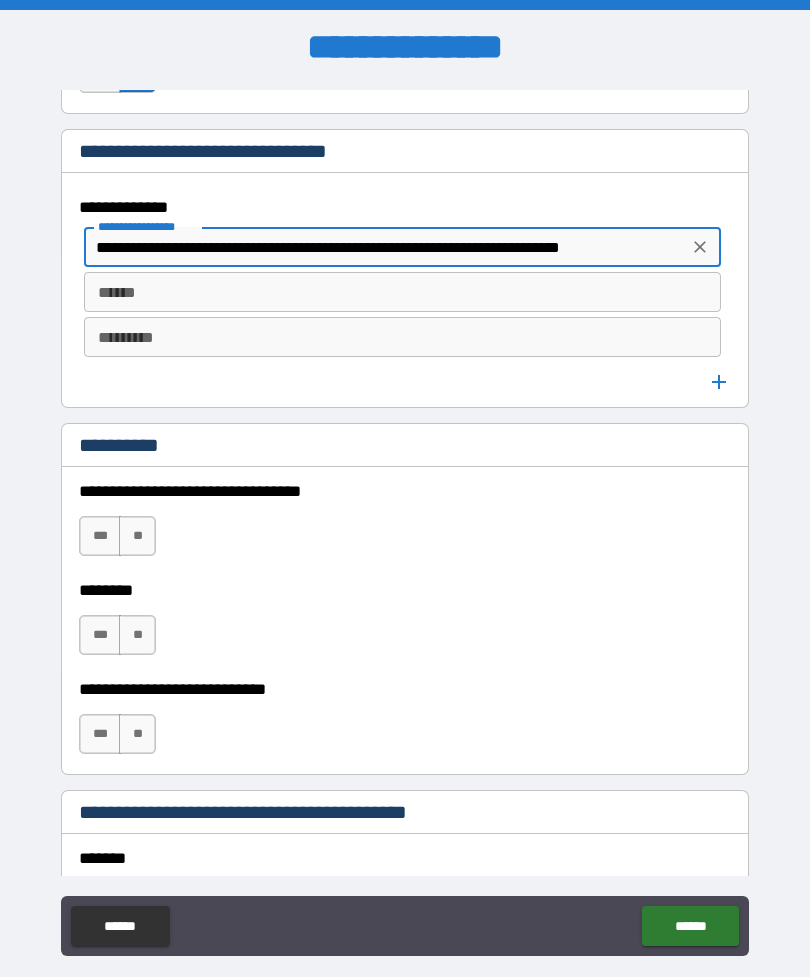 type on "**********" 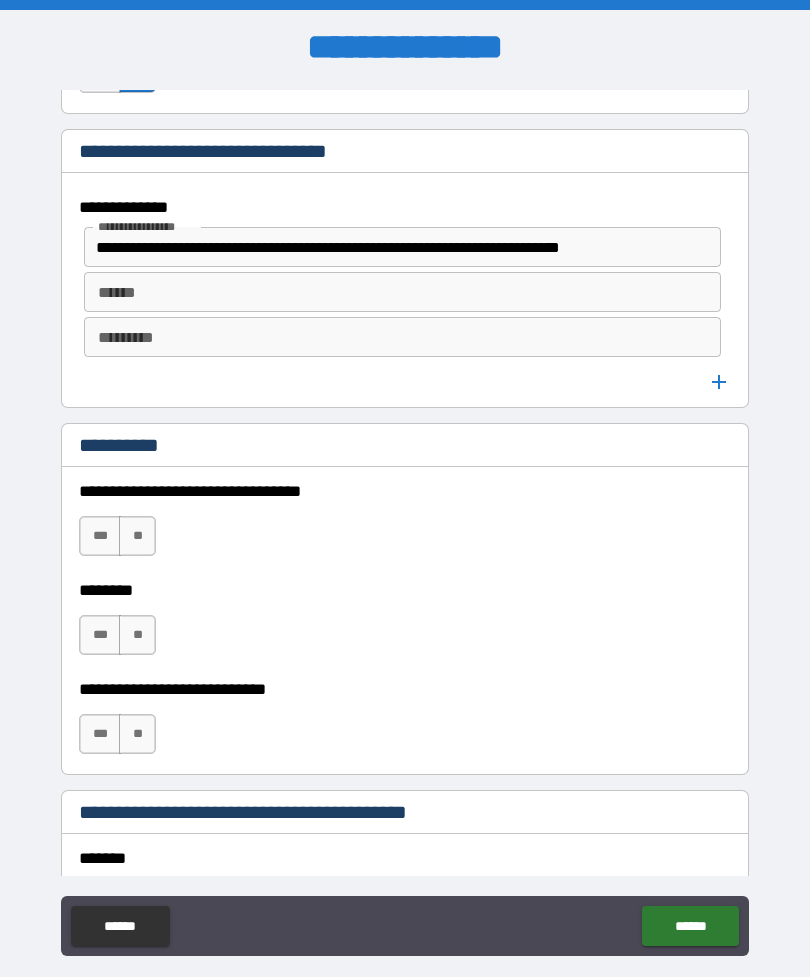 click on "**" at bounding box center [137, 536] 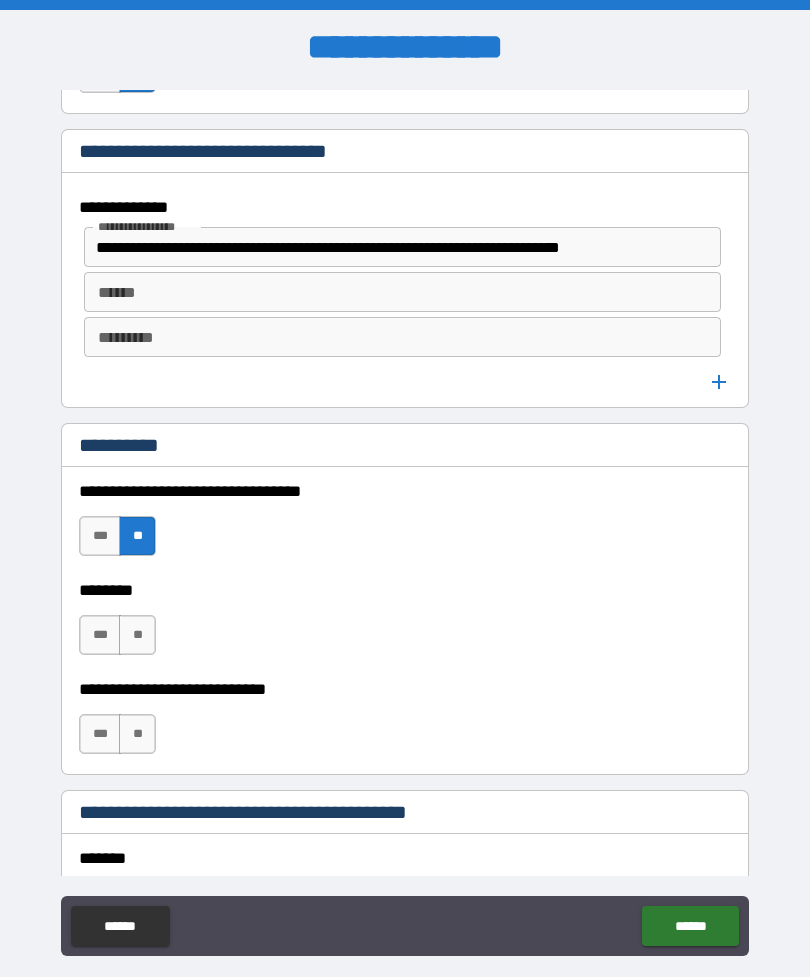 click on "**" at bounding box center [137, 635] 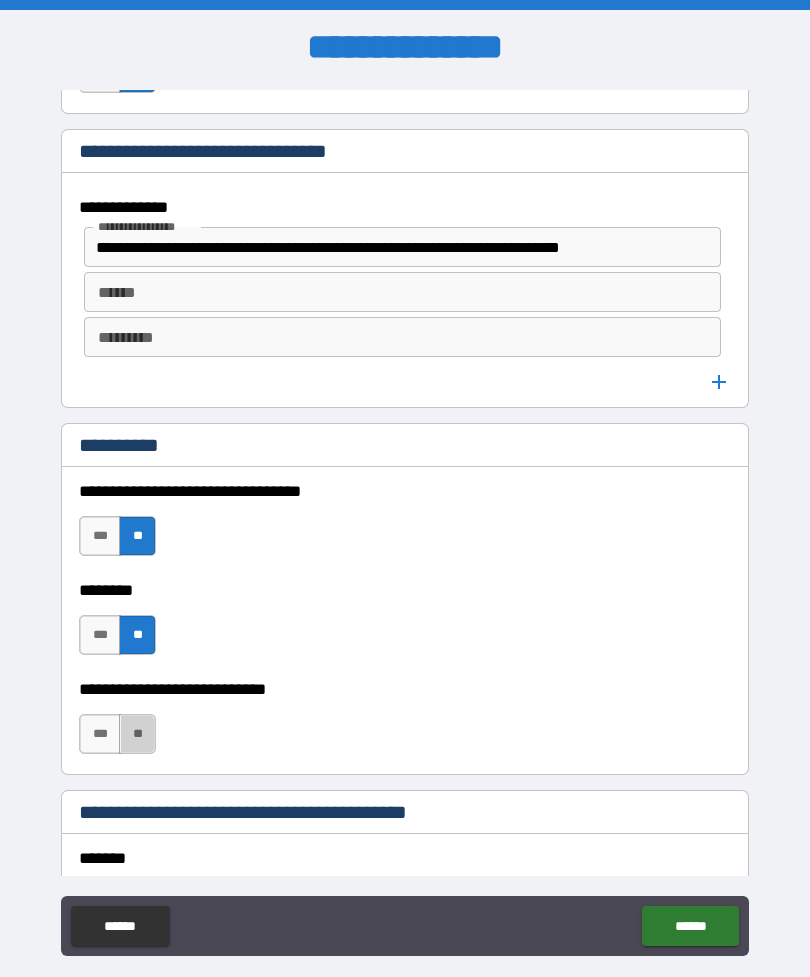 click on "**" at bounding box center [137, 734] 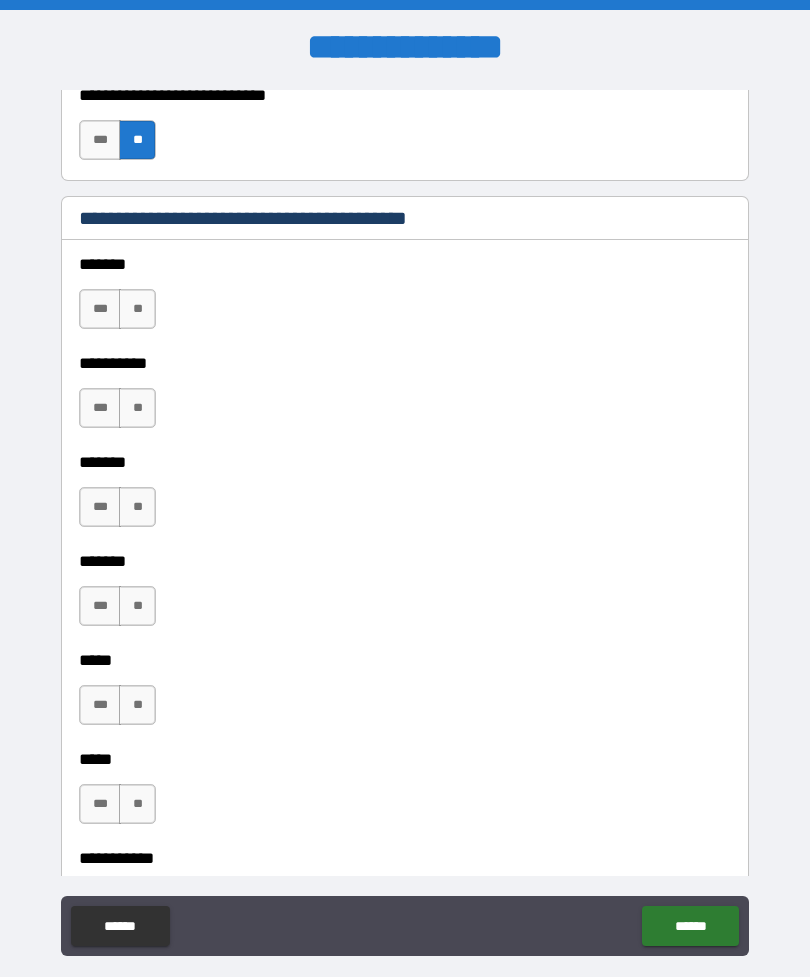 scroll, scrollTop: 1792, scrollLeft: 0, axis: vertical 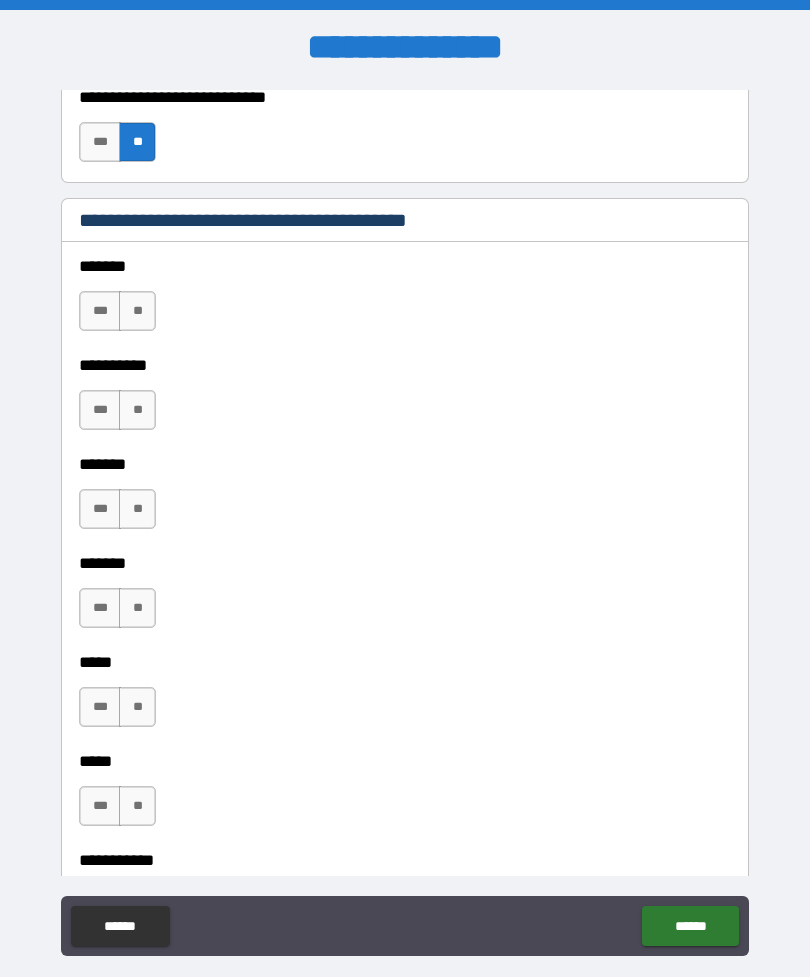 click on "**" at bounding box center (137, 311) 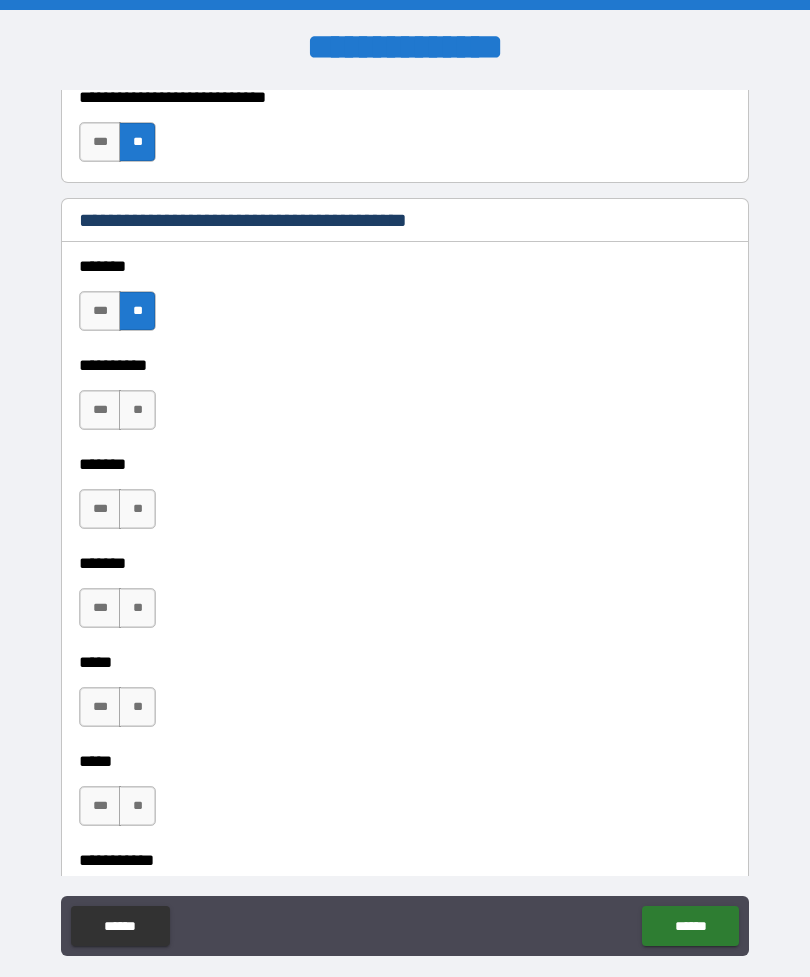 click on "**" at bounding box center (137, 410) 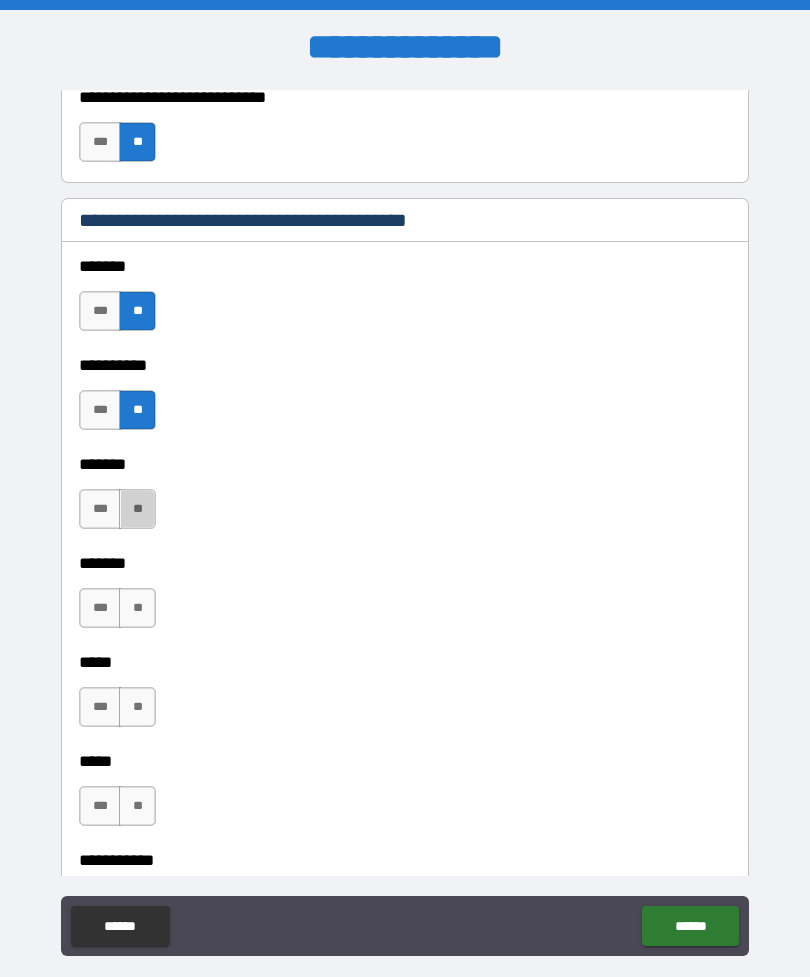 click on "**" at bounding box center (137, 509) 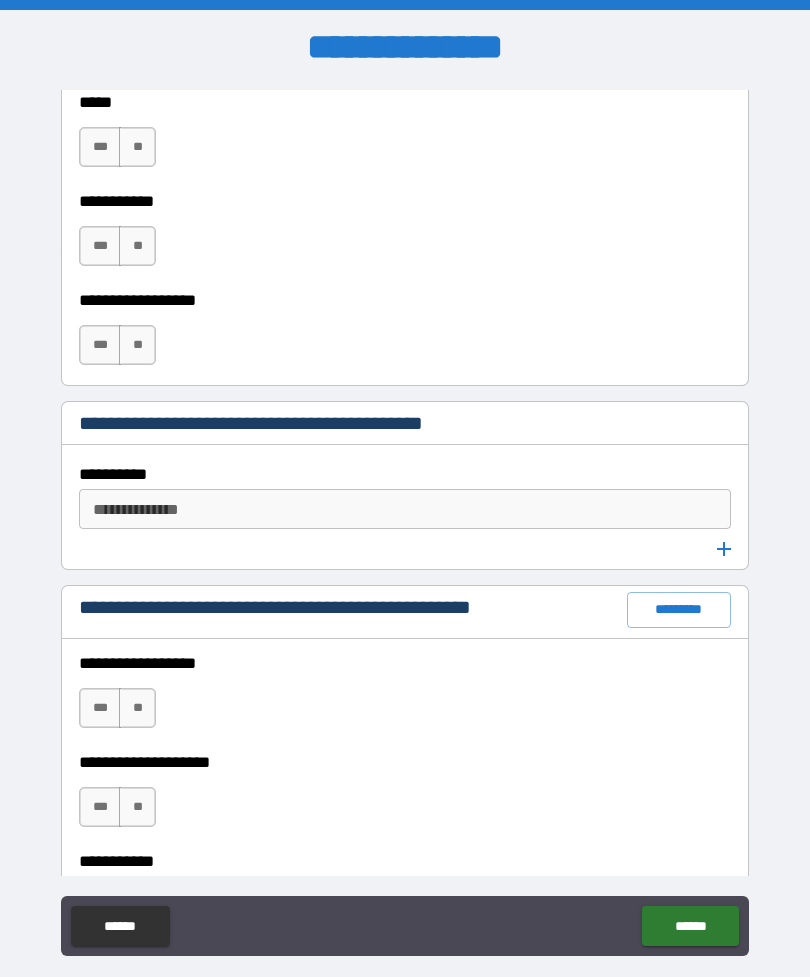 scroll, scrollTop: 2464, scrollLeft: 0, axis: vertical 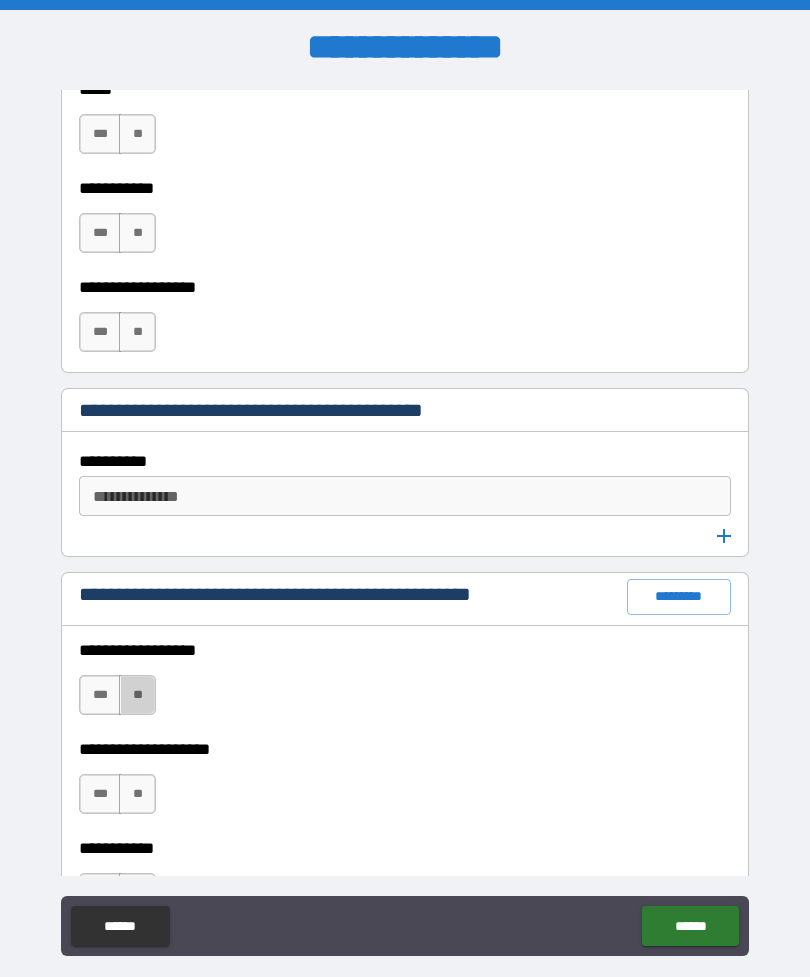 click on "**" at bounding box center [137, 695] 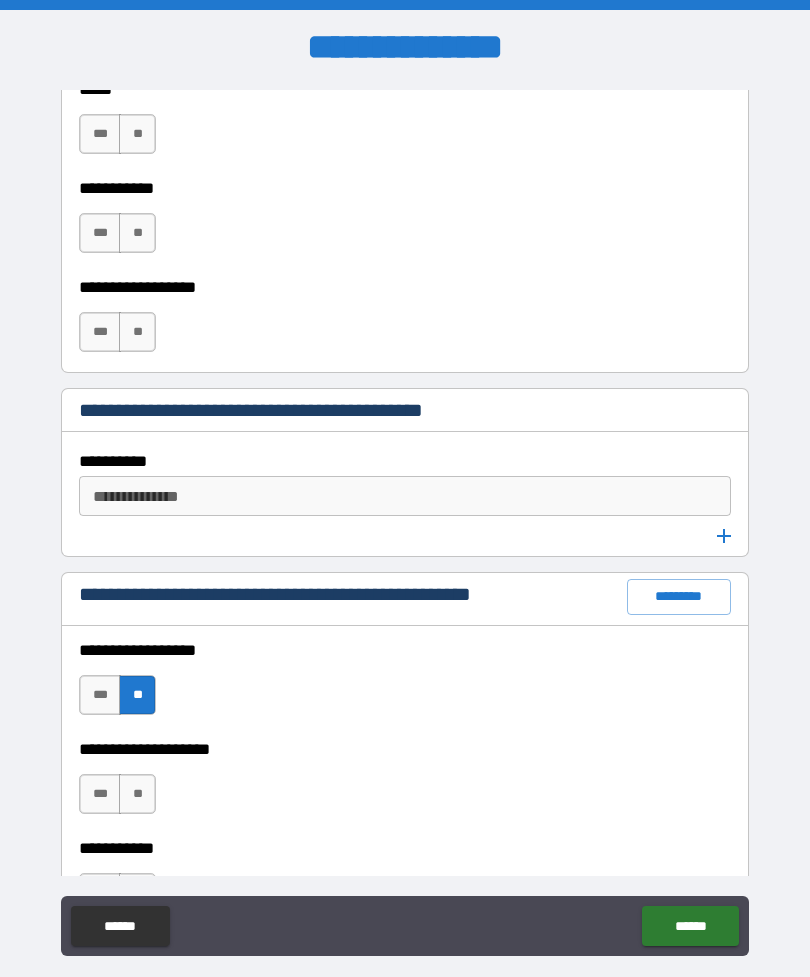 click on "**" at bounding box center [137, 794] 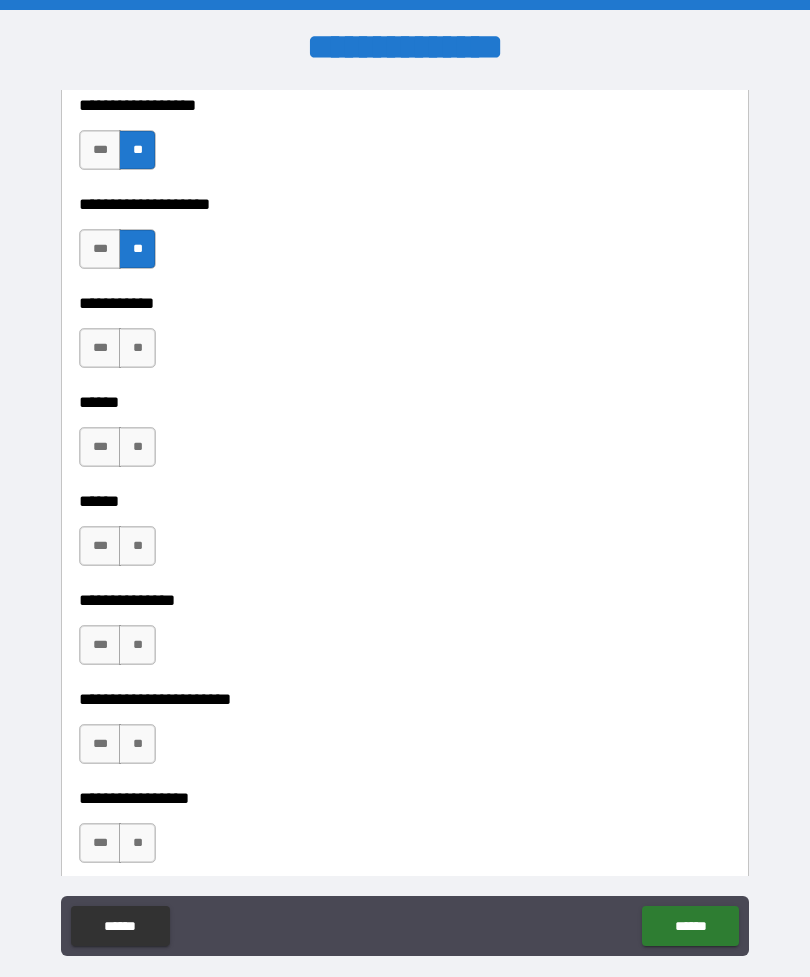 scroll, scrollTop: 3023, scrollLeft: 0, axis: vertical 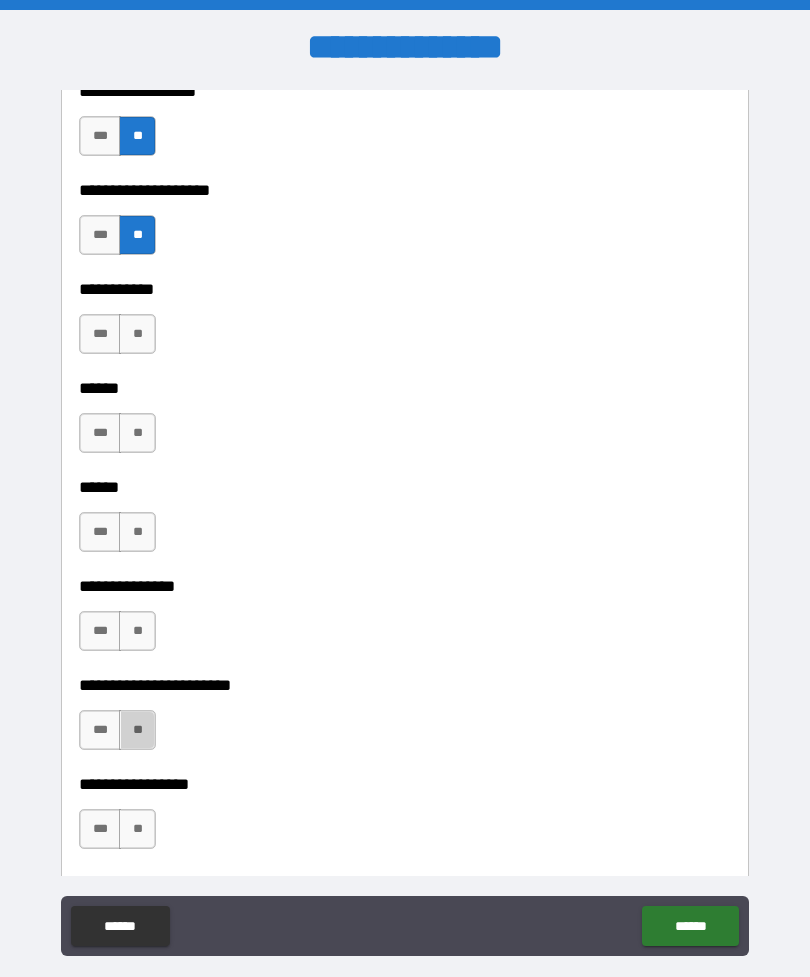 click on "**" at bounding box center (137, 730) 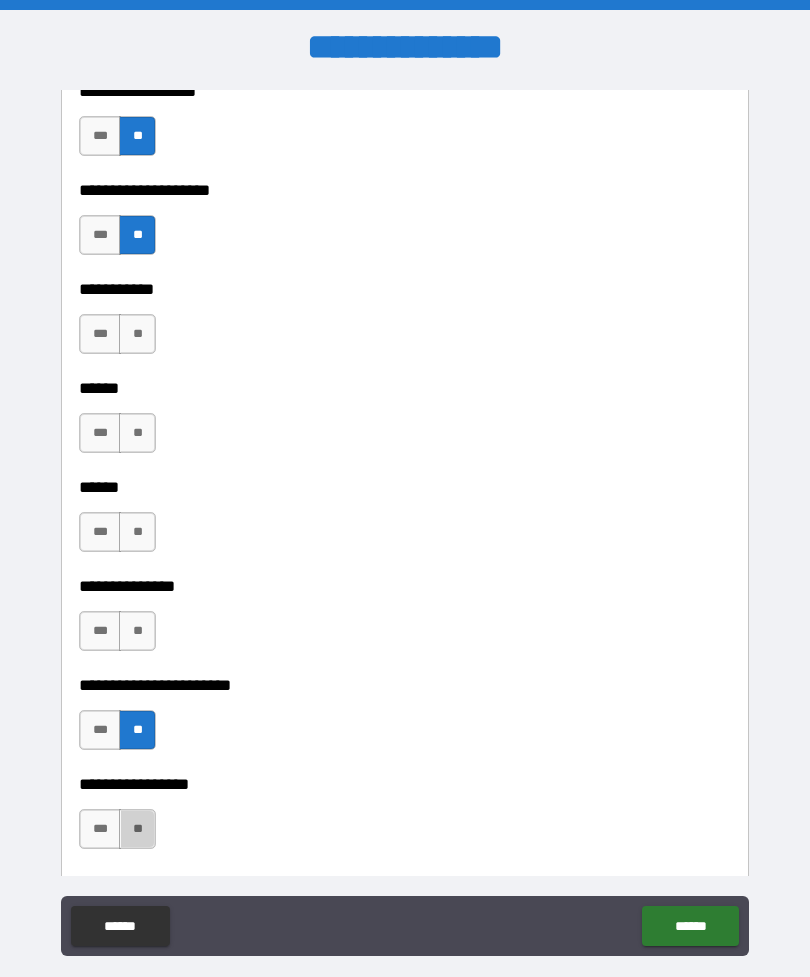 click on "**" at bounding box center (137, 829) 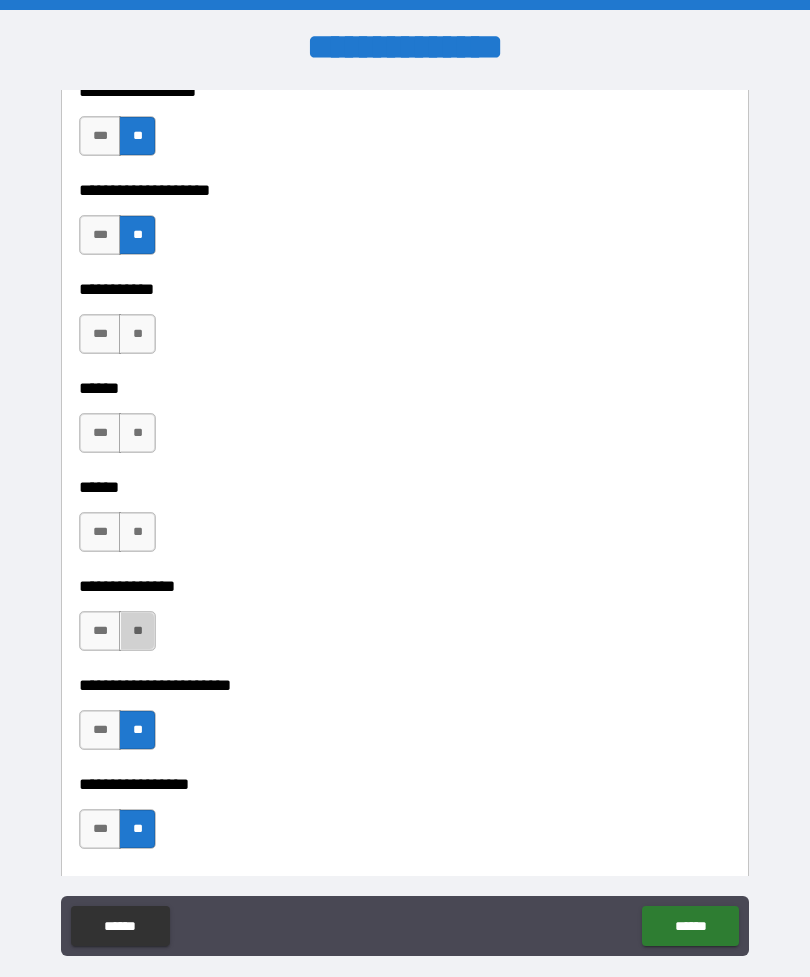 click on "**" at bounding box center (137, 631) 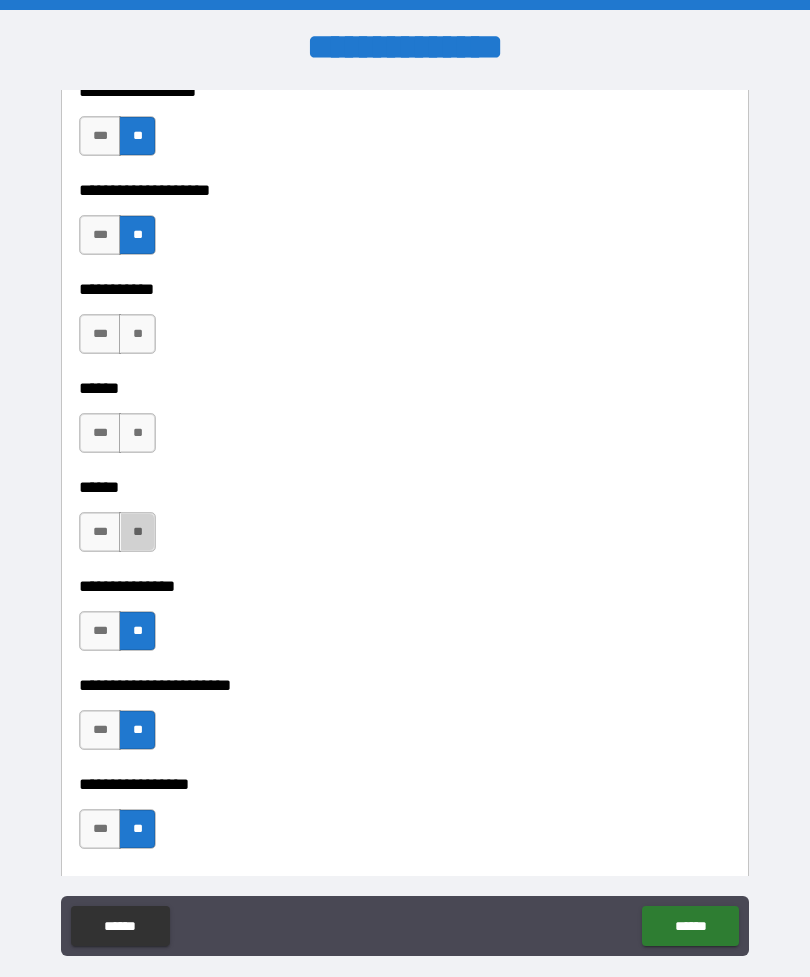 click on "**" at bounding box center (137, 532) 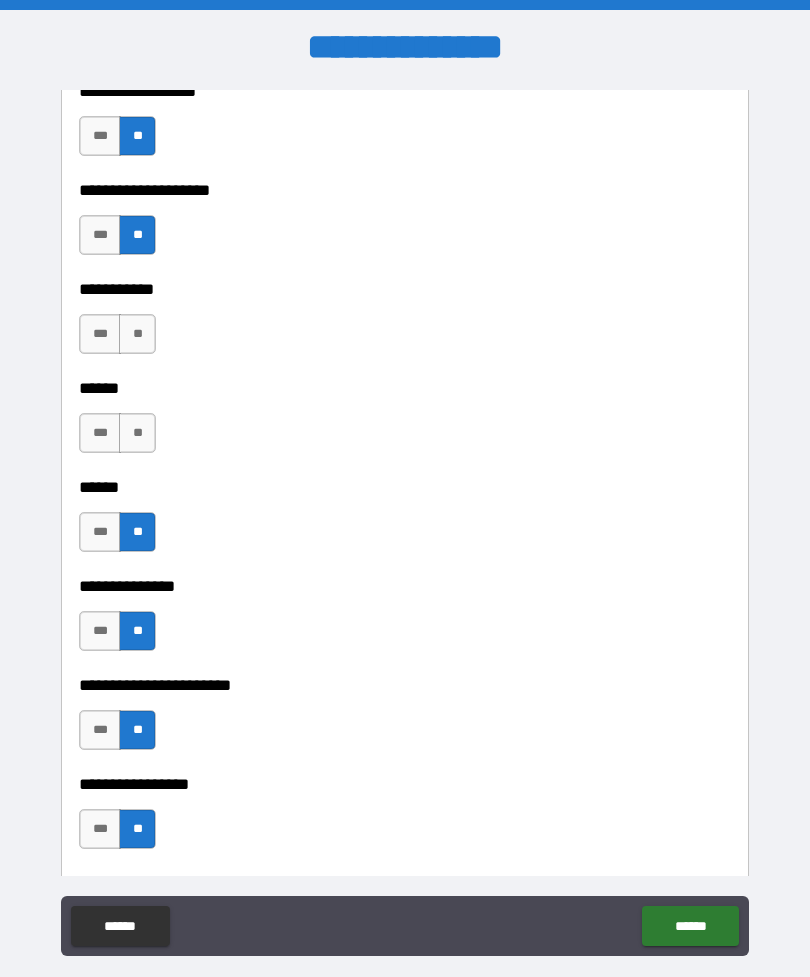 click on "**" at bounding box center (137, 433) 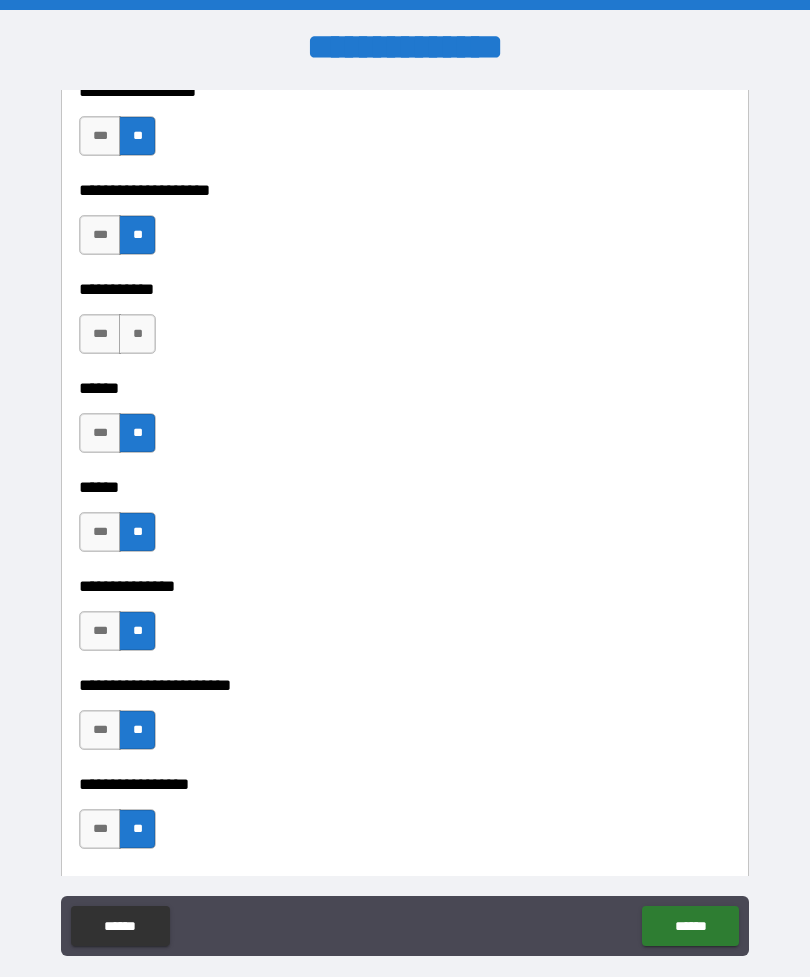 click on "**" at bounding box center (137, 334) 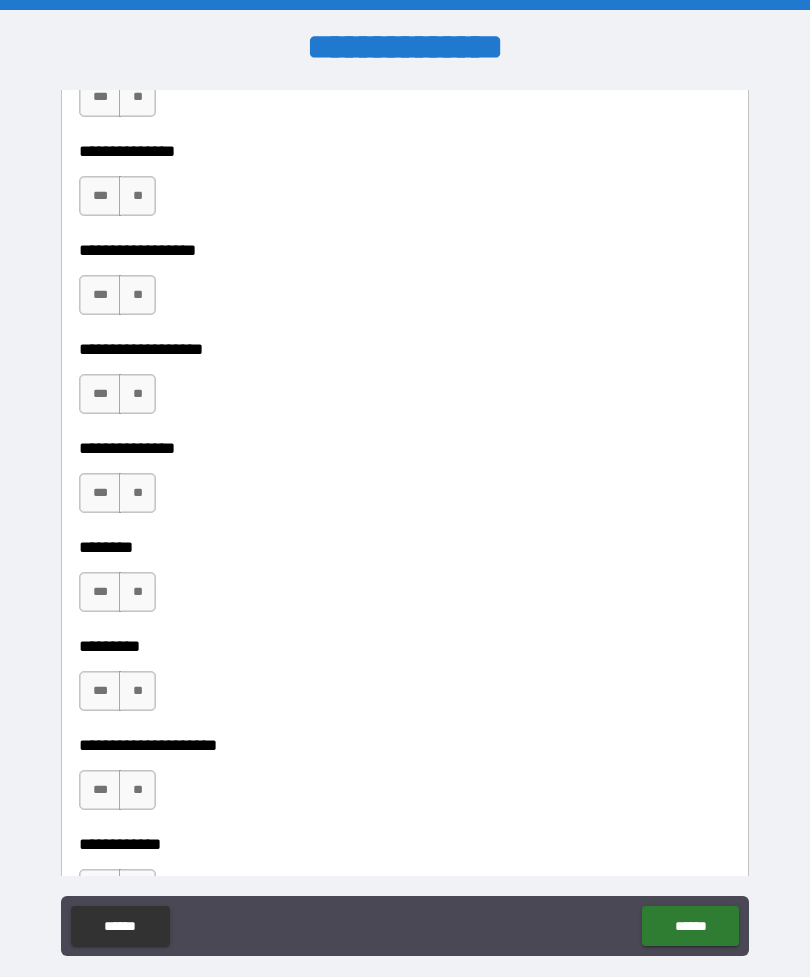 scroll, scrollTop: 5747, scrollLeft: 0, axis: vertical 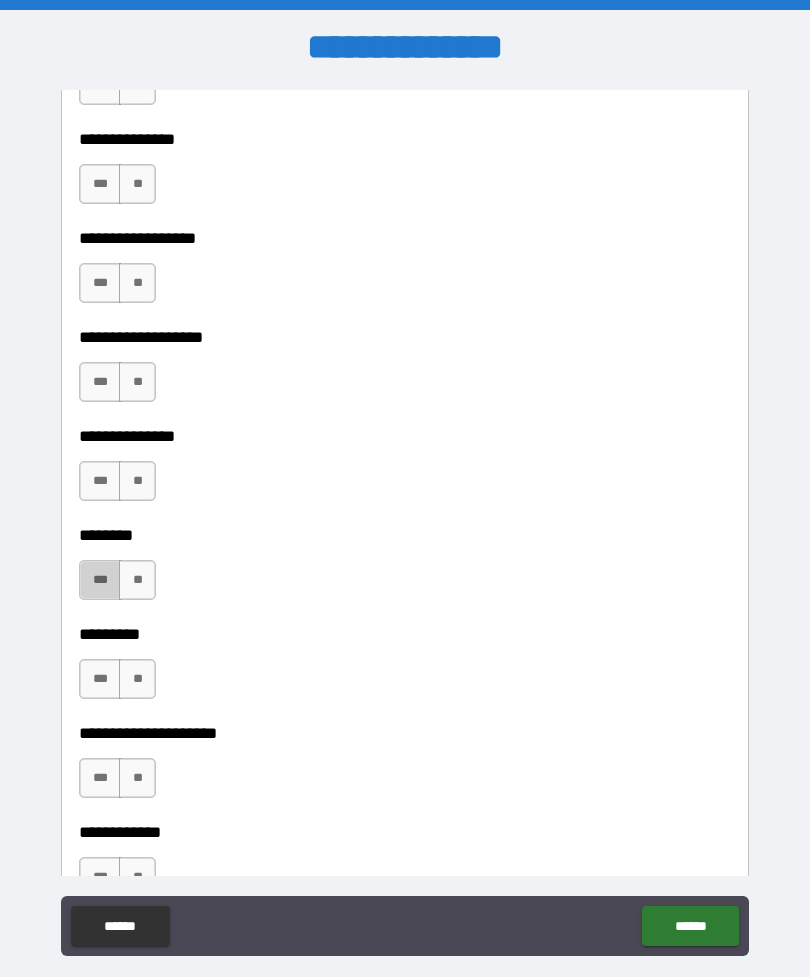 click on "***" at bounding box center (100, 580) 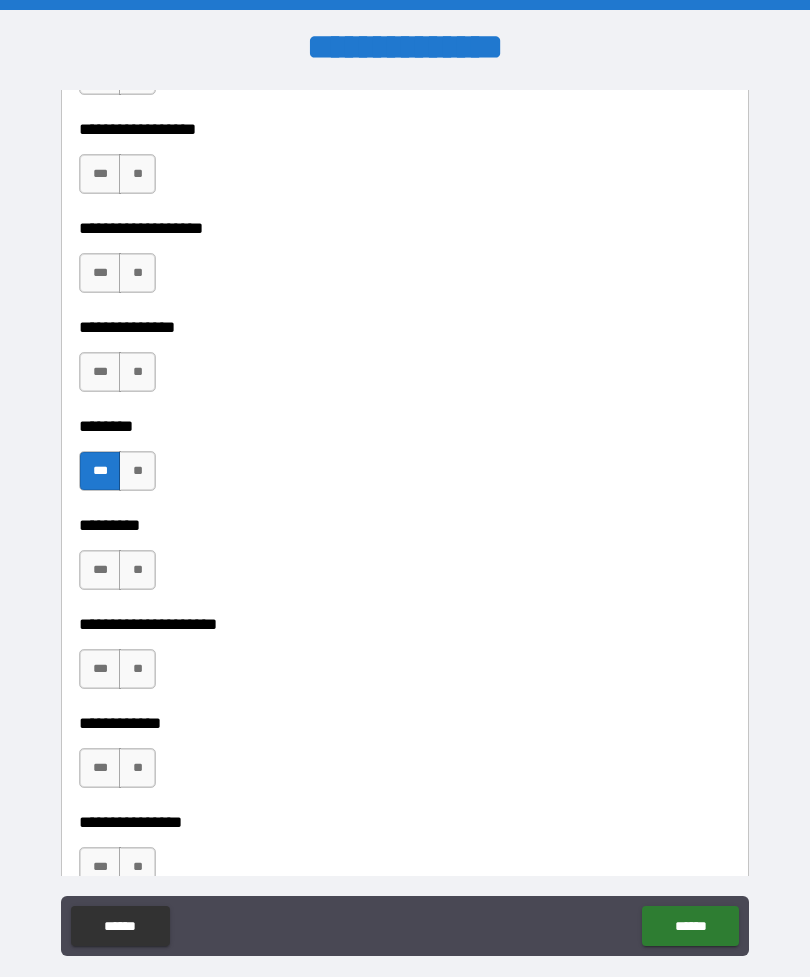 scroll, scrollTop: 5858, scrollLeft: 0, axis: vertical 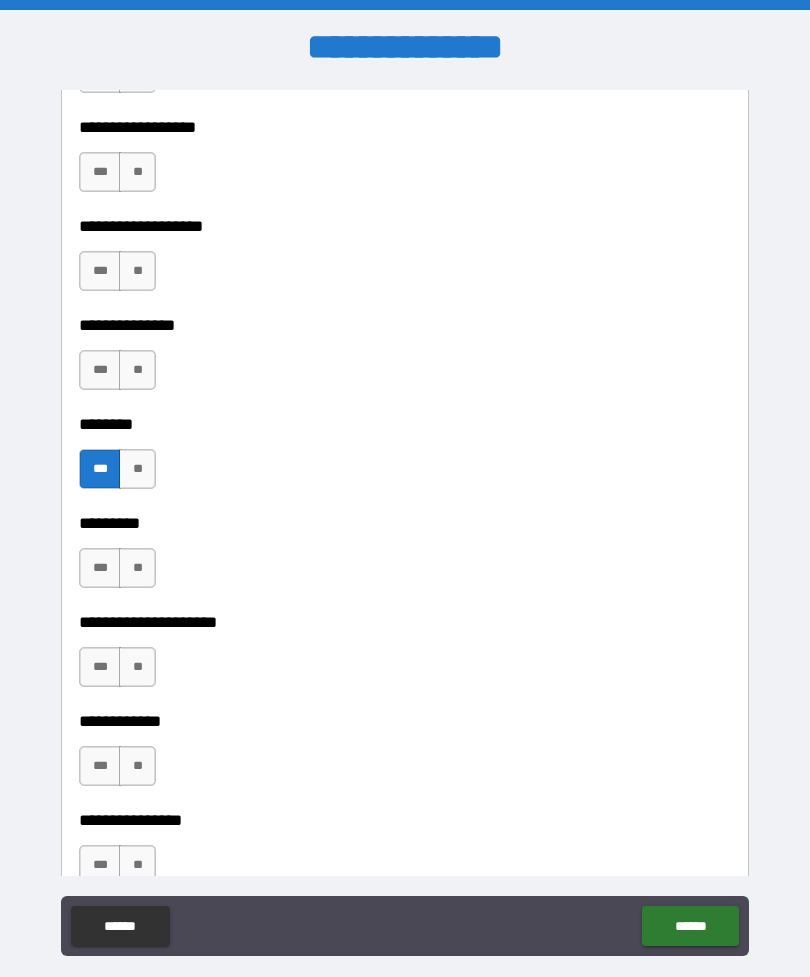 click on "**********" at bounding box center [405, 721] 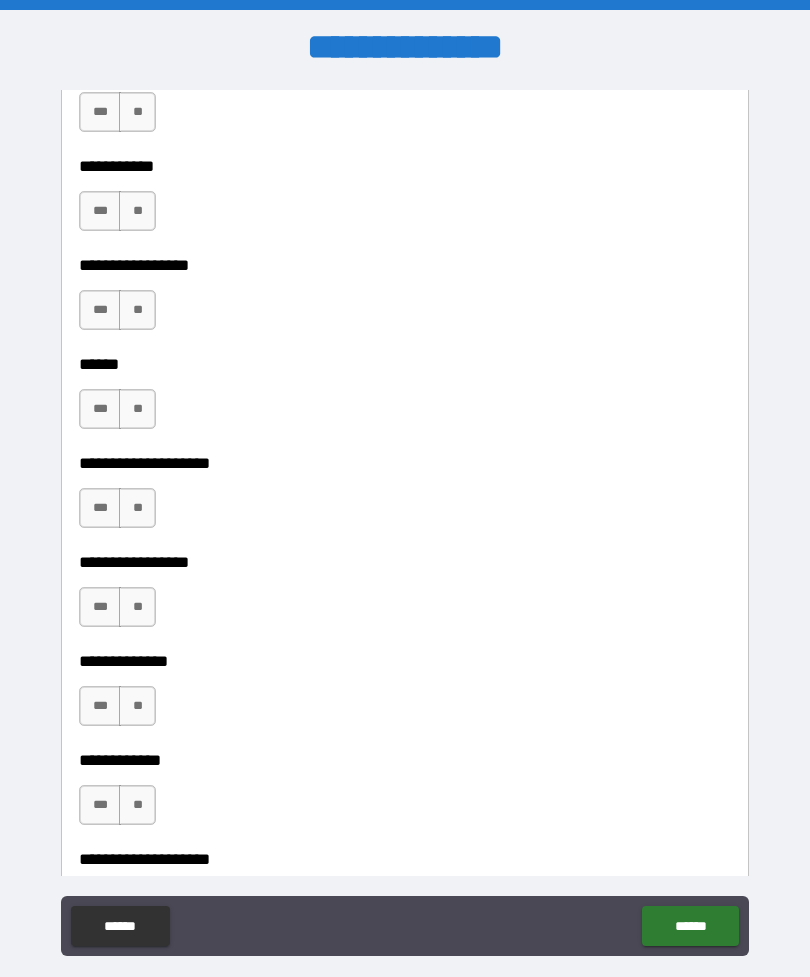 scroll, scrollTop: 6810, scrollLeft: 0, axis: vertical 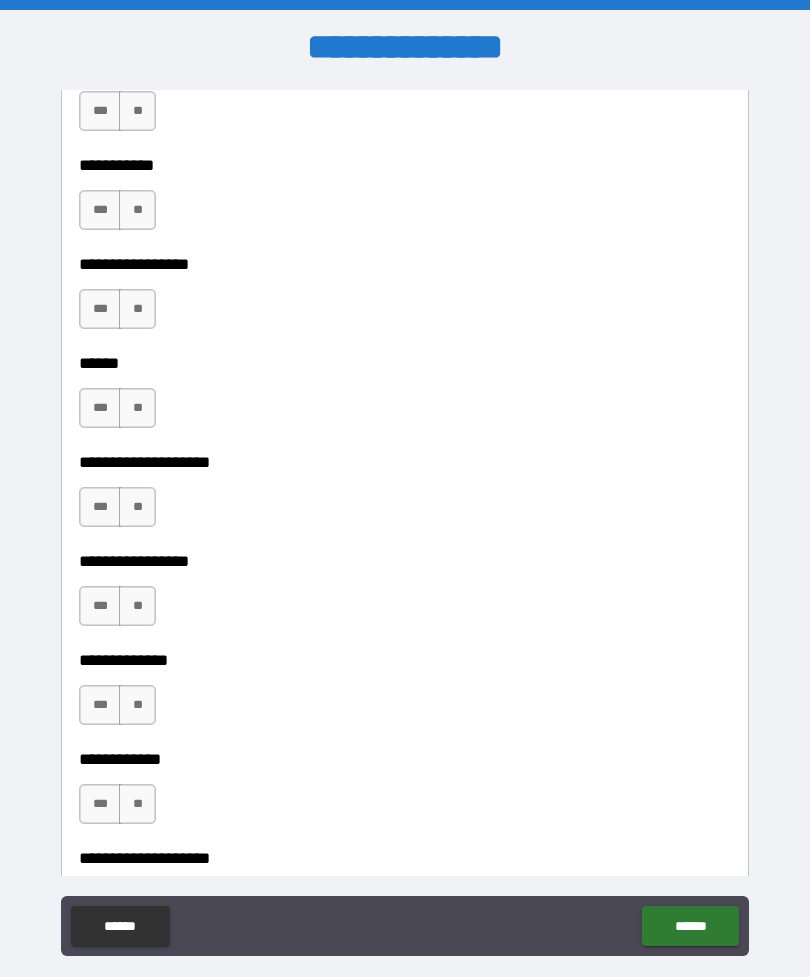click on "**********" at bounding box center (405, 547) 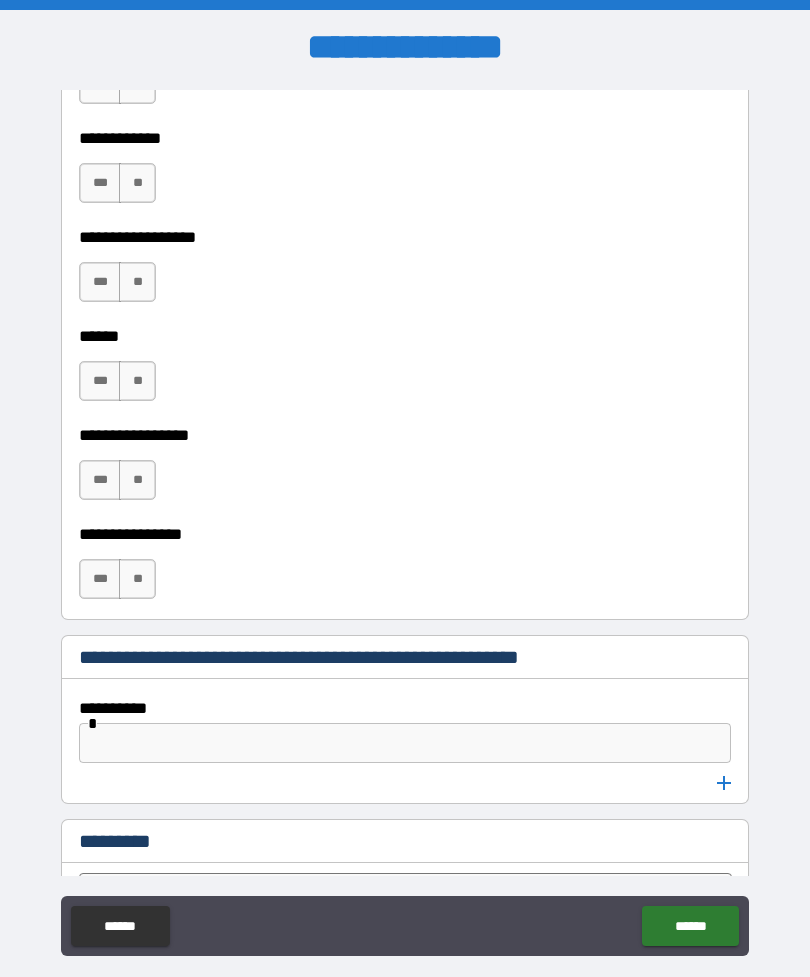 scroll, scrollTop: 10104, scrollLeft: 0, axis: vertical 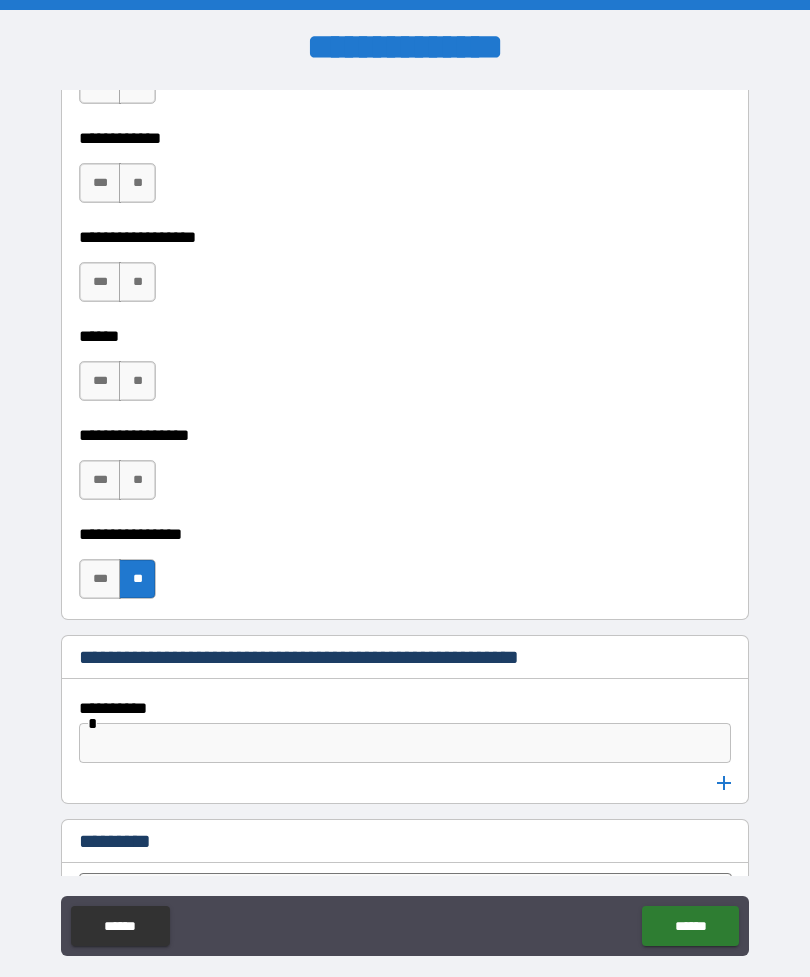 click on "**" at bounding box center [137, 480] 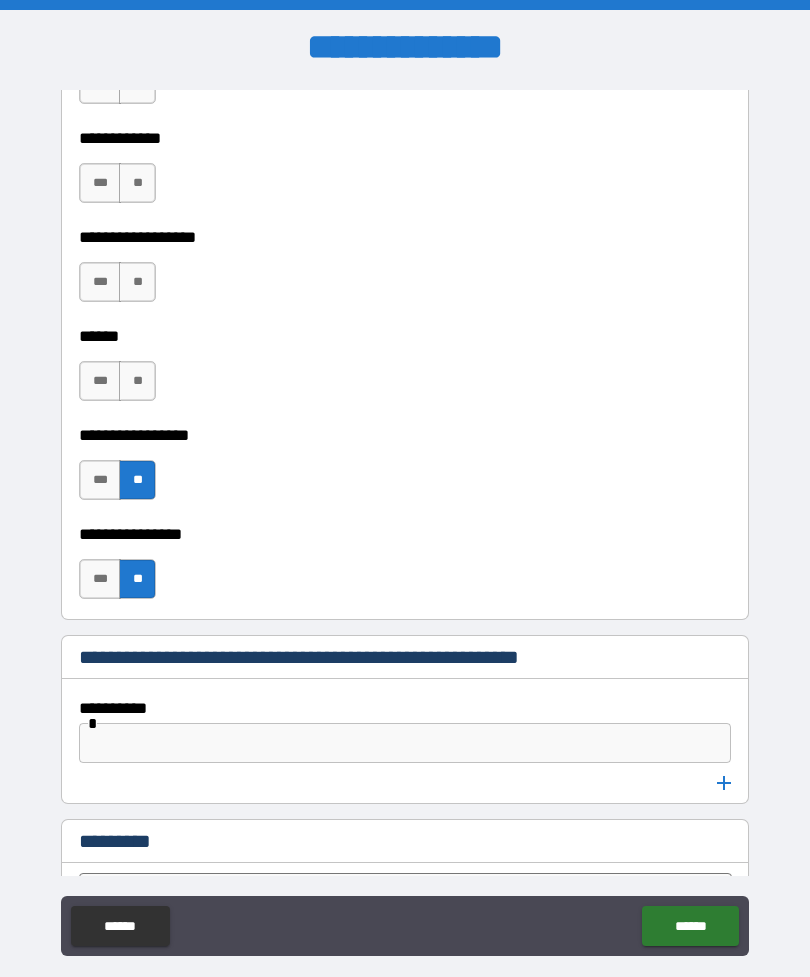 click on "**" at bounding box center (137, 381) 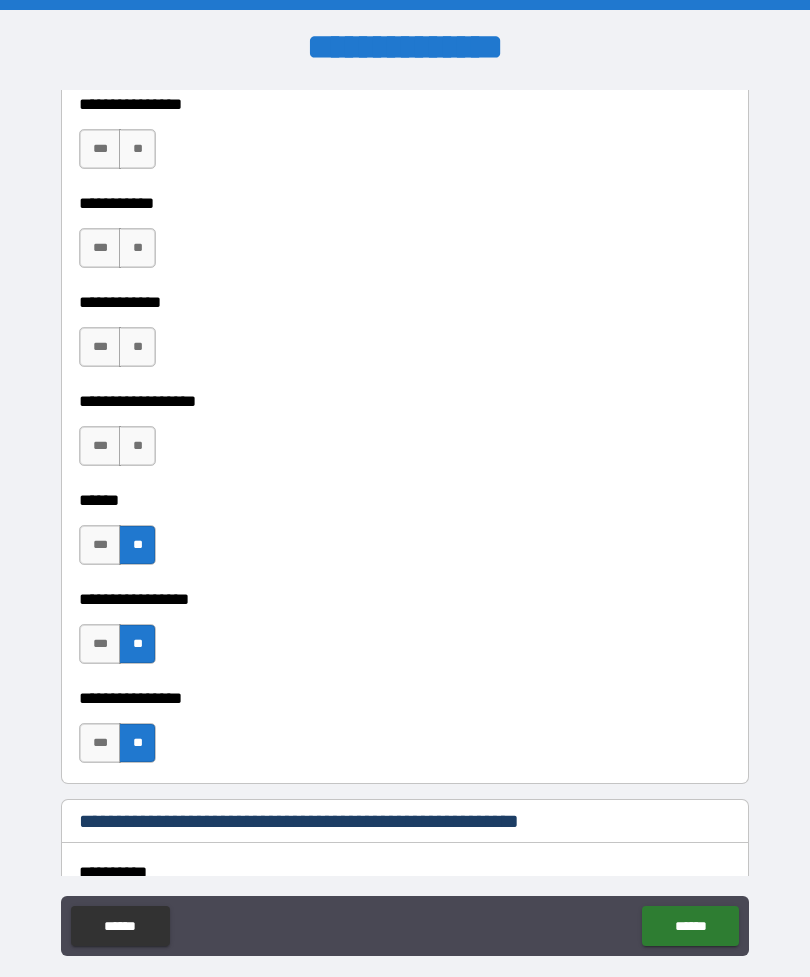 scroll, scrollTop: 9911, scrollLeft: 0, axis: vertical 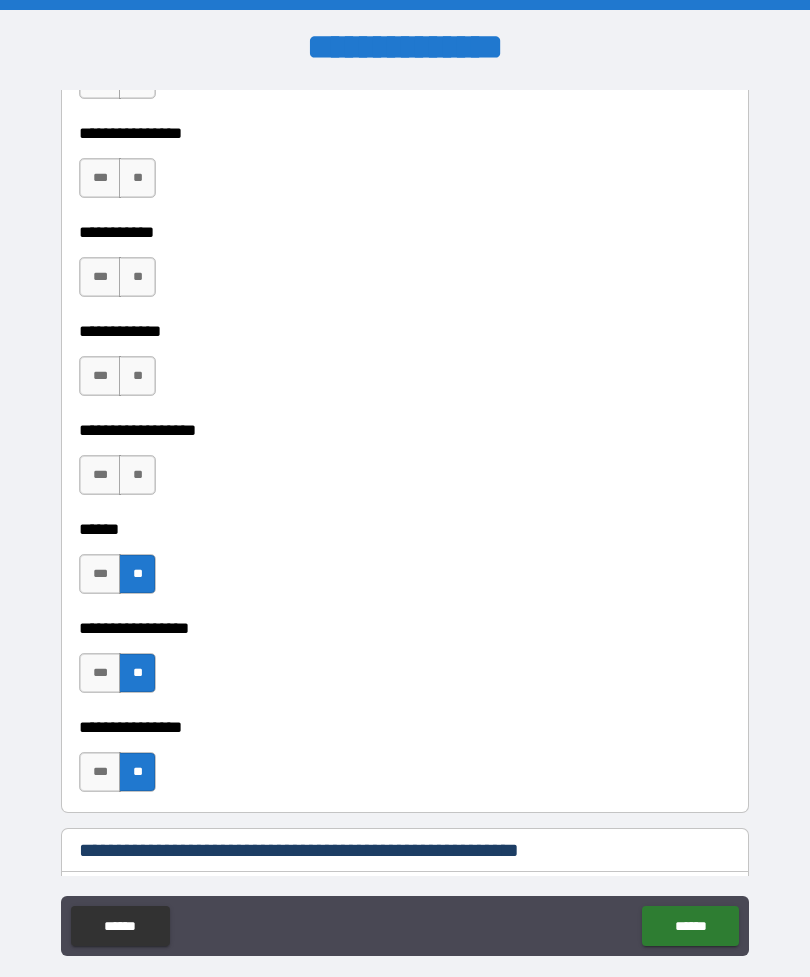 click on "**" at bounding box center [137, 475] 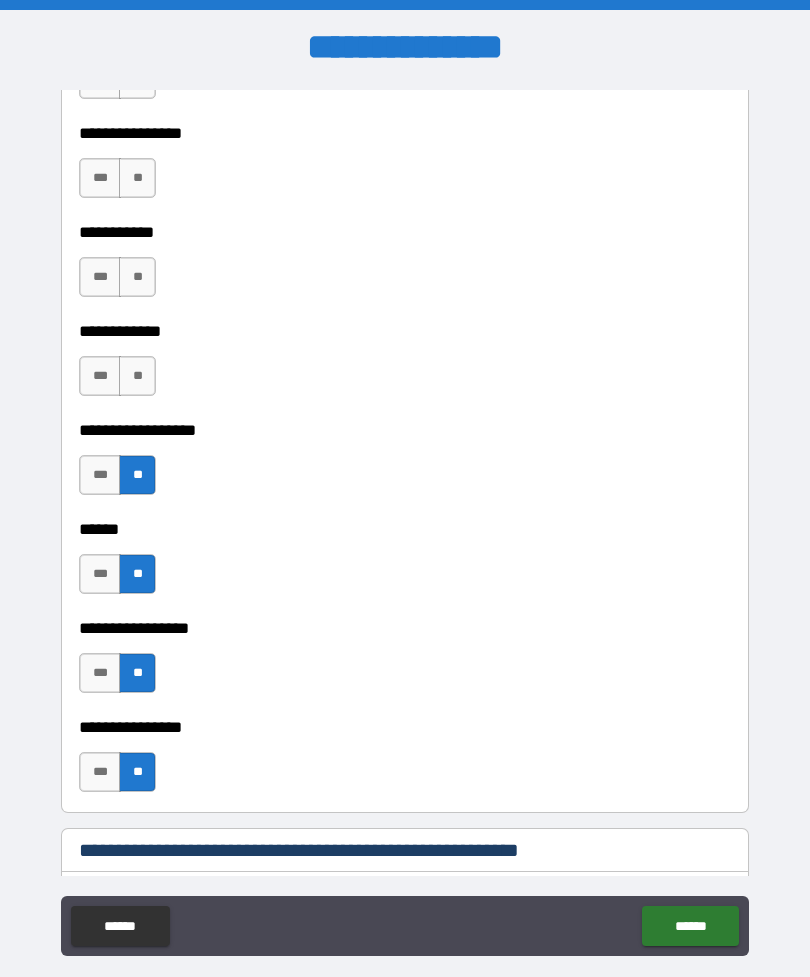 click on "**" at bounding box center [137, 376] 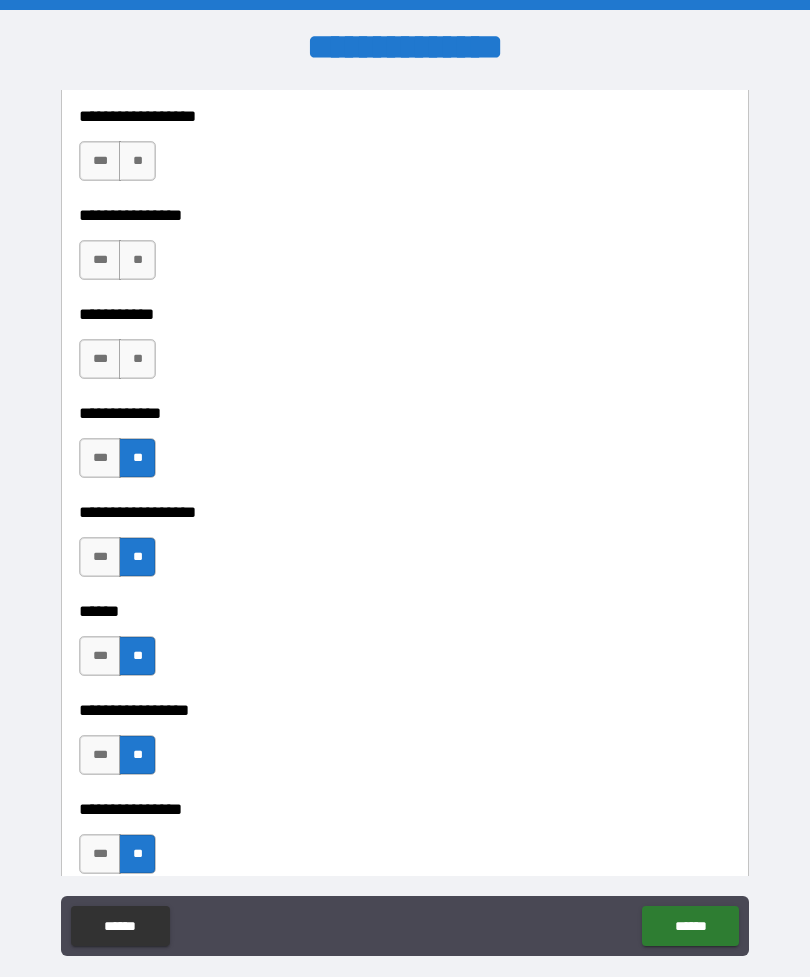 scroll, scrollTop: 9822, scrollLeft: 0, axis: vertical 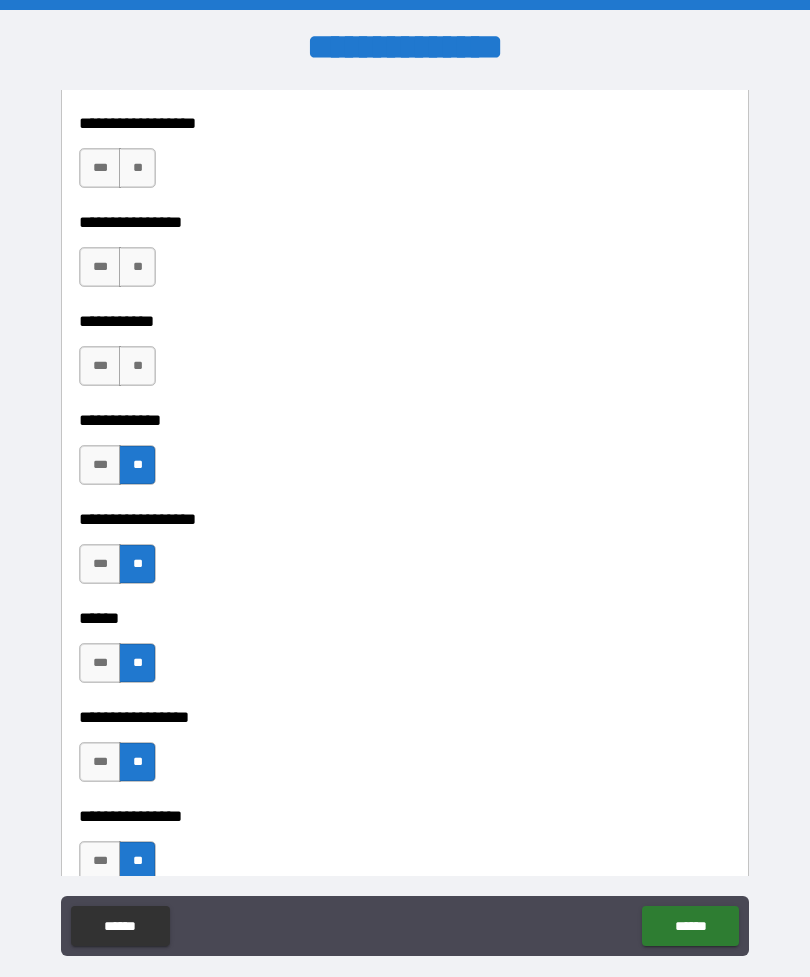 click on "**" at bounding box center [137, 366] 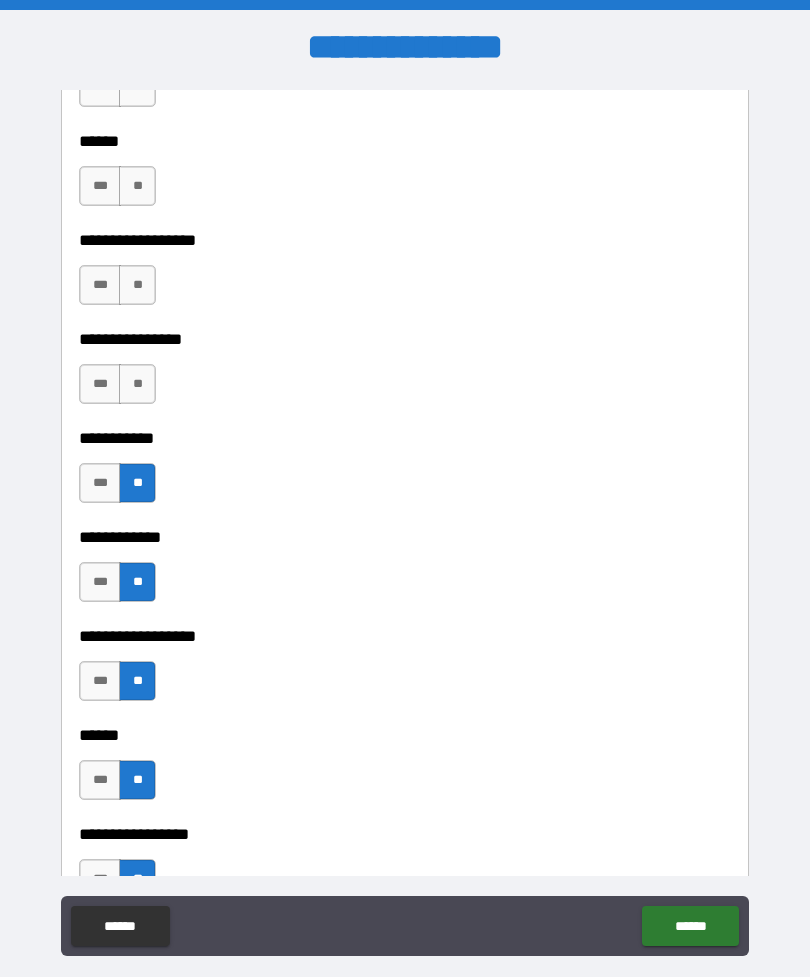 scroll, scrollTop: 9699, scrollLeft: 0, axis: vertical 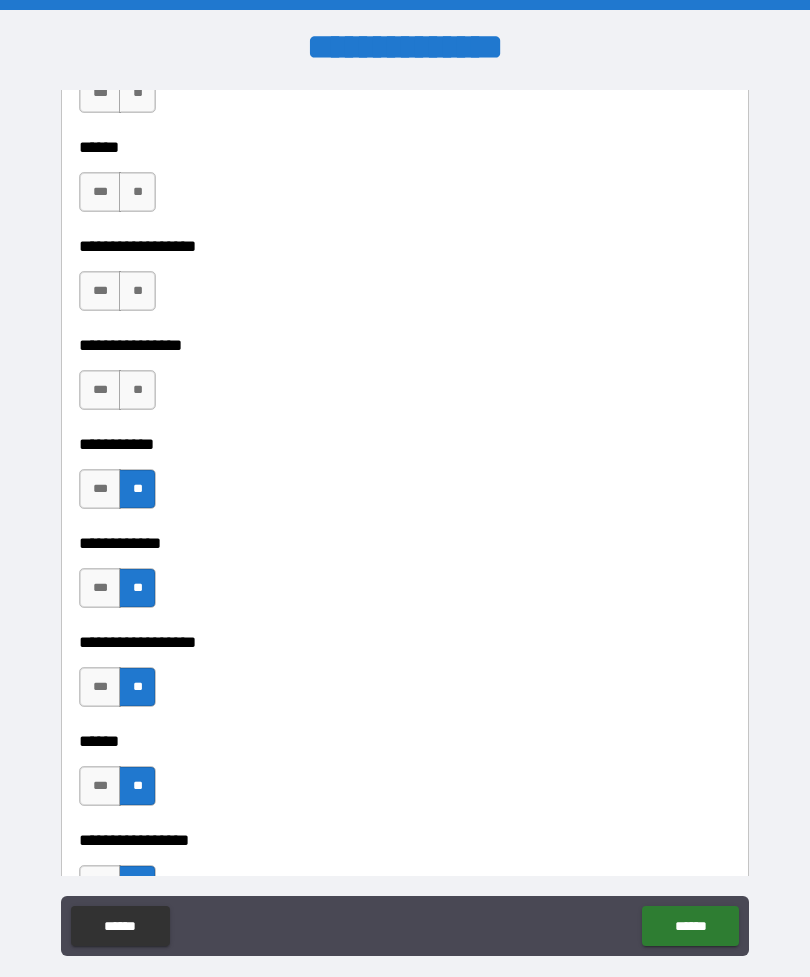 click on "**" at bounding box center [137, 390] 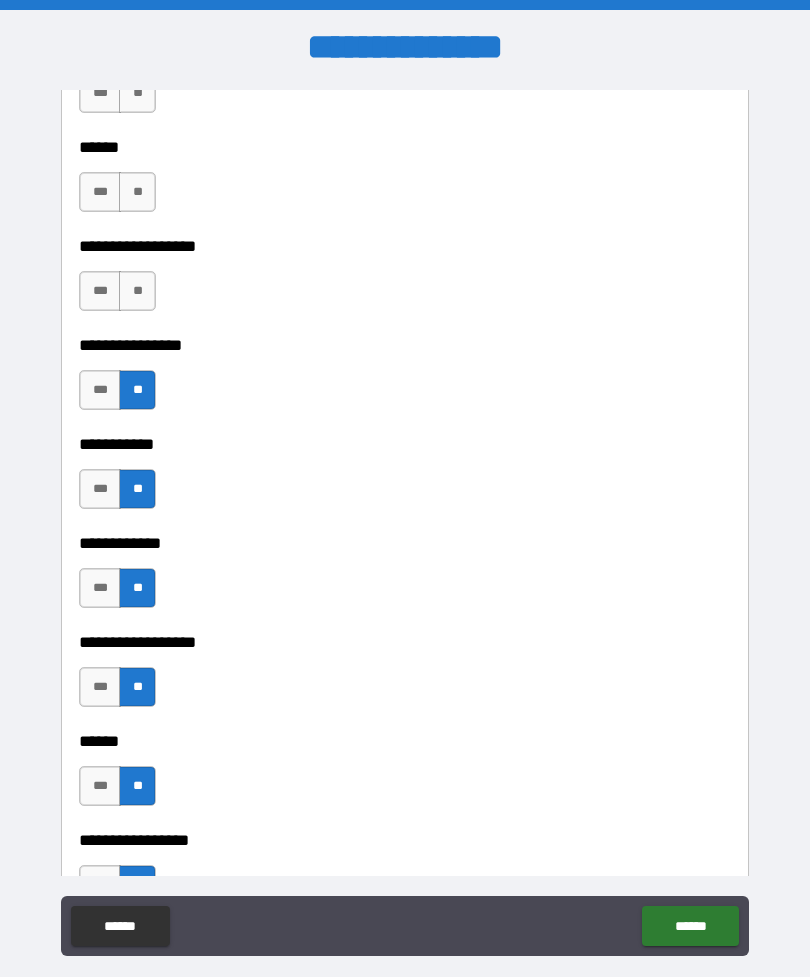 click on "**" at bounding box center [137, 291] 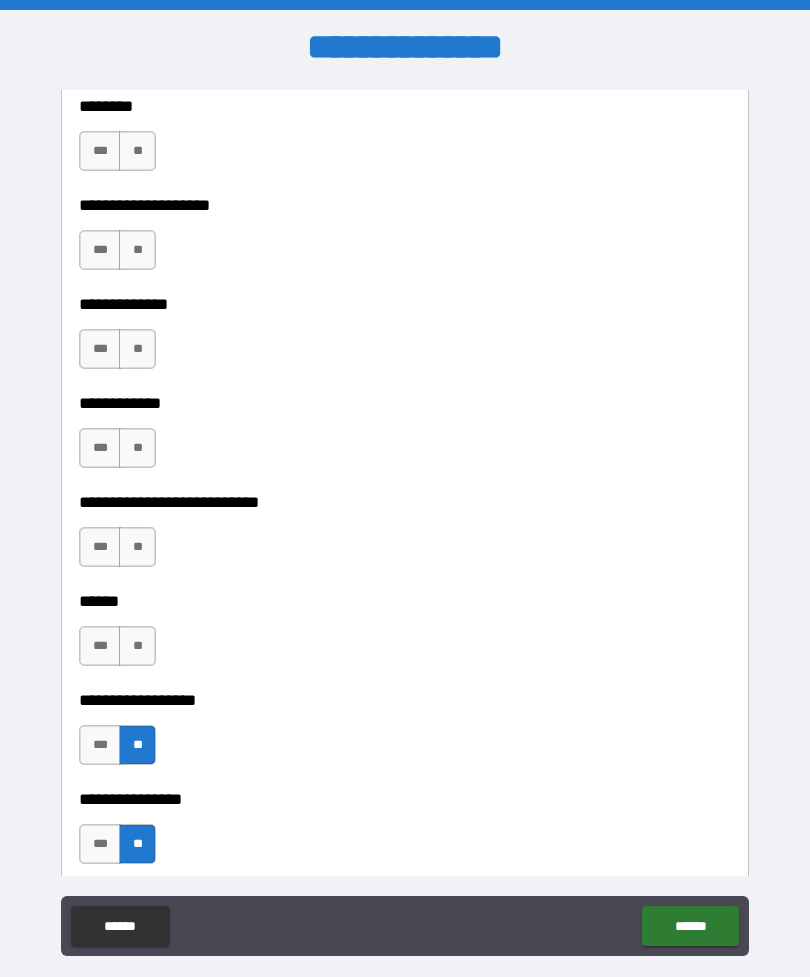 scroll, scrollTop: 9244, scrollLeft: 0, axis: vertical 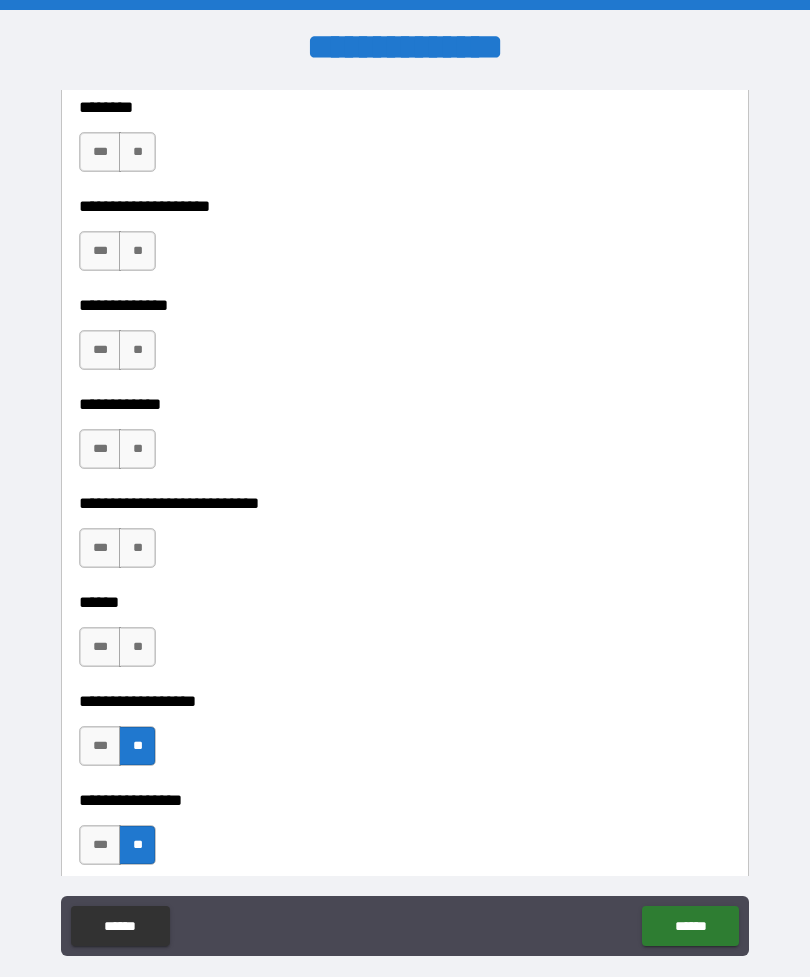 click on "**" at bounding box center [137, 647] 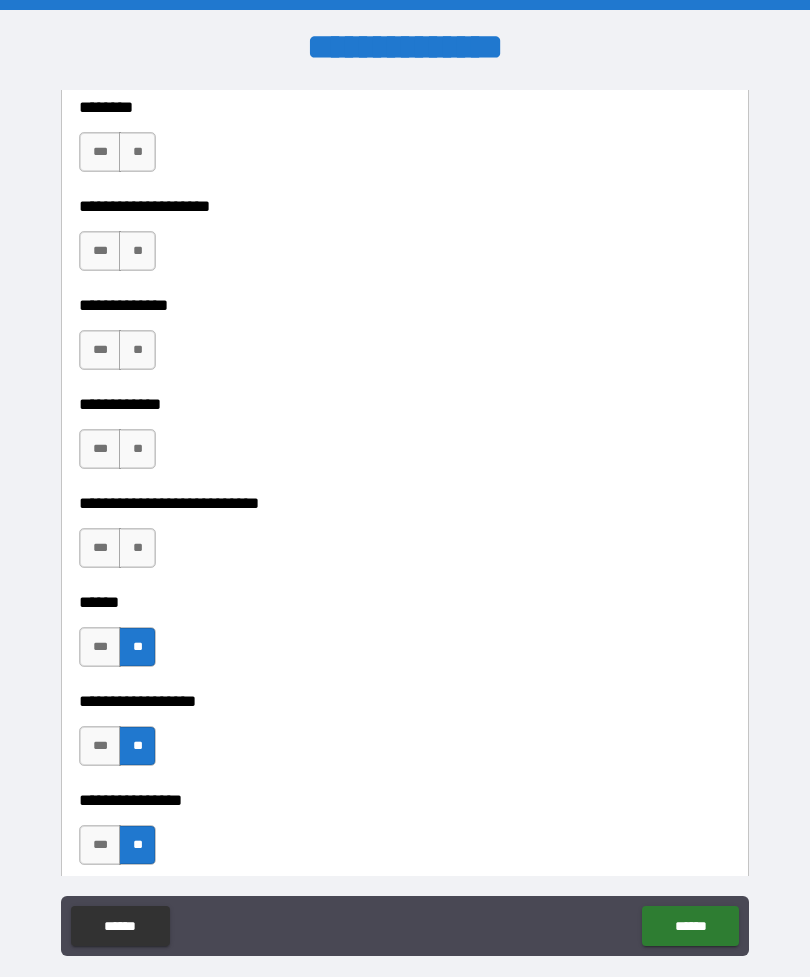click on "**" at bounding box center (137, 548) 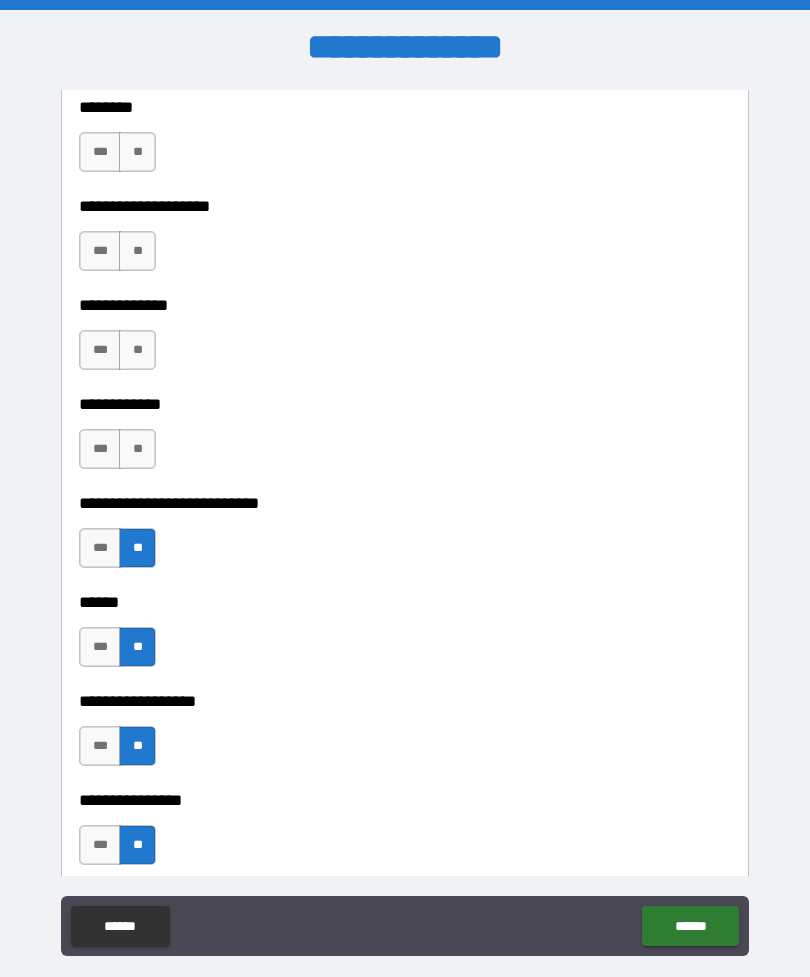 click on "**" at bounding box center (137, 449) 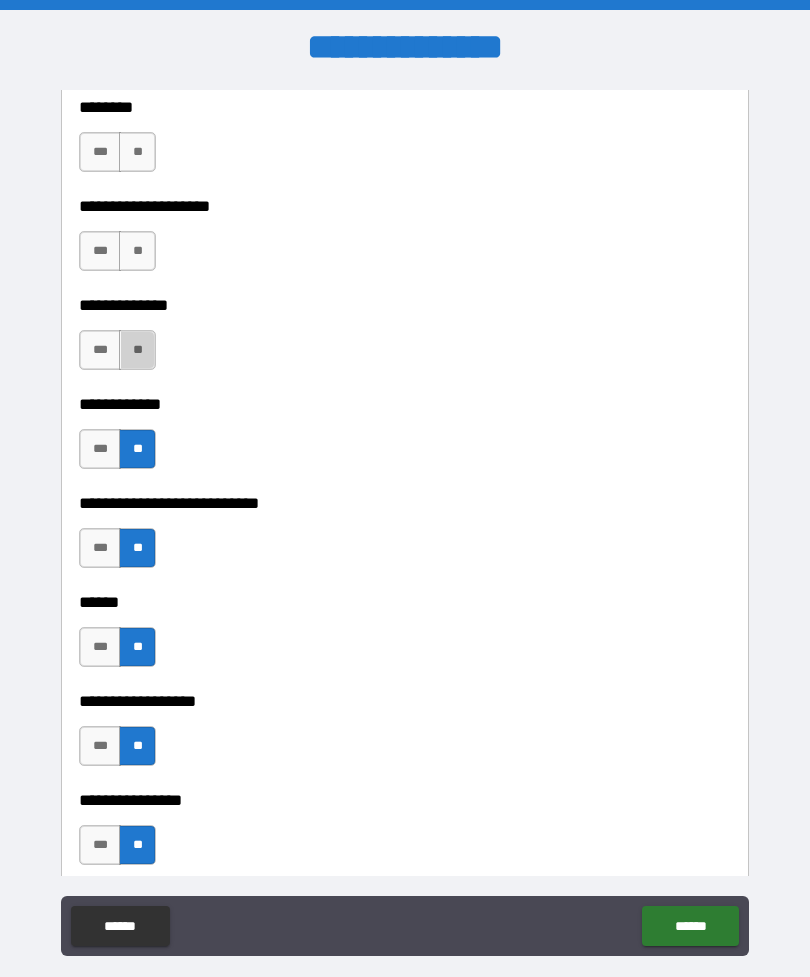 click on "**" at bounding box center (137, 350) 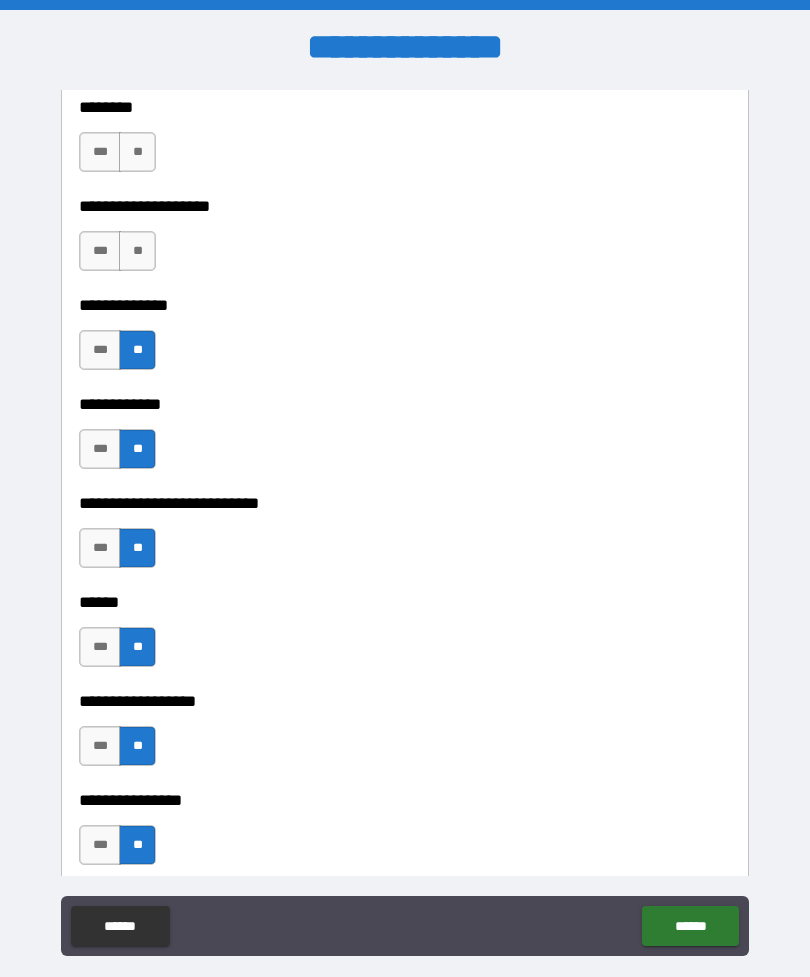 scroll, scrollTop: 9241, scrollLeft: 0, axis: vertical 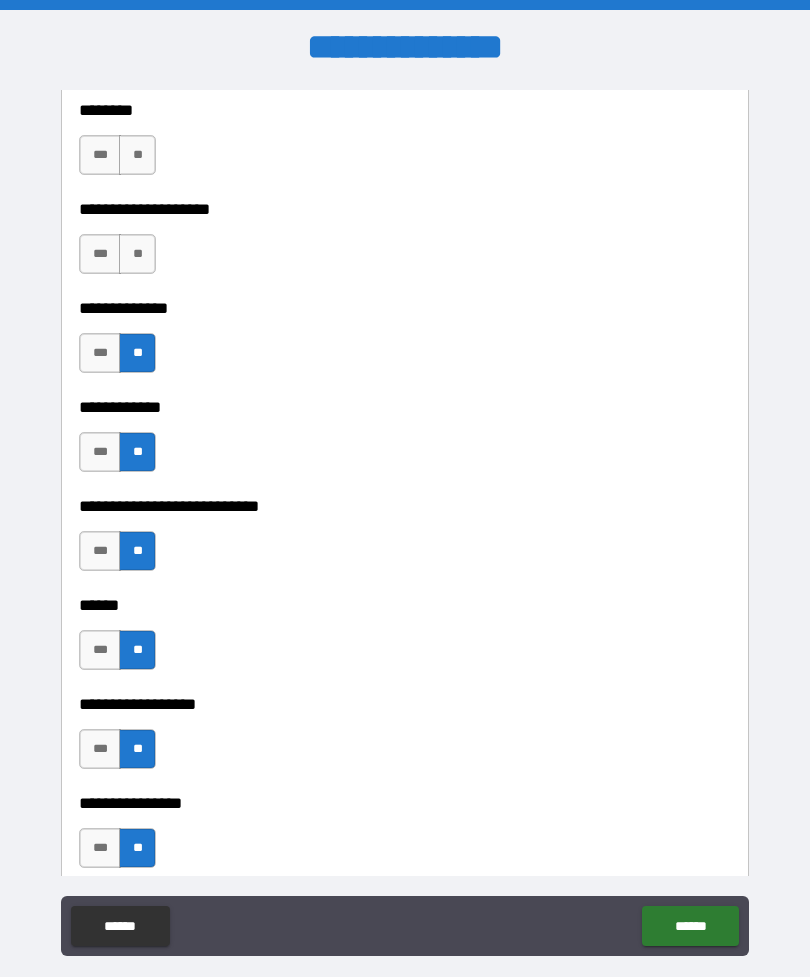 click on "**" at bounding box center (137, 254) 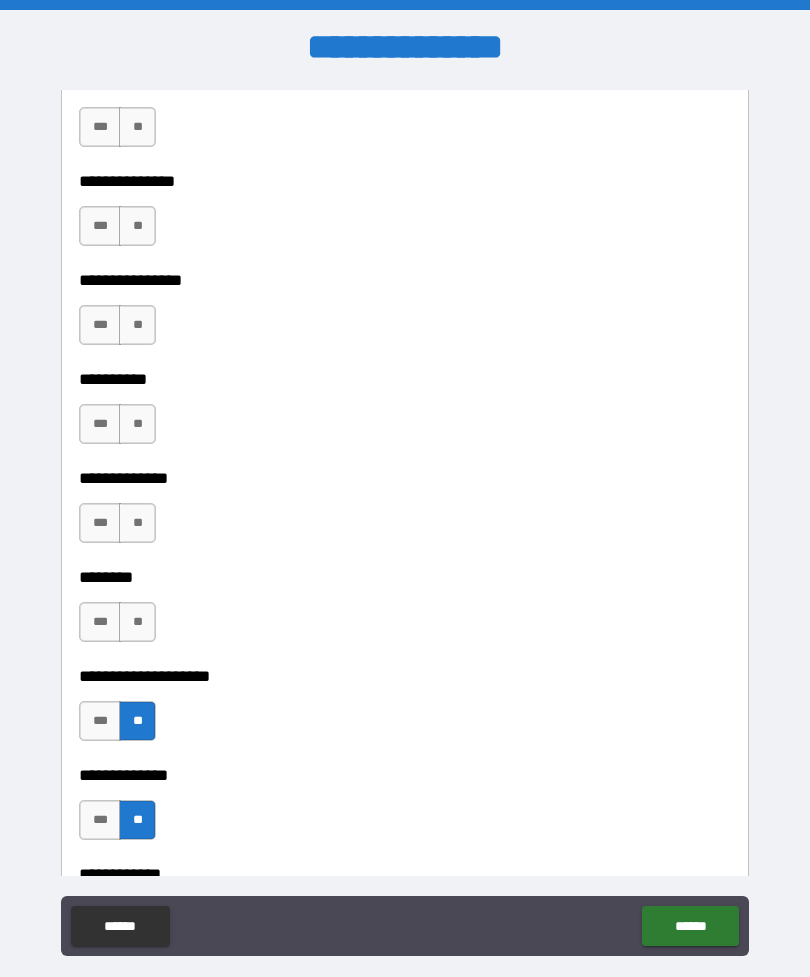 scroll, scrollTop: 8773, scrollLeft: 0, axis: vertical 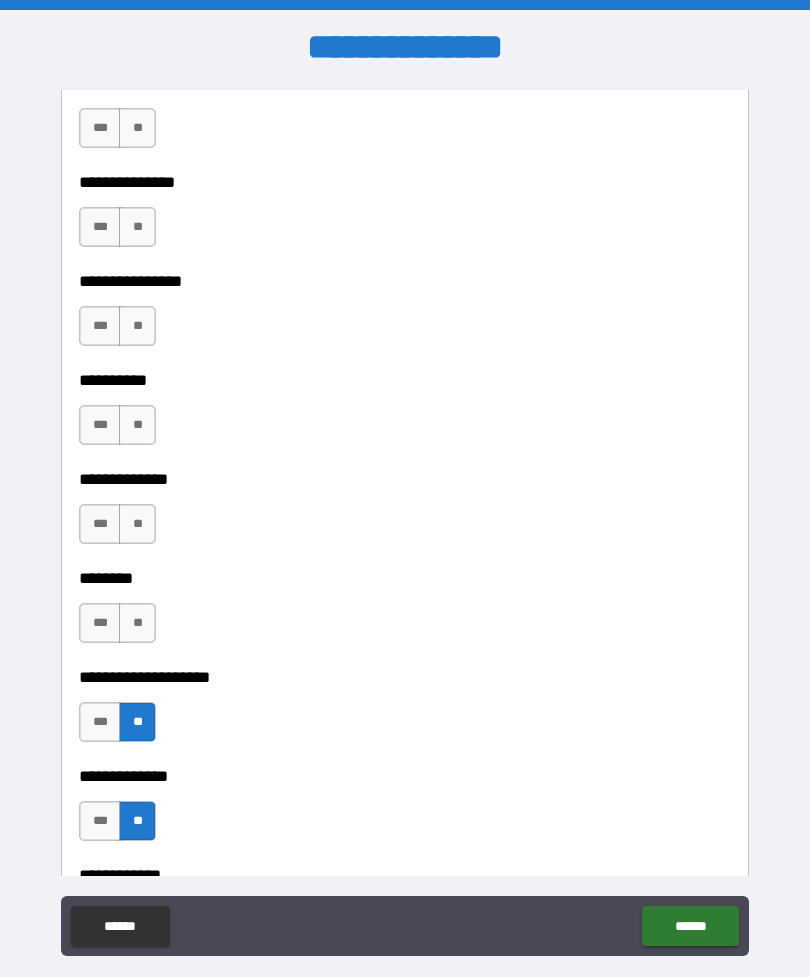 click on "**" at bounding box center [137, 623] 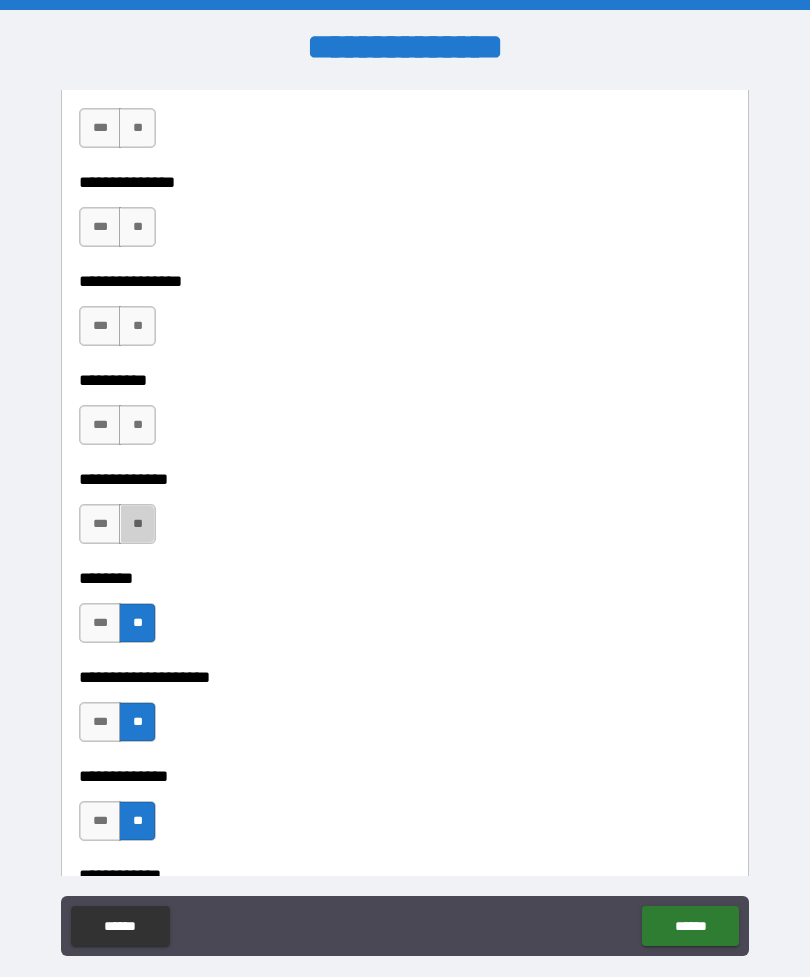 click on "**" at bounding box center (137, 524) 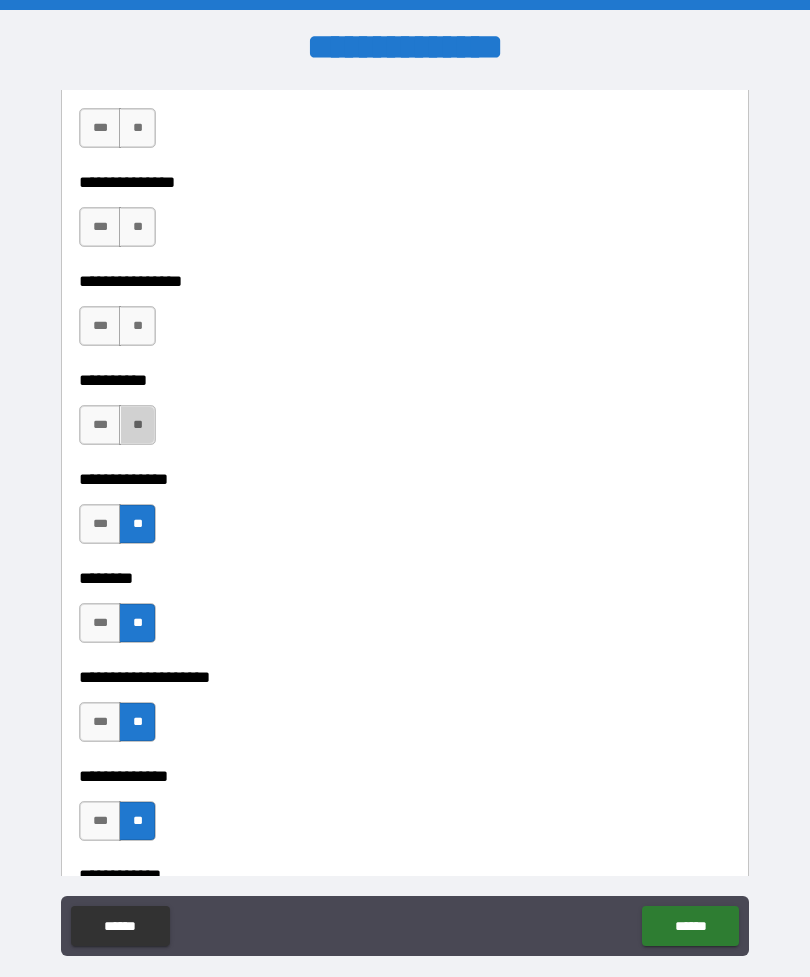 click on "**" at bounding box center (137, 425) 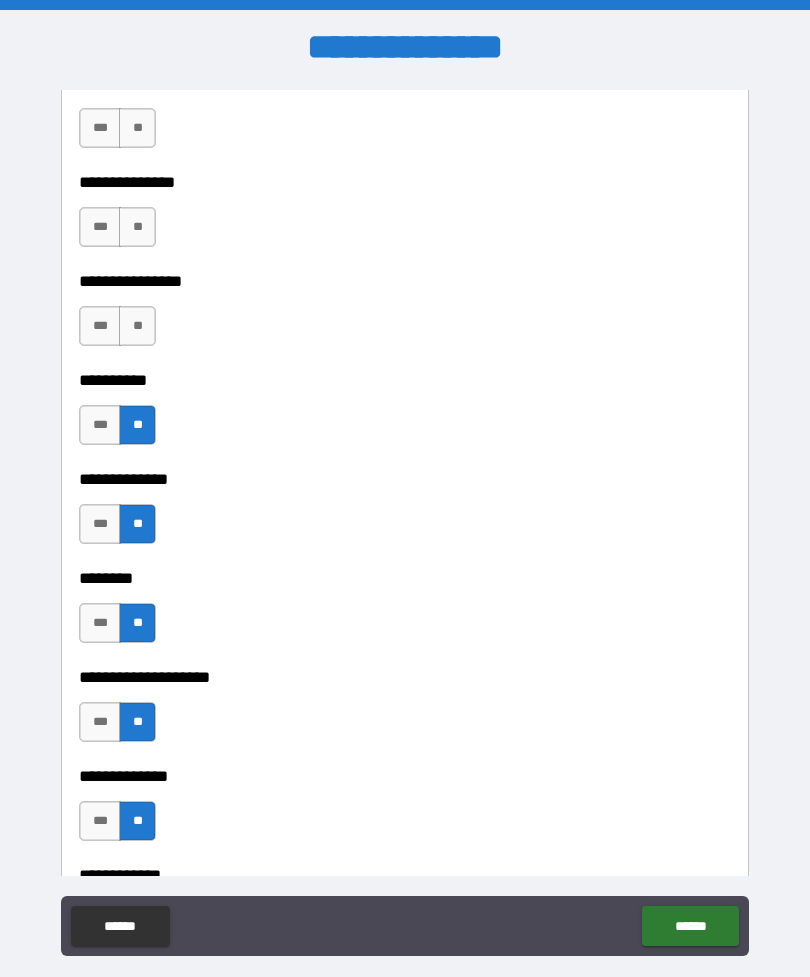 click on "**" at bounding box center (137, 326) 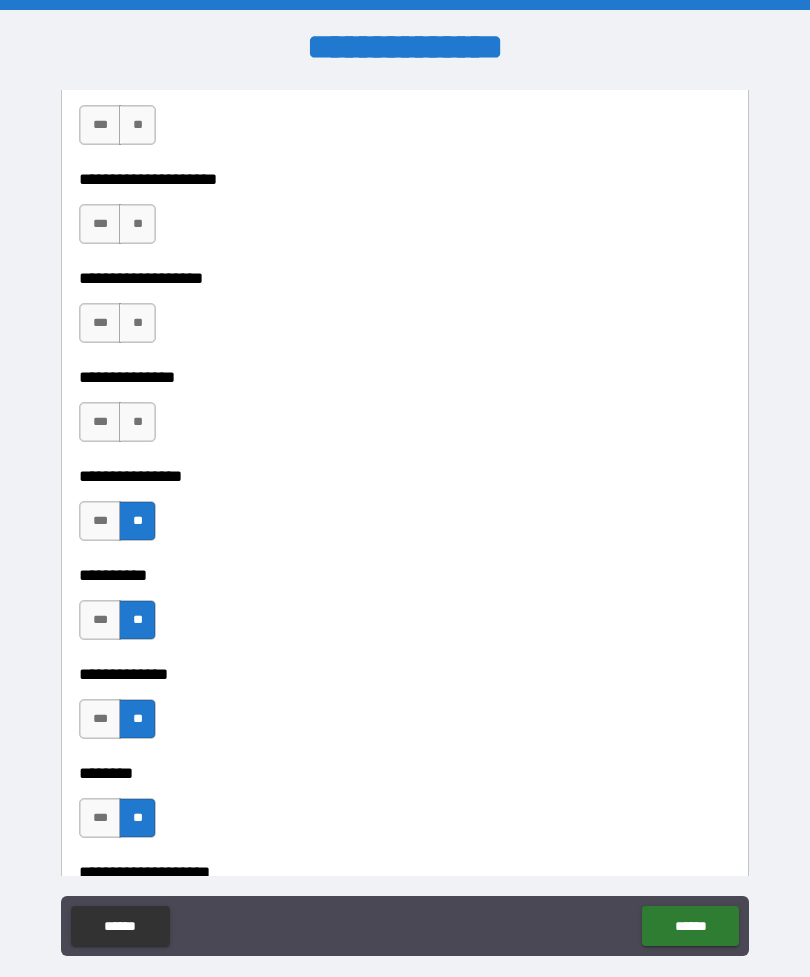 scroll, scrollTop: 8533, scrollLeft: 0, axis: vertical 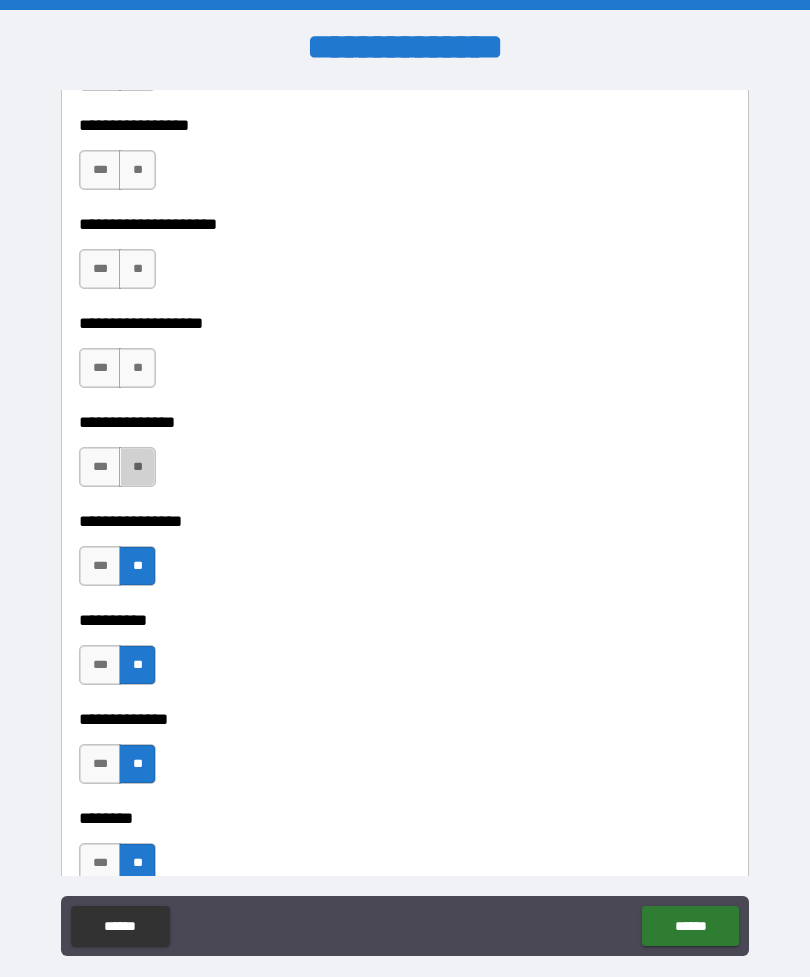 click on "**" at bounding box center [137, 467] 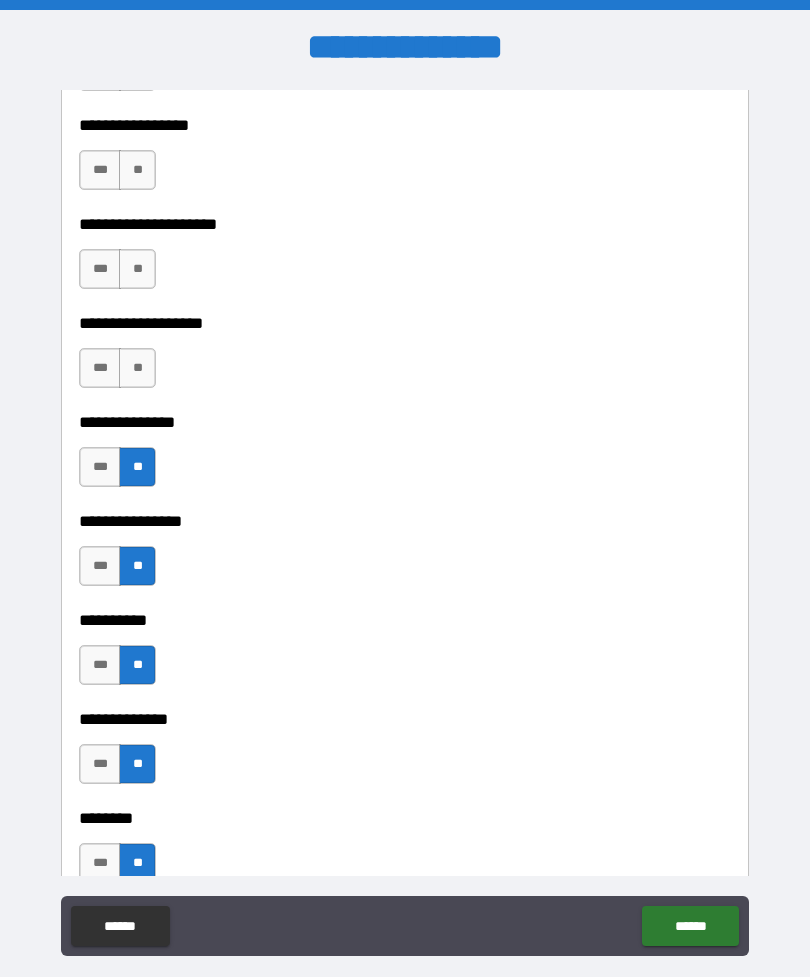 click on "**" at bounding box center [137, 368] 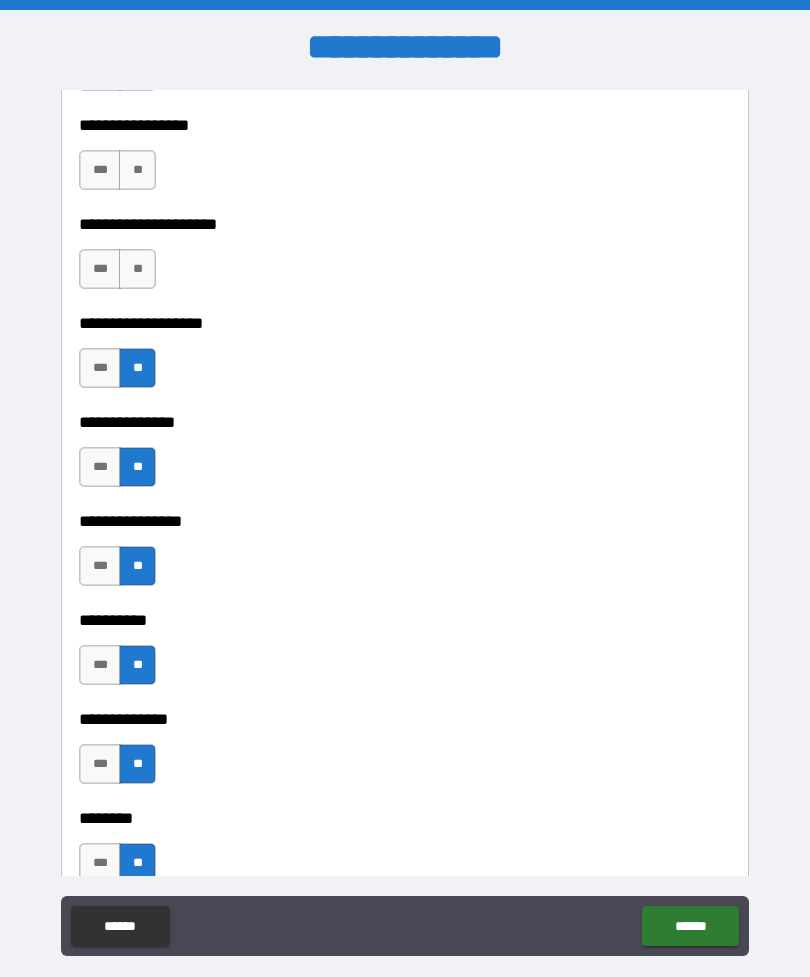 click on "**" at bounding box center [137, 269] 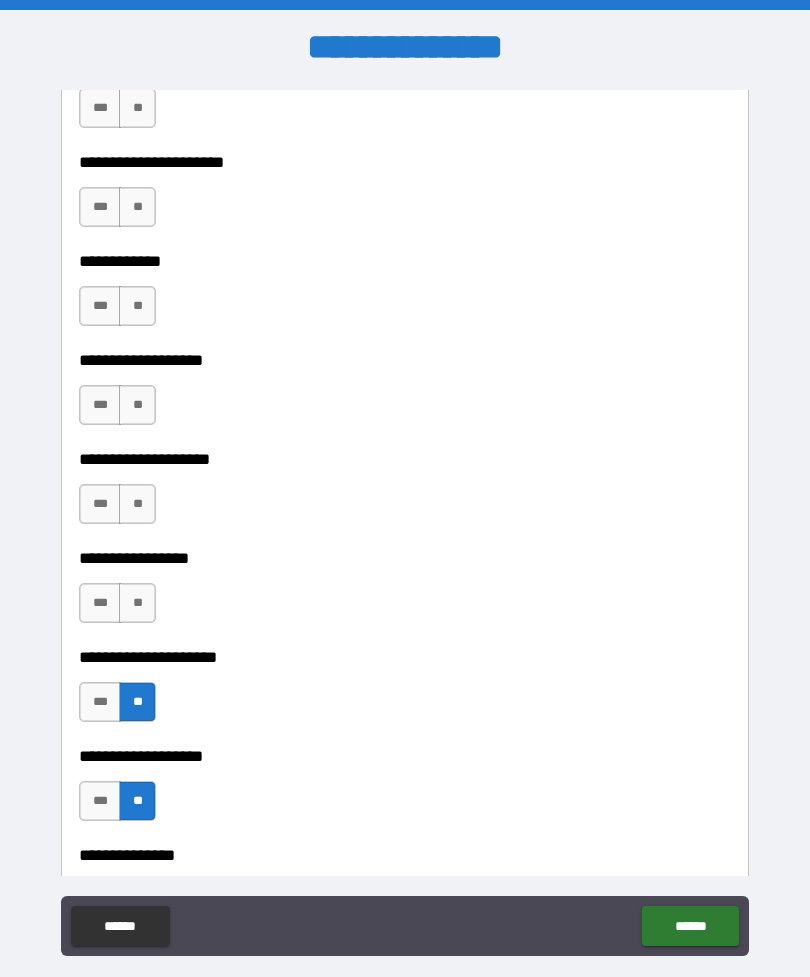 scroll, scrollTop: 8099, scrollLeft: 0, axis: vertical 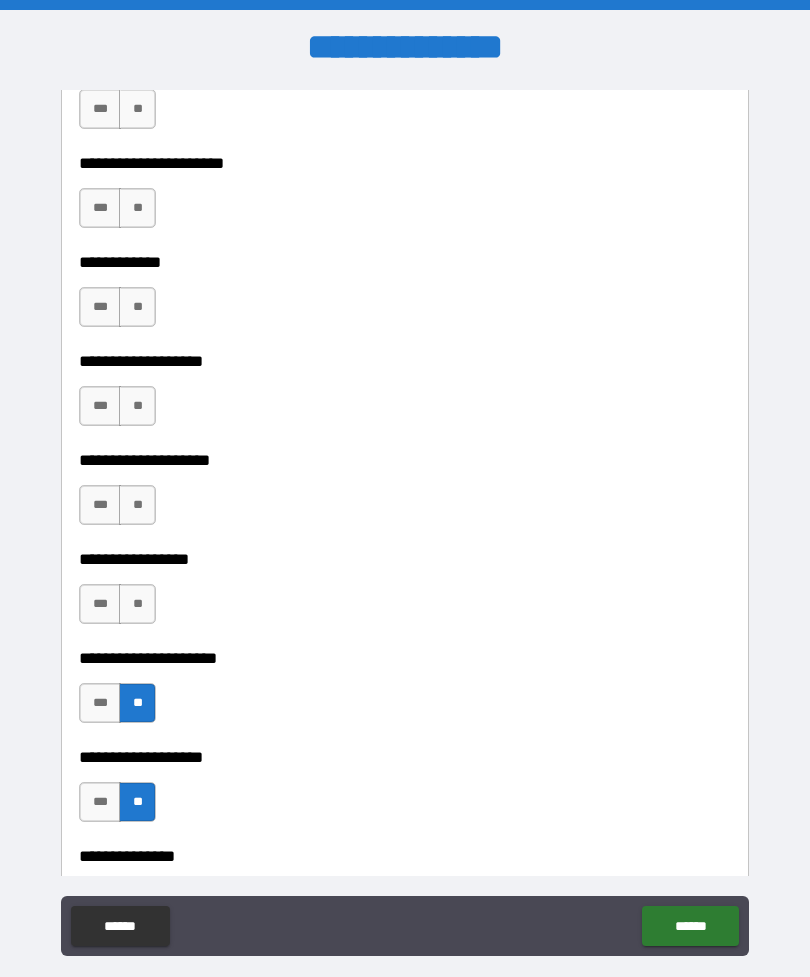 click on "**" at bounding box center (137, 604) 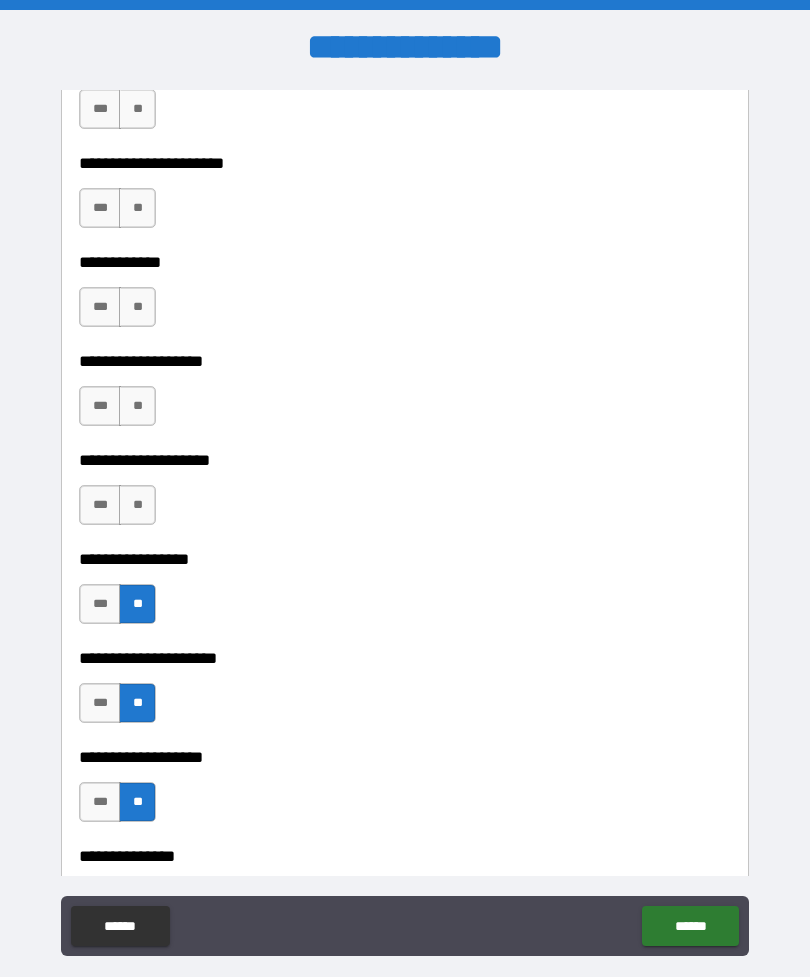 click on "**" at bounding box center [137, 505] 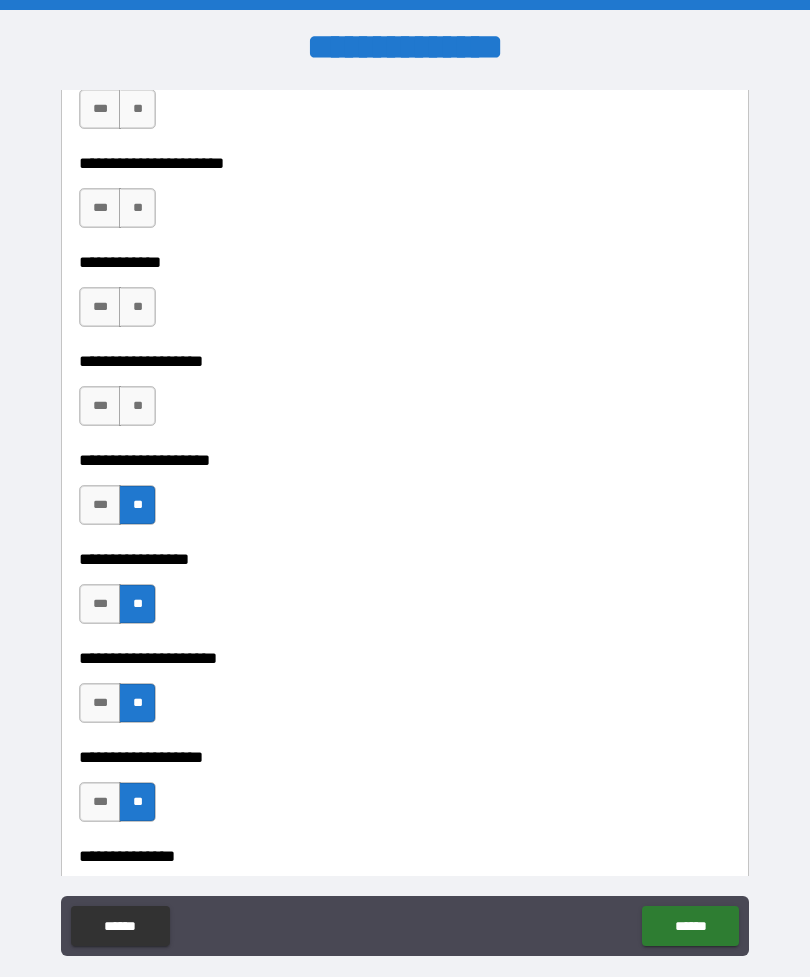 click on "**" at bounding box center (137, 406) 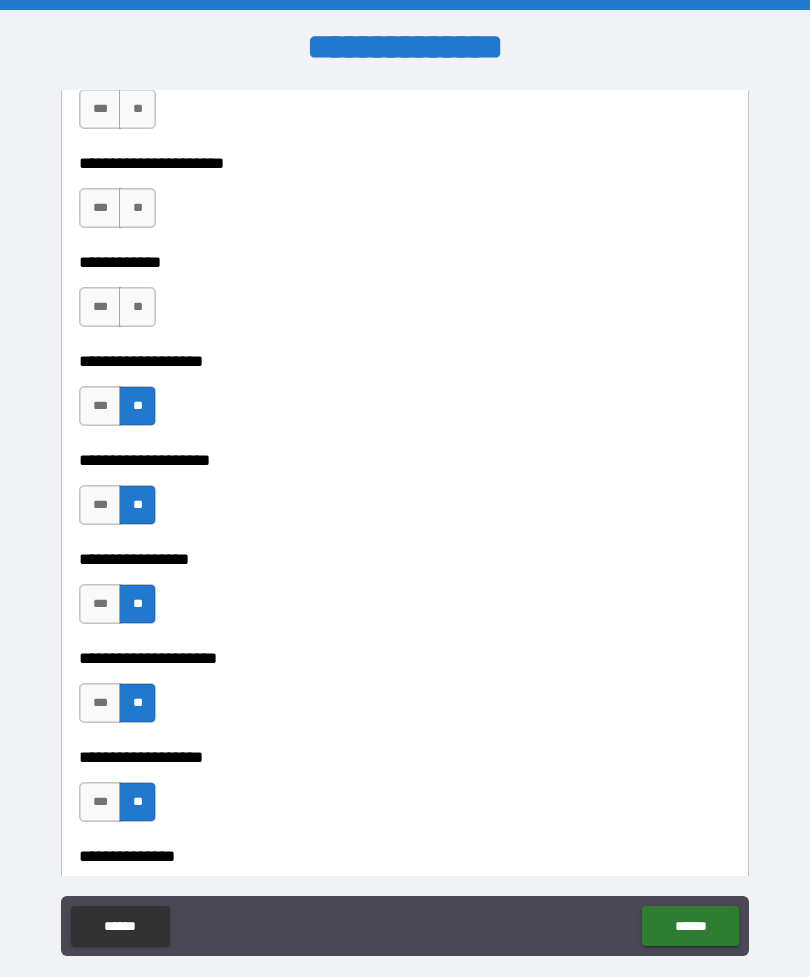 click on "**" at bounding box center [137, 307] 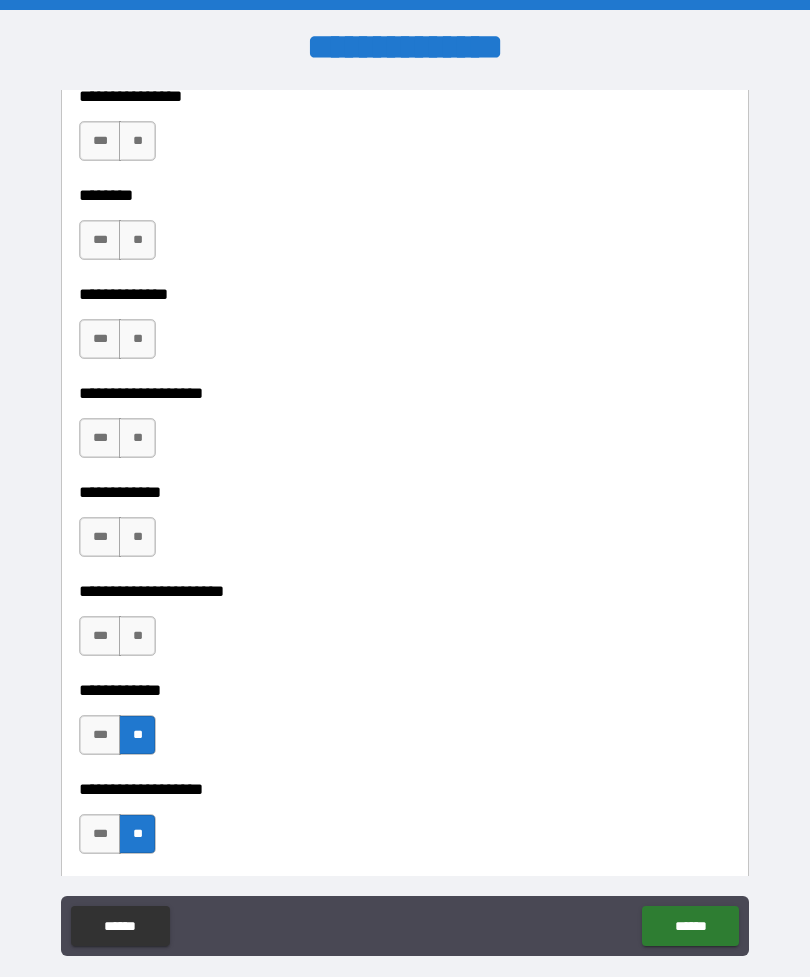 scroll, scrollTop: 7669, scrollLeft: 0, axis: vertical 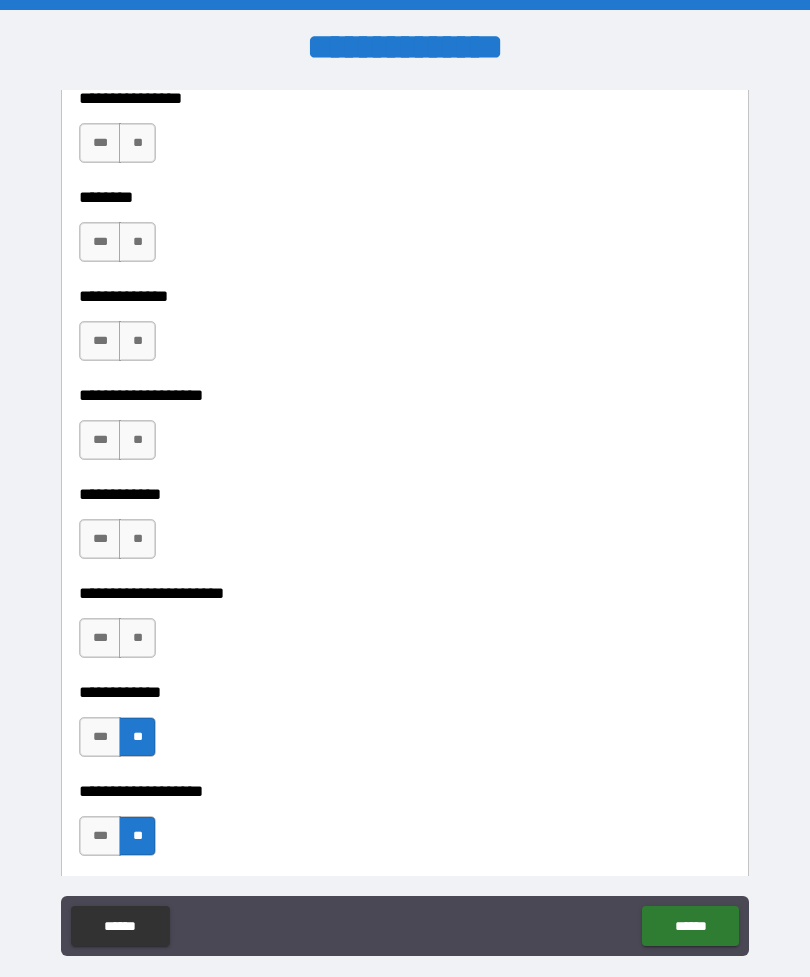 click on "**" at bounding box center (137, 638) 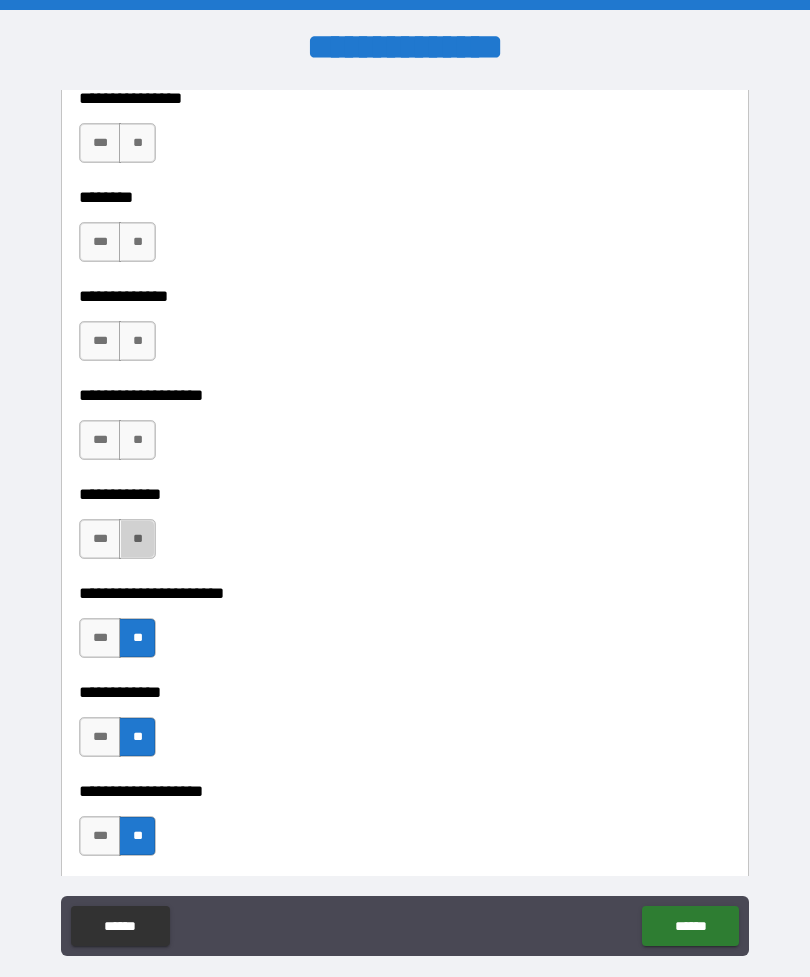 click on "**" at bounding box center (137, 539) 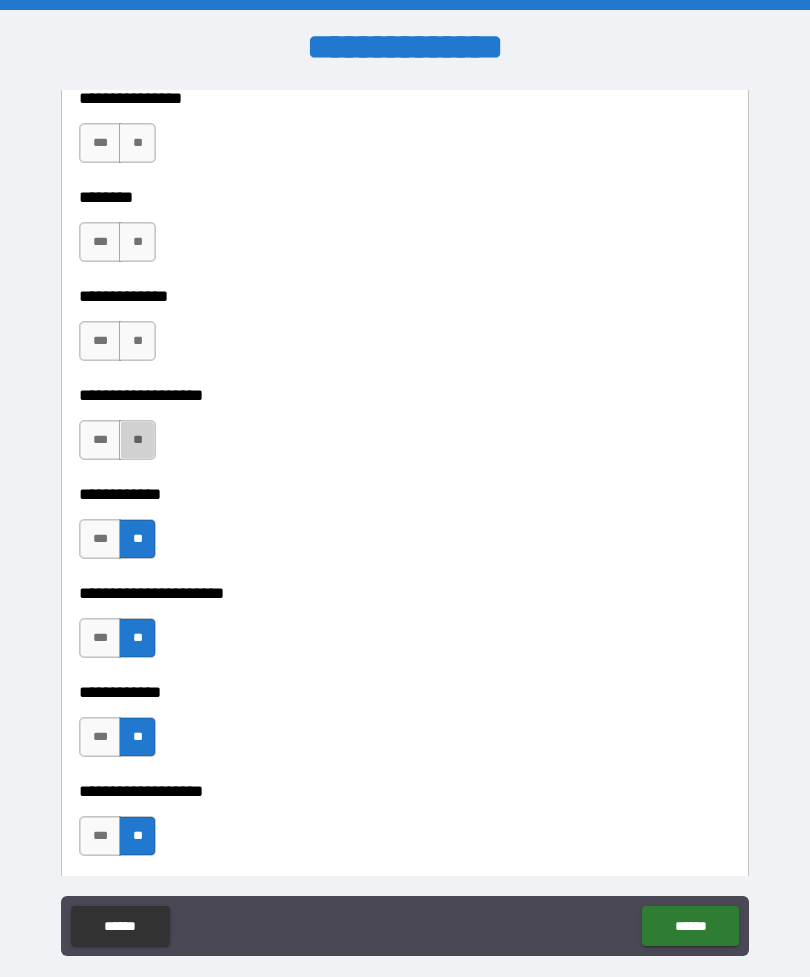 click on "**" at bounding box center (137, 440) 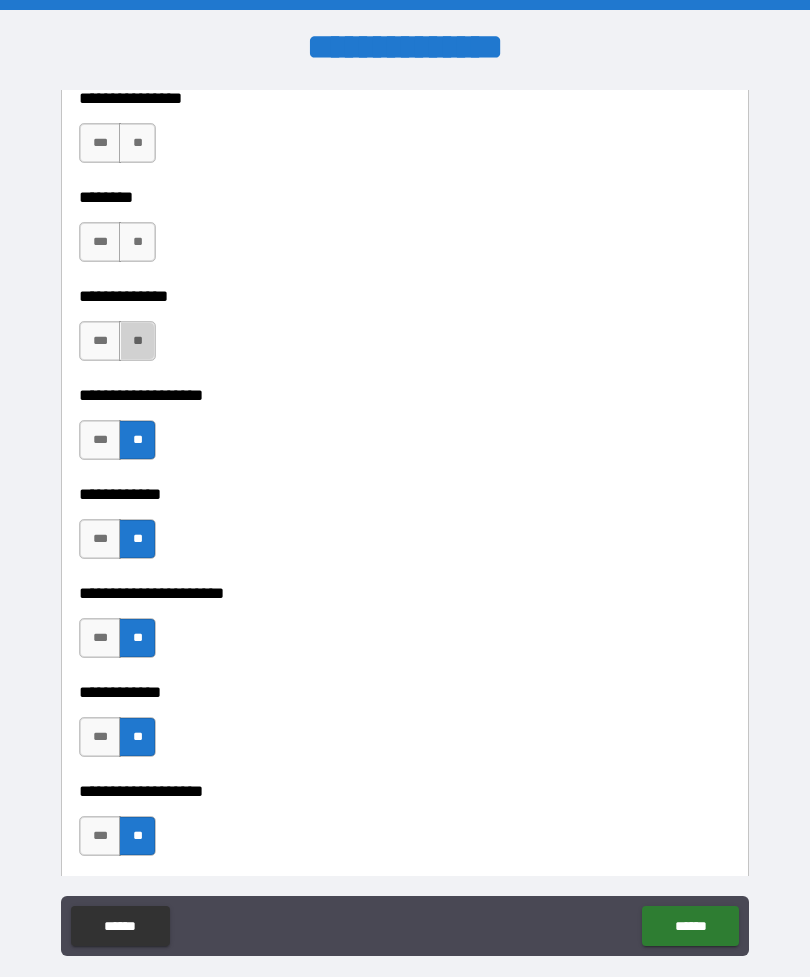 click on "**" at bounding box center (137, 341) 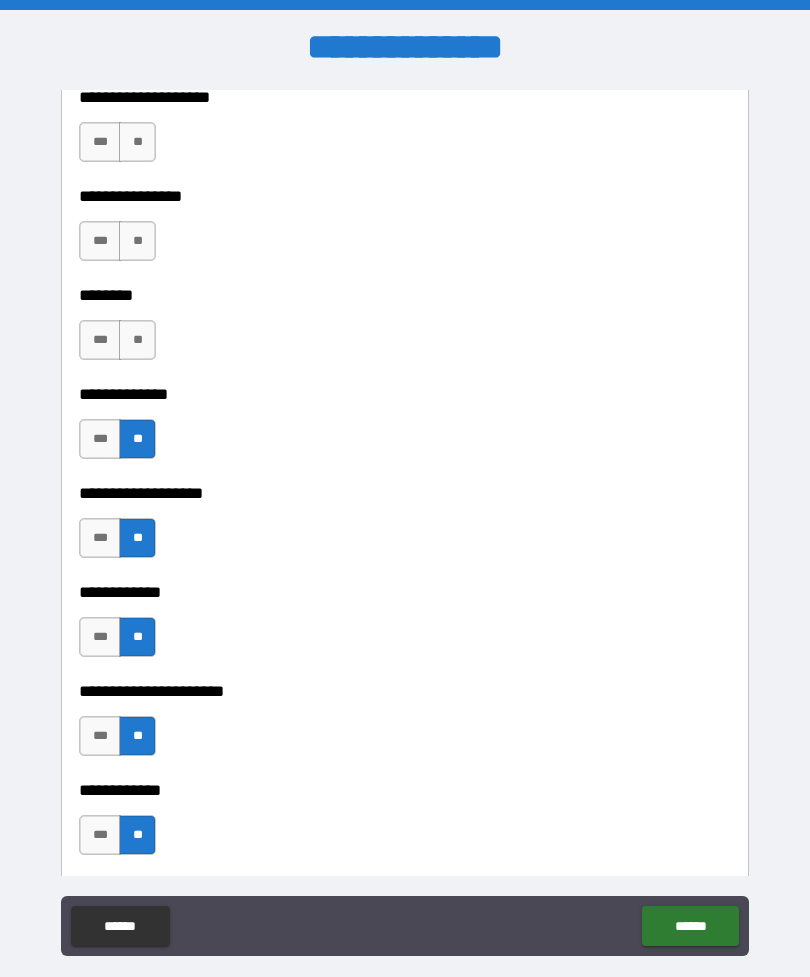 scroll, scrollTop: 7464, scrollLeft: 0, axis: vertical 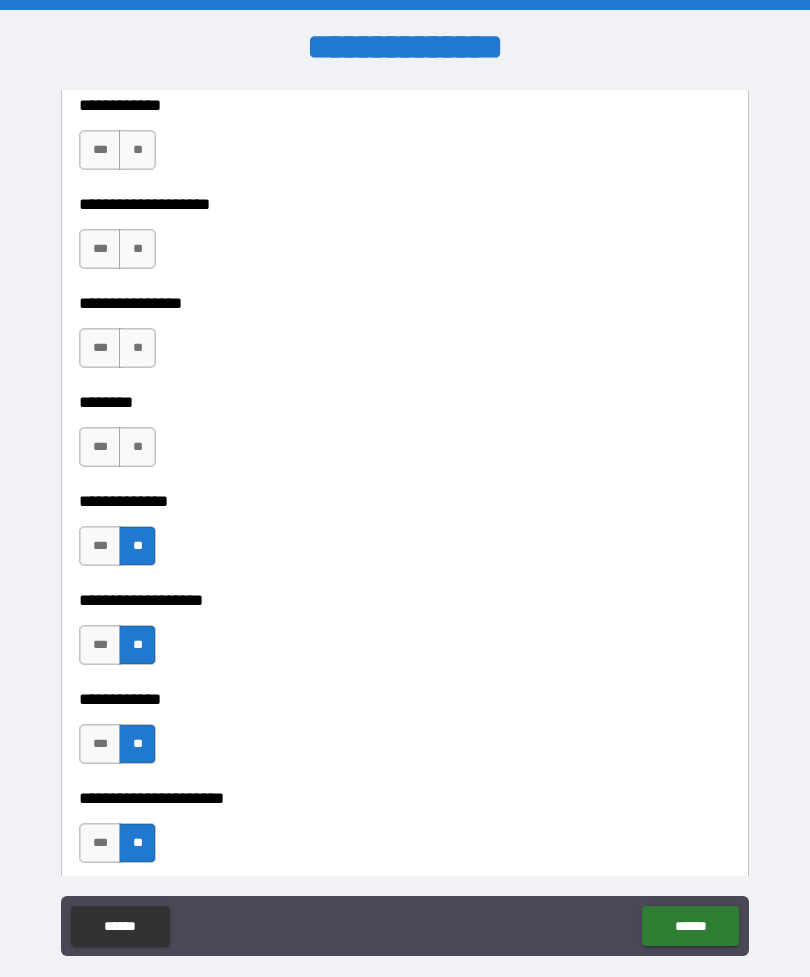 click on "**" at bounding box center [137, 447] 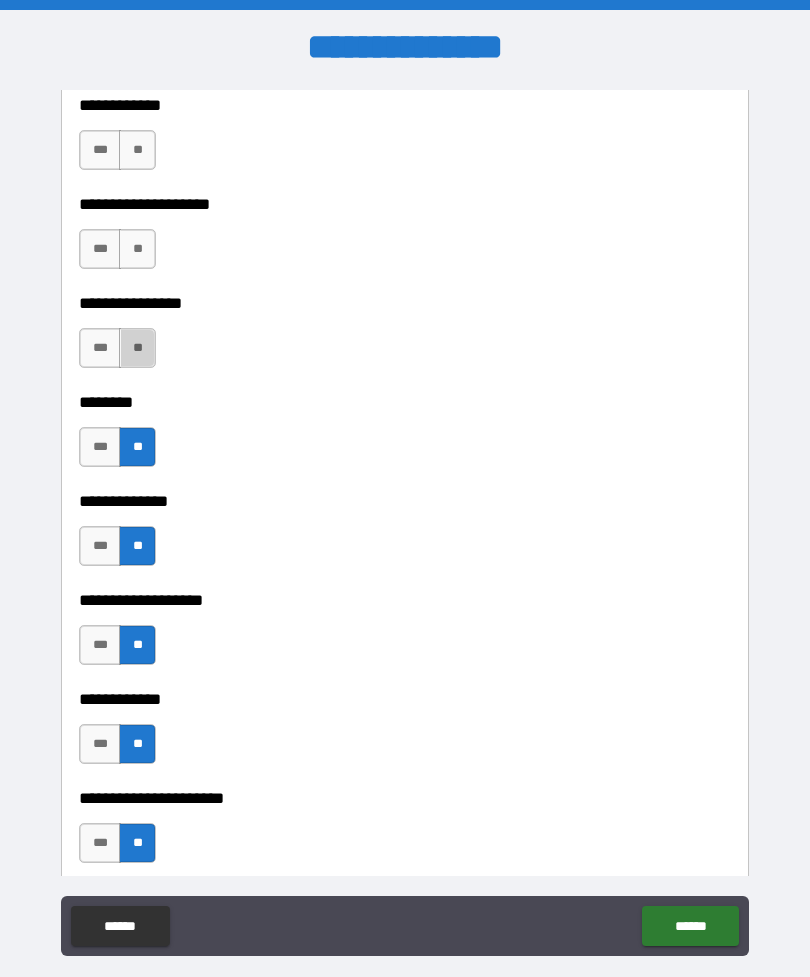 click on "**" at bounding box center [137, 348] 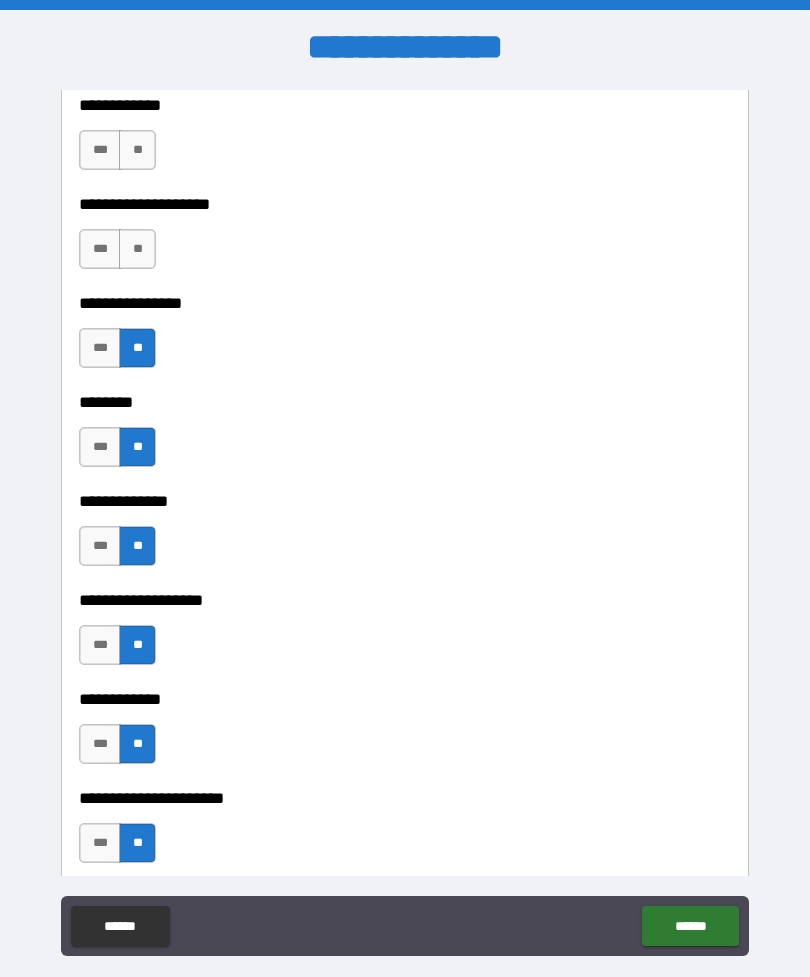 click on "**" at bounding box center (137, 249) 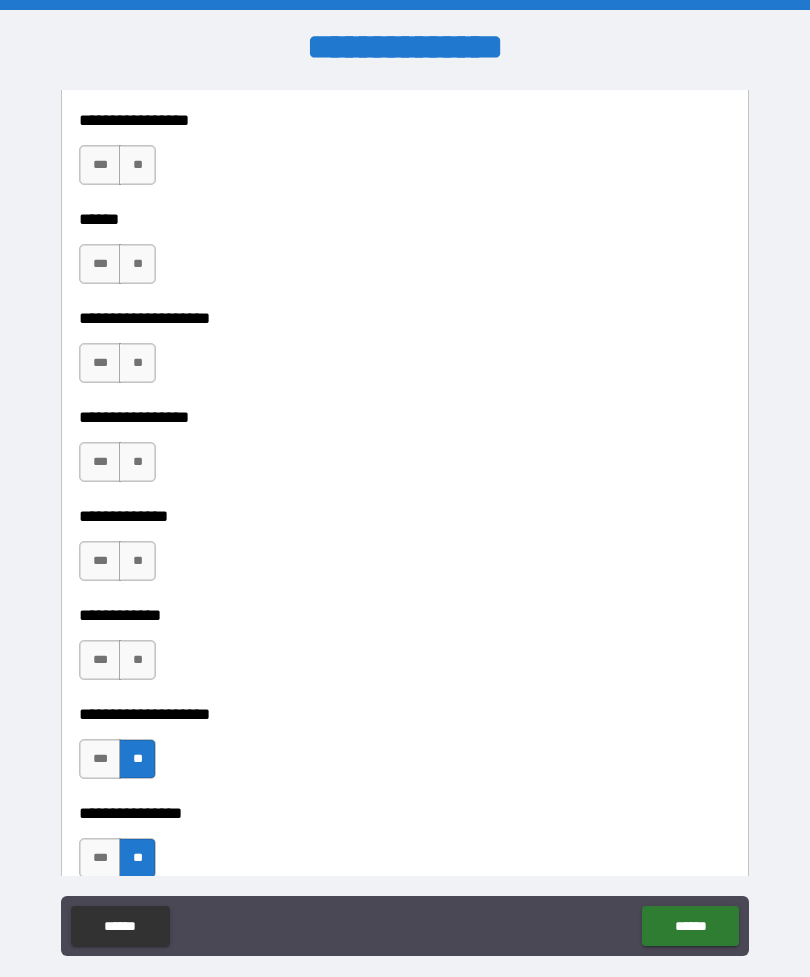 scroll, scrollTop: 6951, scrollLeft: 0, axis: vertical 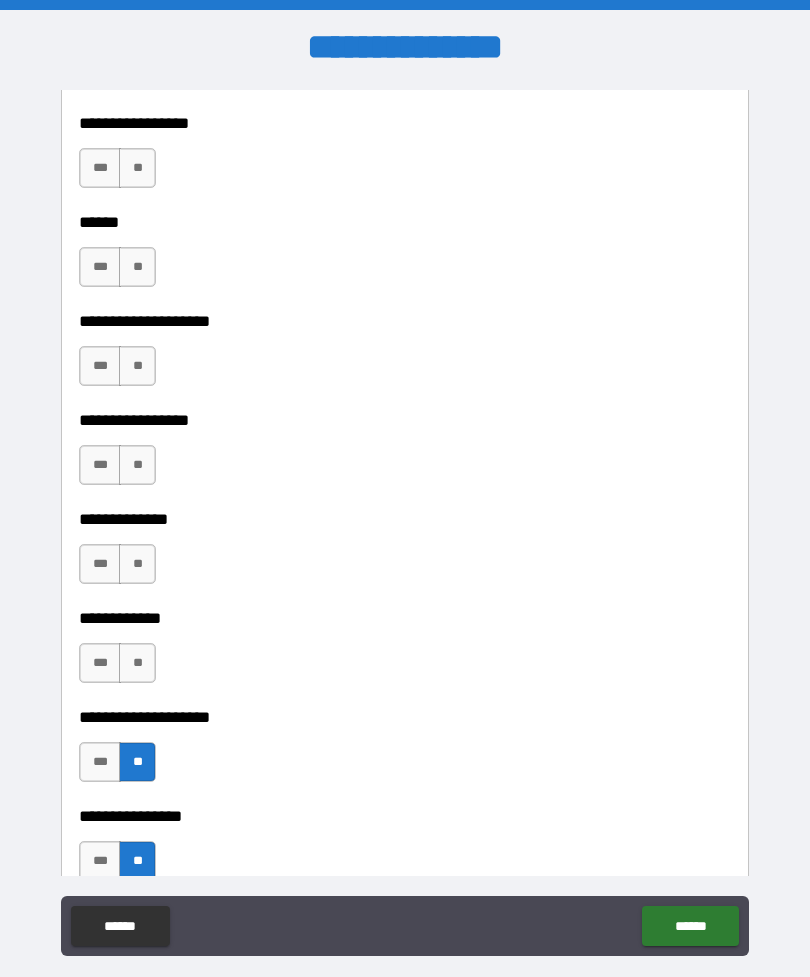 click on "**" at bounding box center (137, 663) 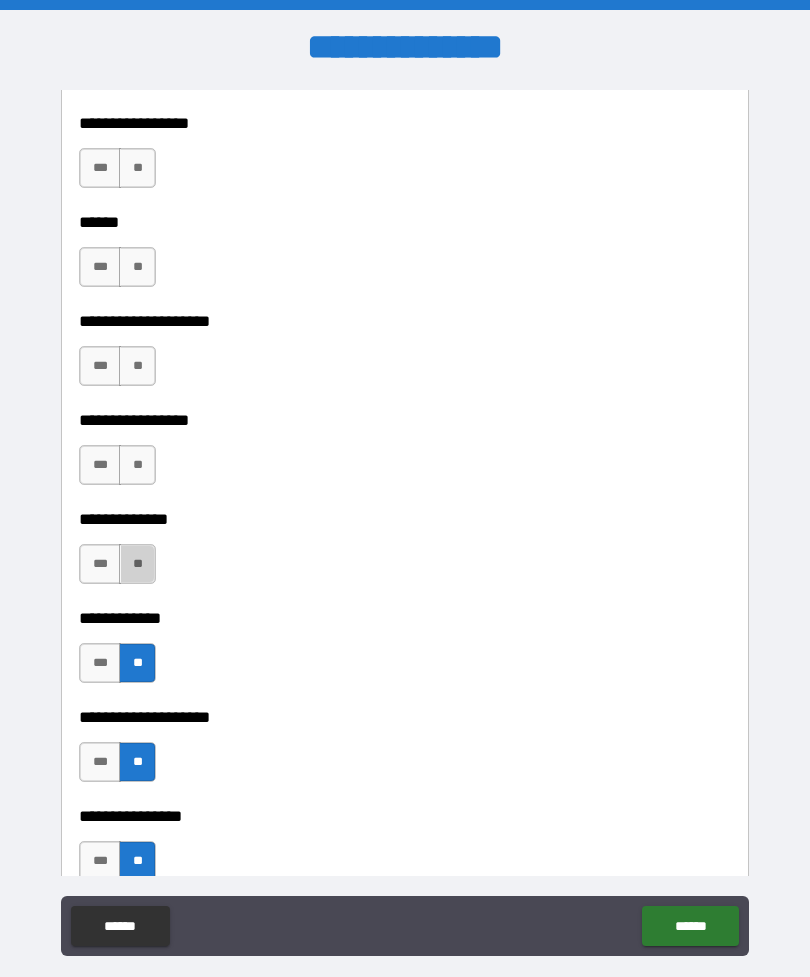 click on "**" at bounding box center (137, 564) 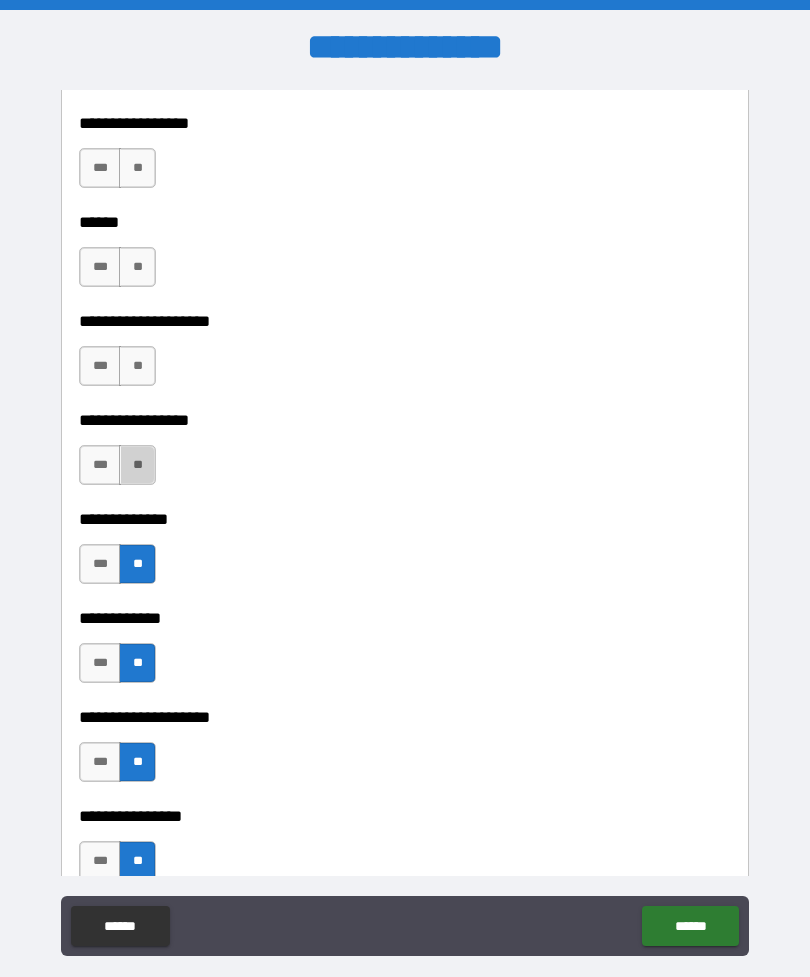 click on "**" at bounding box center [137, 465] 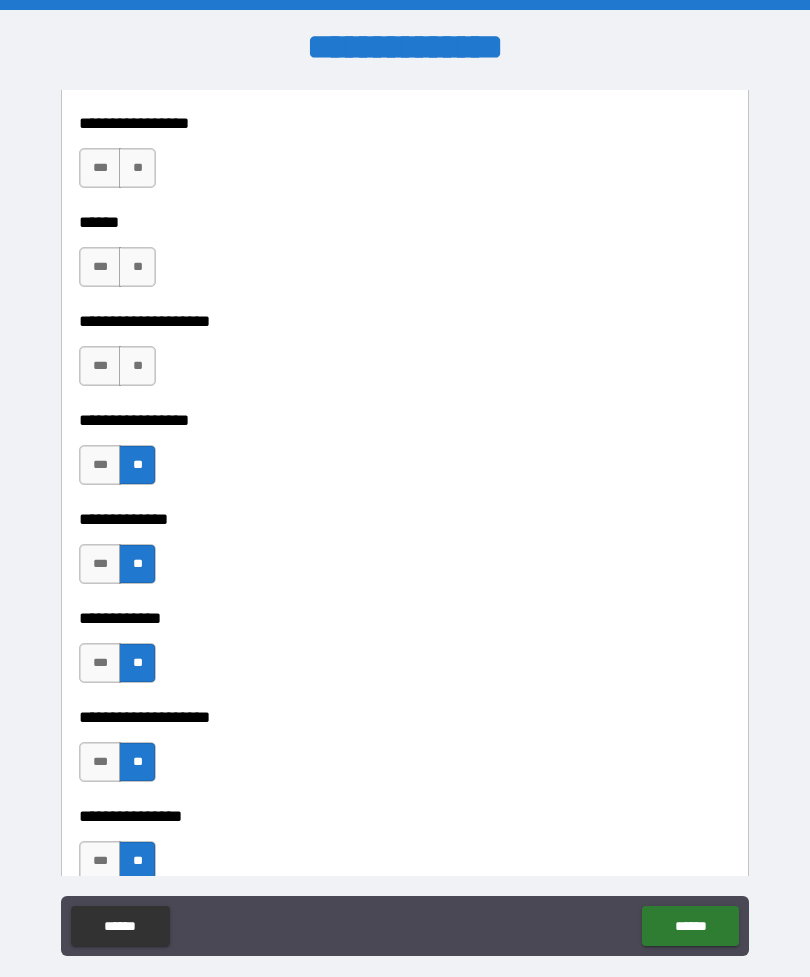click on "***" at bounding box center [100, 366] 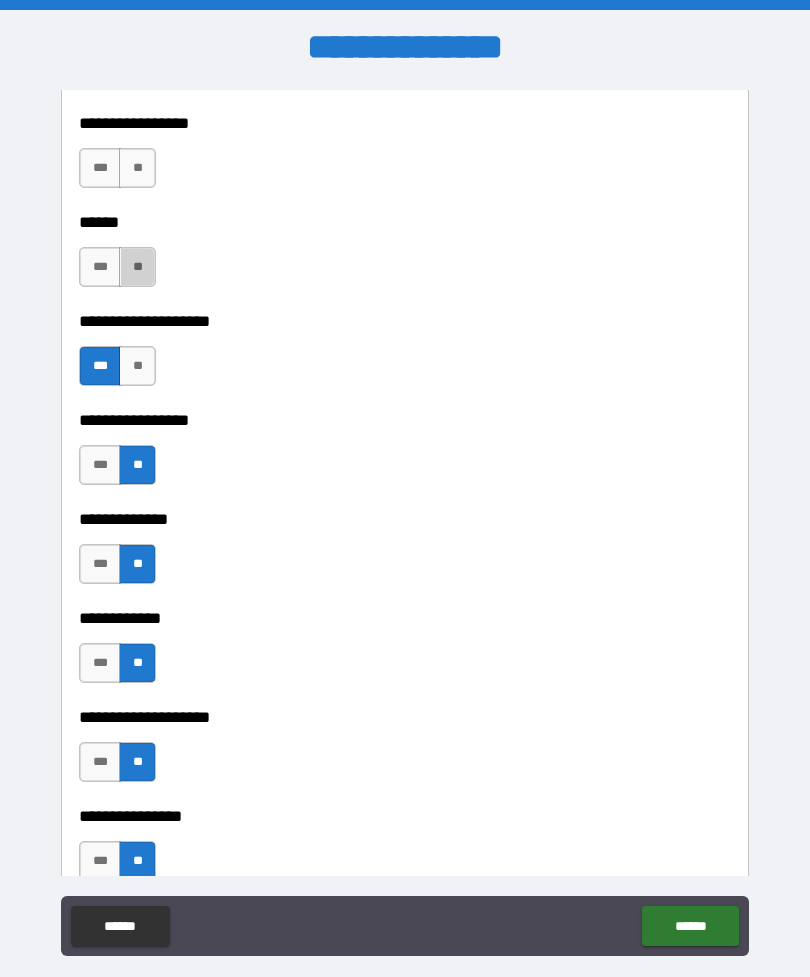 click on "**" at bounding box center (137, 267) 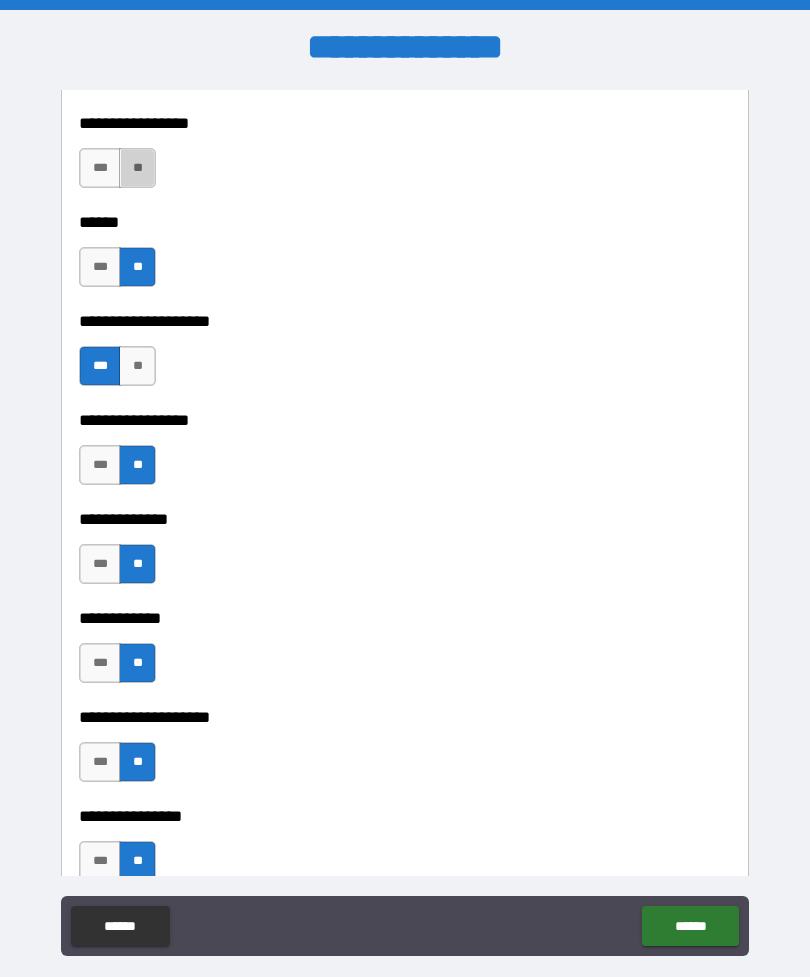 click on "**" at bounding box center [137, 168] 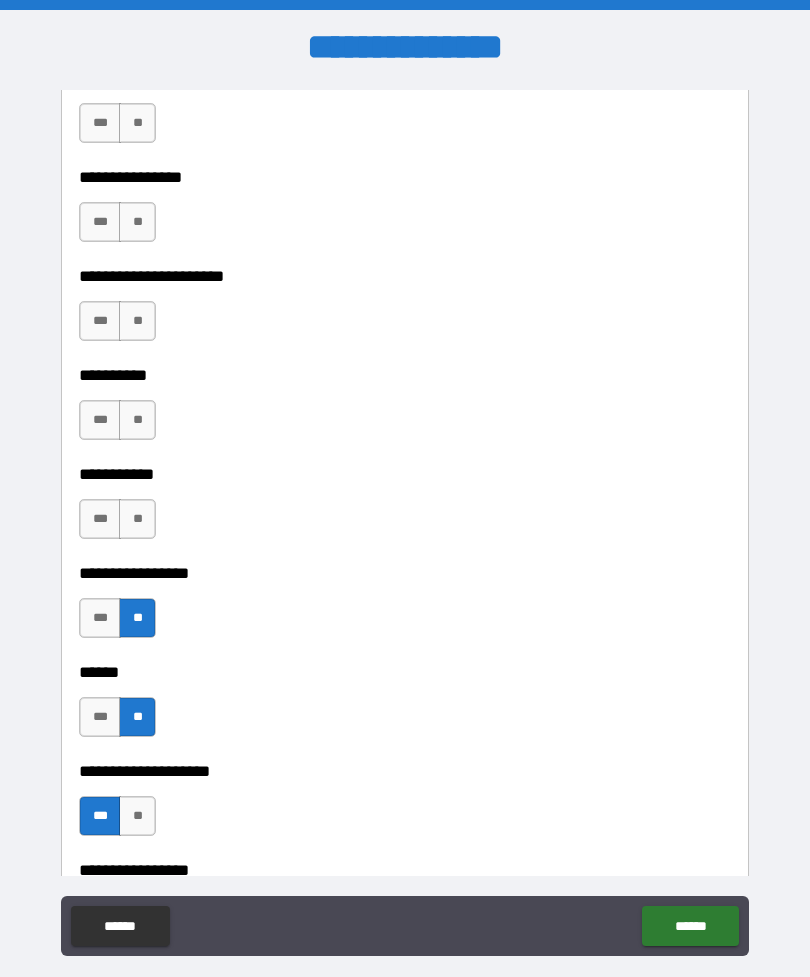 scroll, scrollTop: 6484, scrollLeft: 0, axis: vertical 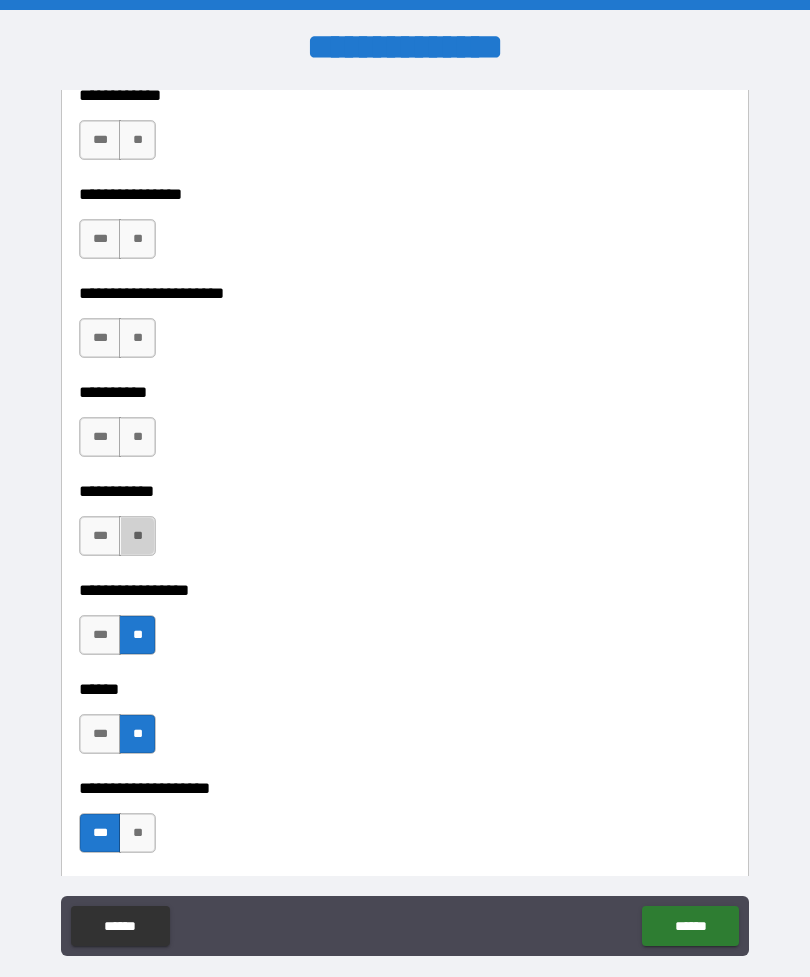 click on "**" at bounding box center [137, 536] 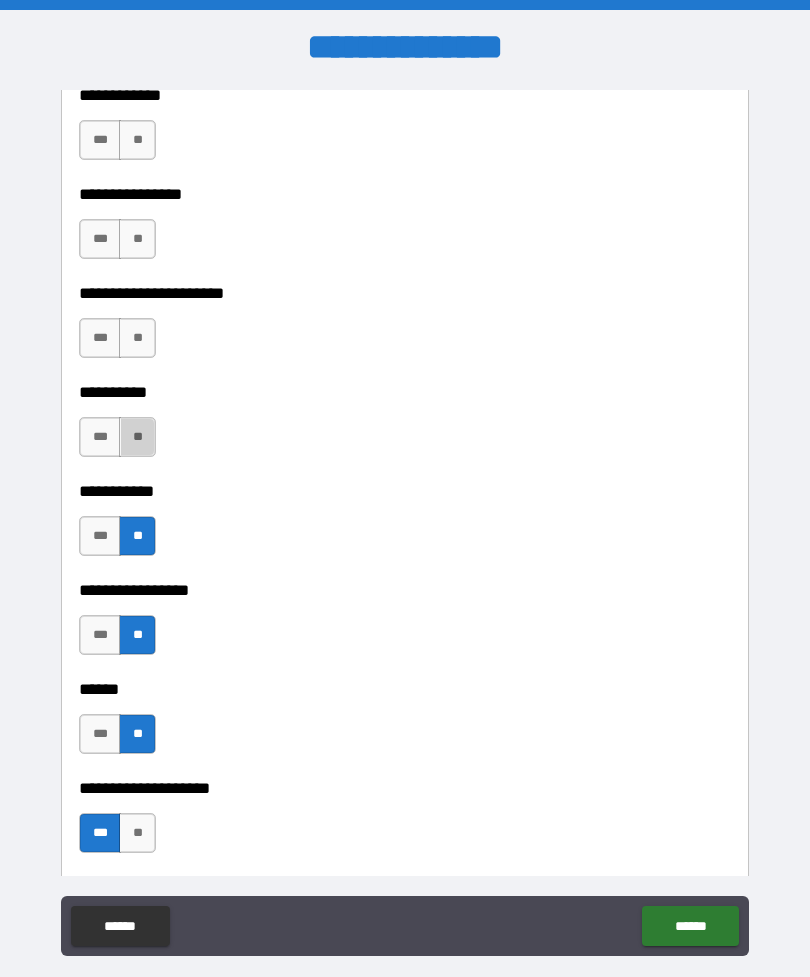 click on "**" at bounding box center (137, 437) 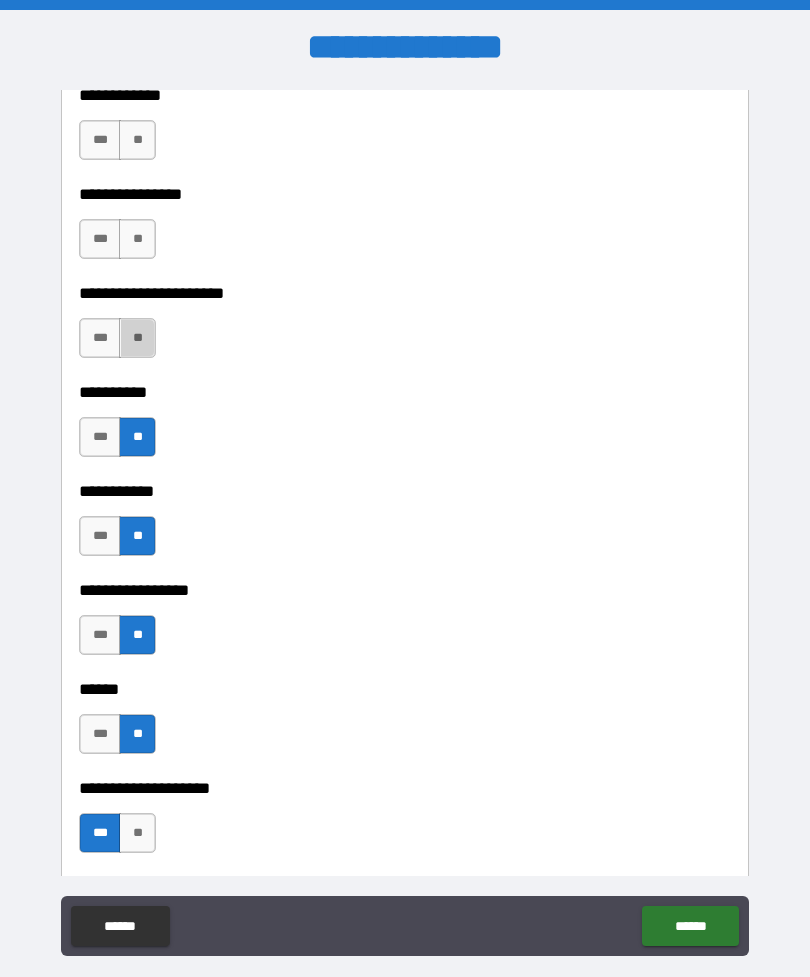click on "**" at bounding box center [137, 338] 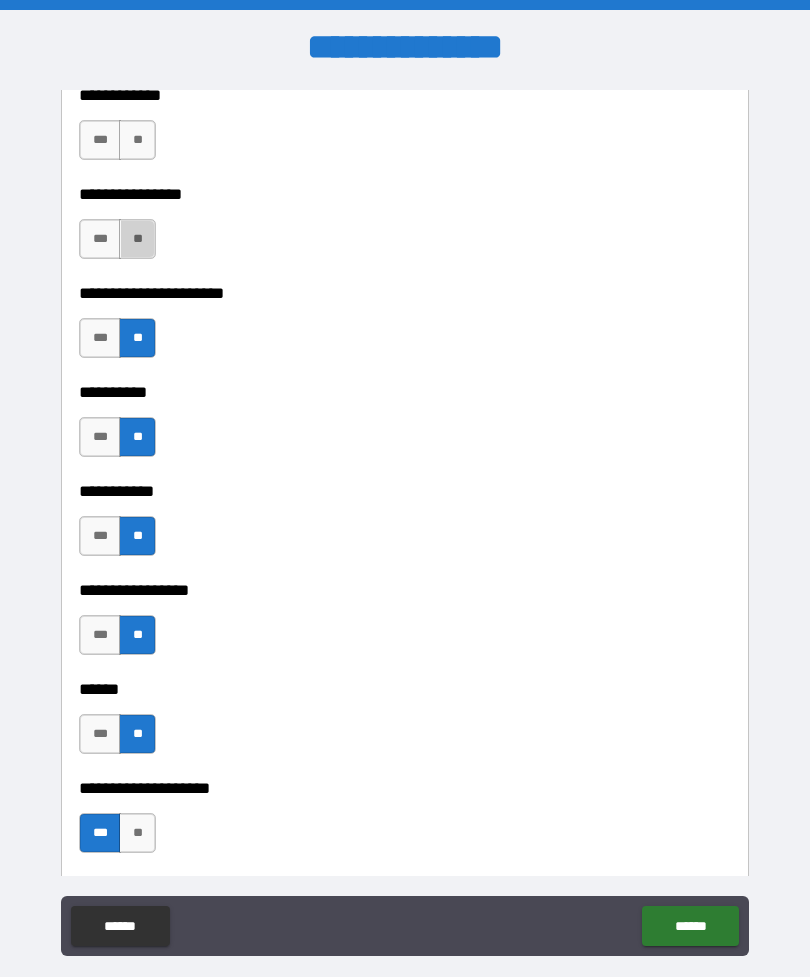 click on "**" at bounding box center [137, 239] 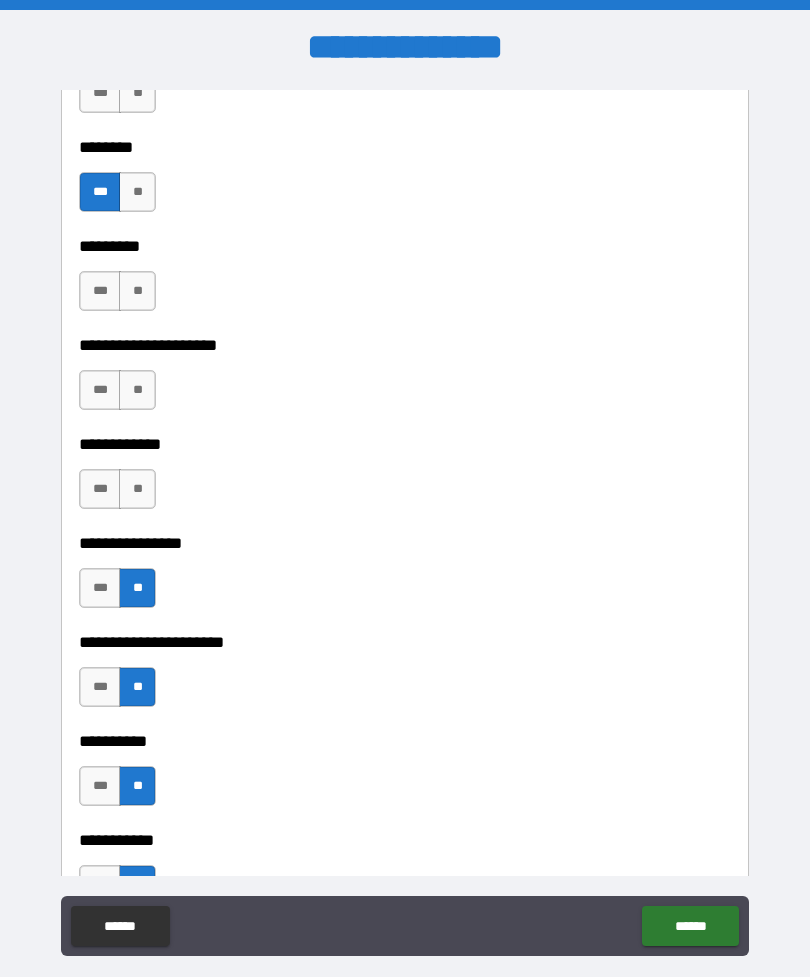 scroll, scrollTop: 6129, scrollLeft: 0, axis: vertical 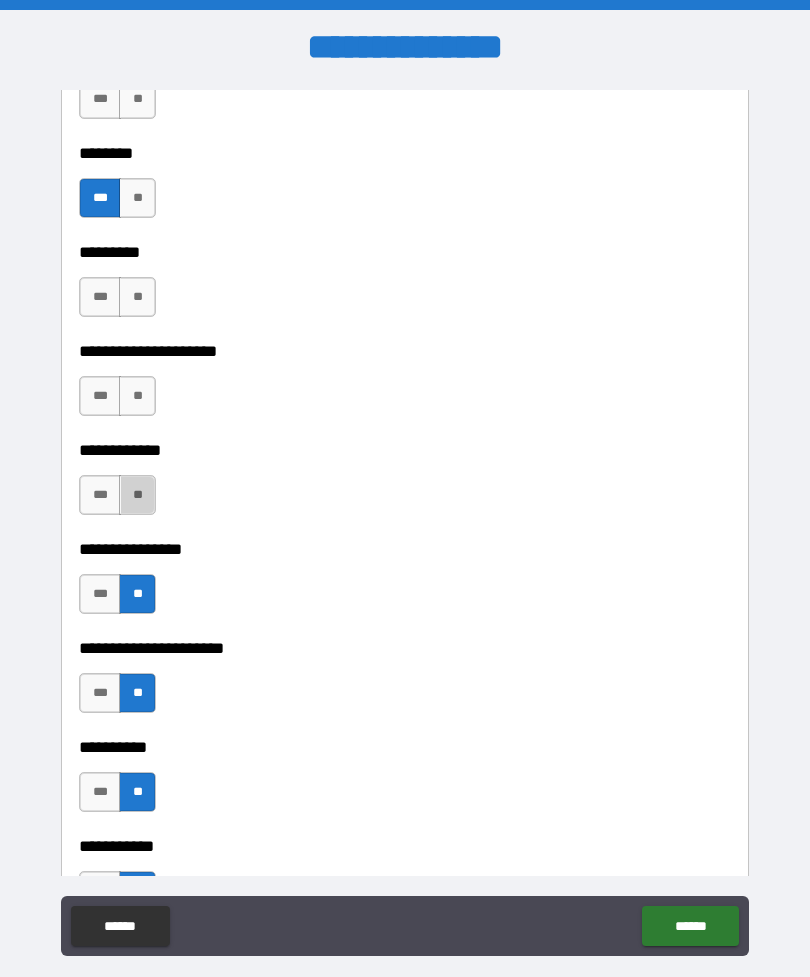 click on "**" at bounding box center [137, 495] 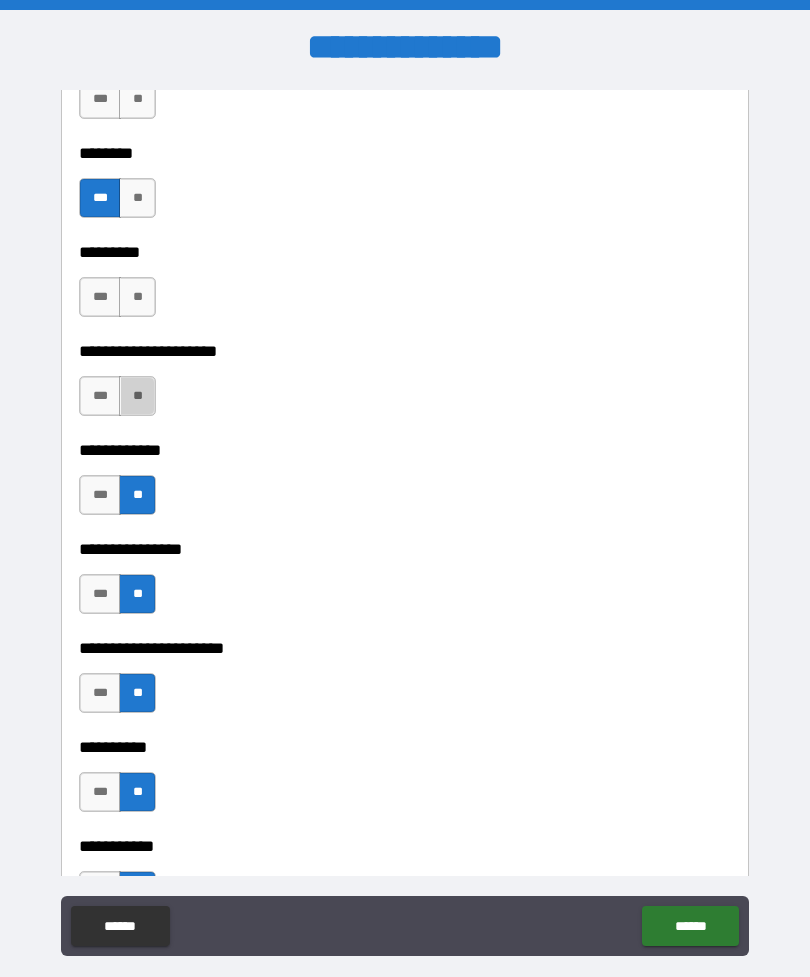 click on "**" at bounding box center [137, 396] 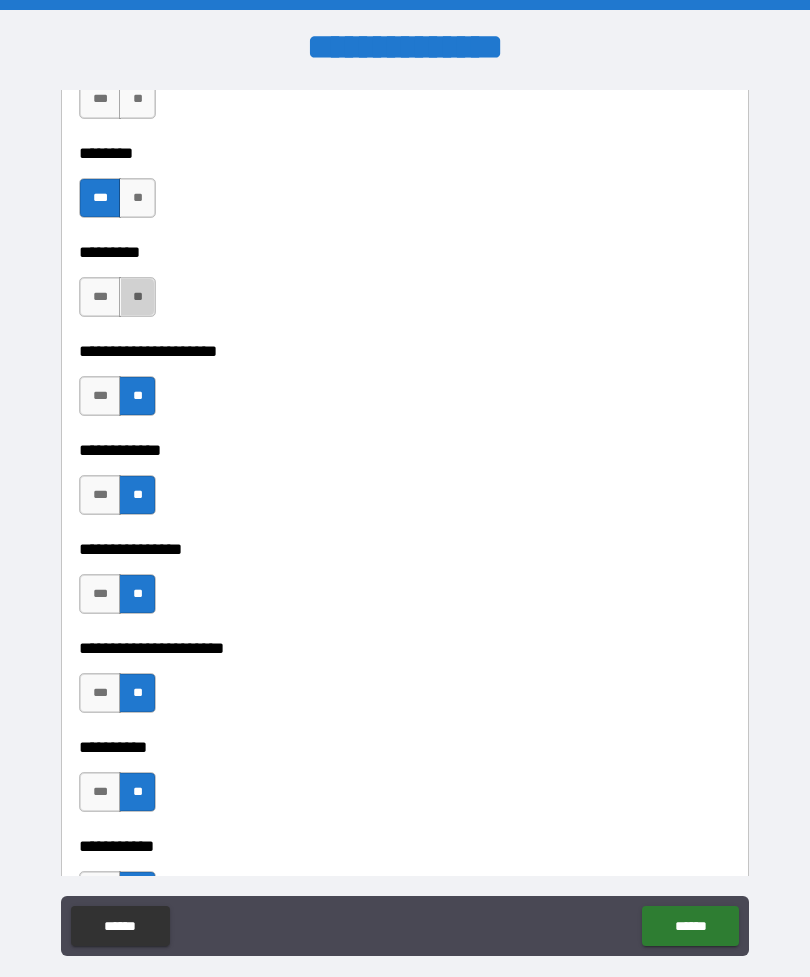 click on "**" at bounding box center [137, 297] 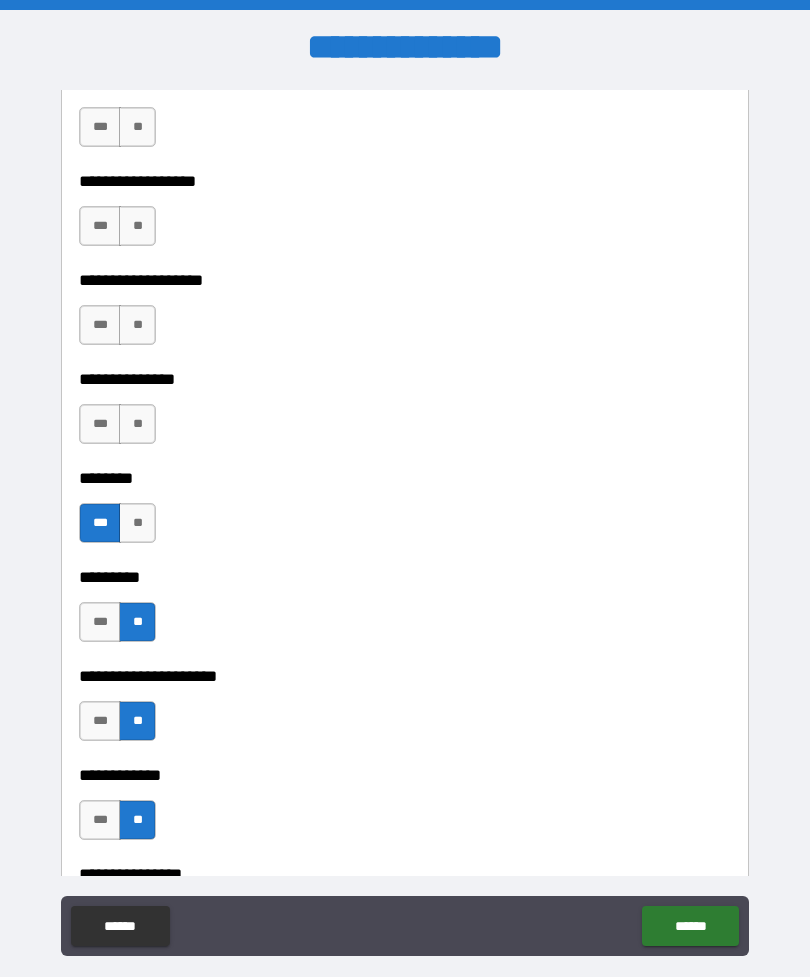 scroll, scrollTop: 5801, scrollLeft: 0, axis: vertical 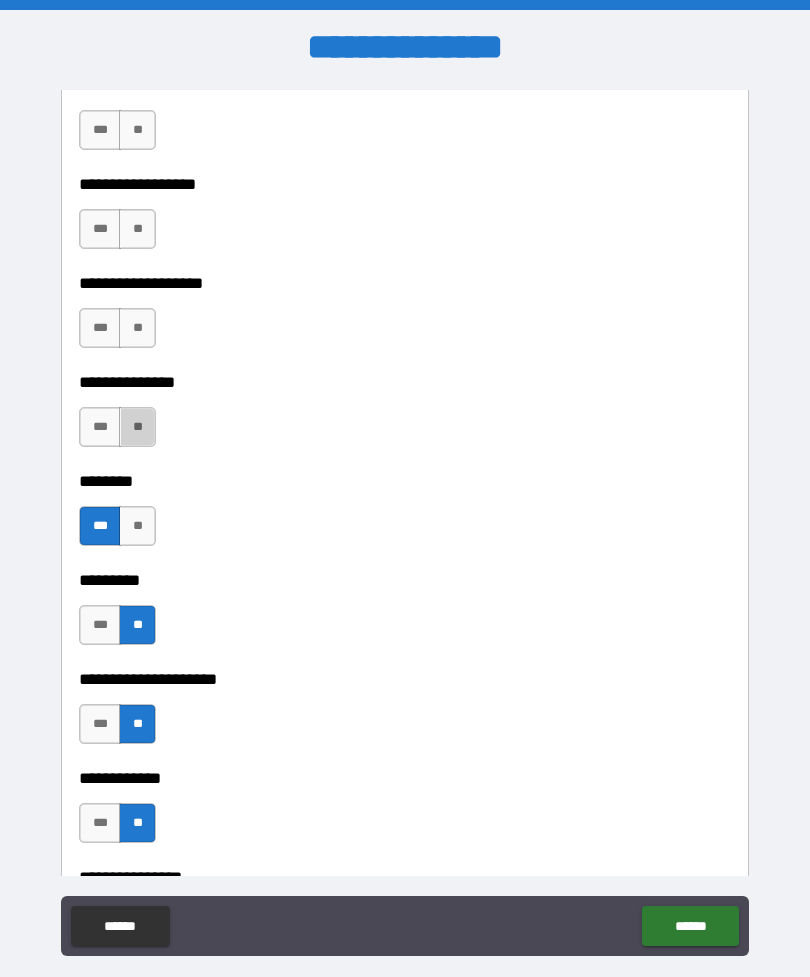 click on "**" at bounding box center [137, 427] 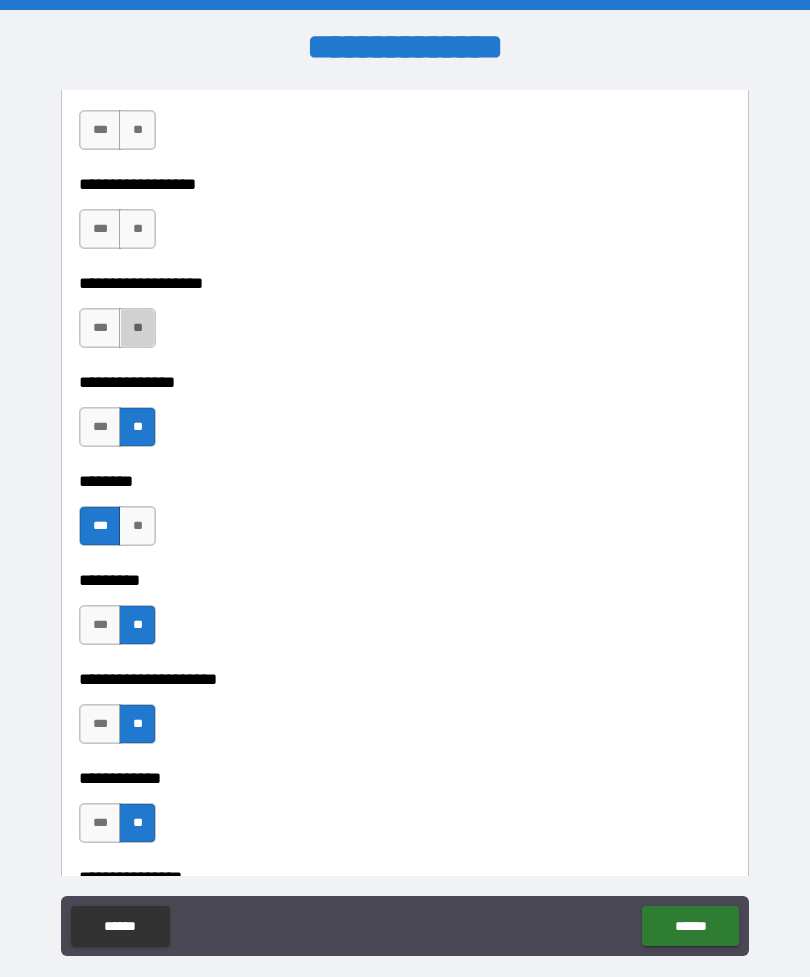click on "**" at bounding box center (137, 328) 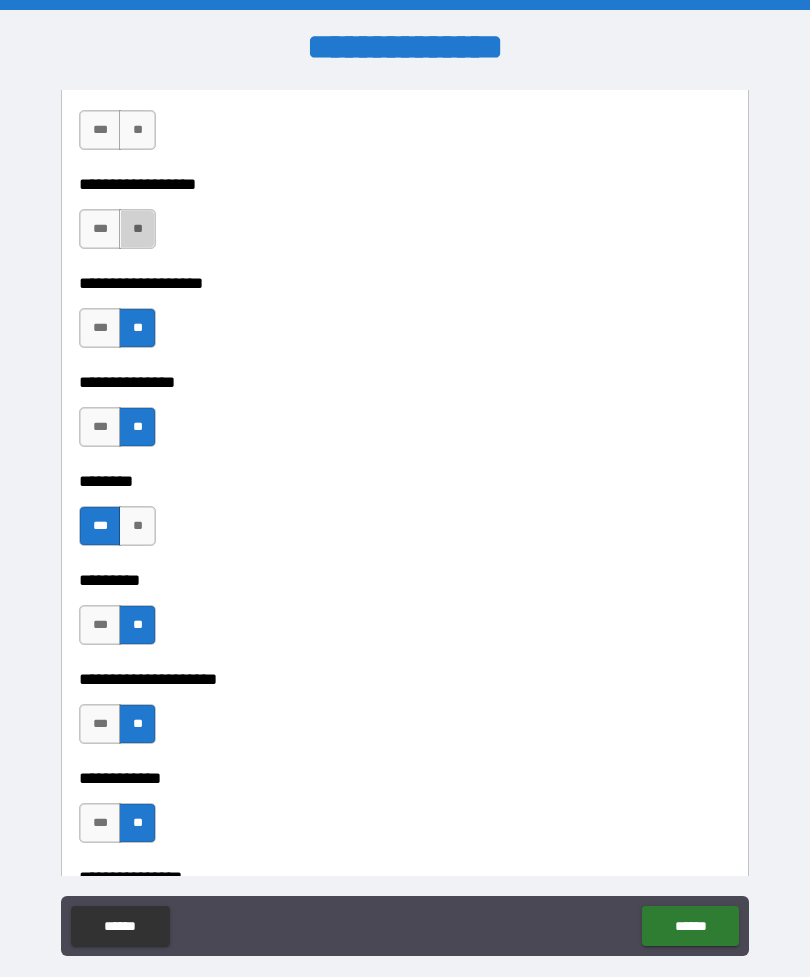 click on "**" at bounding box center (137, 229) 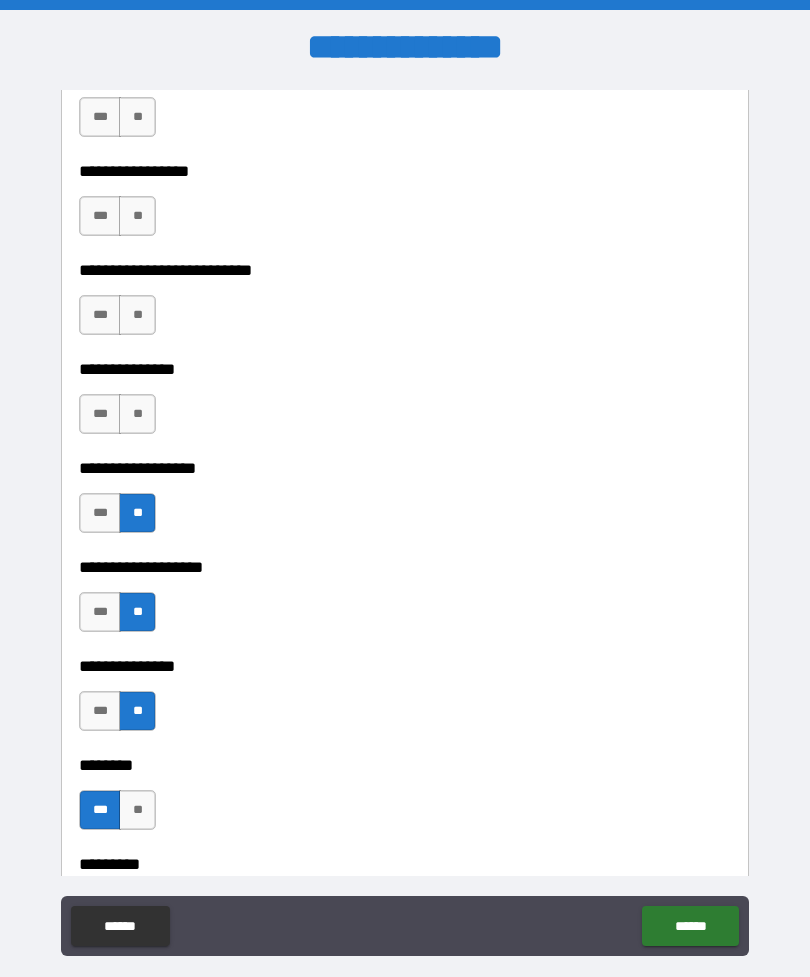scroll, scrollTop: 5516, scrollLeft: 0, axis: vertical 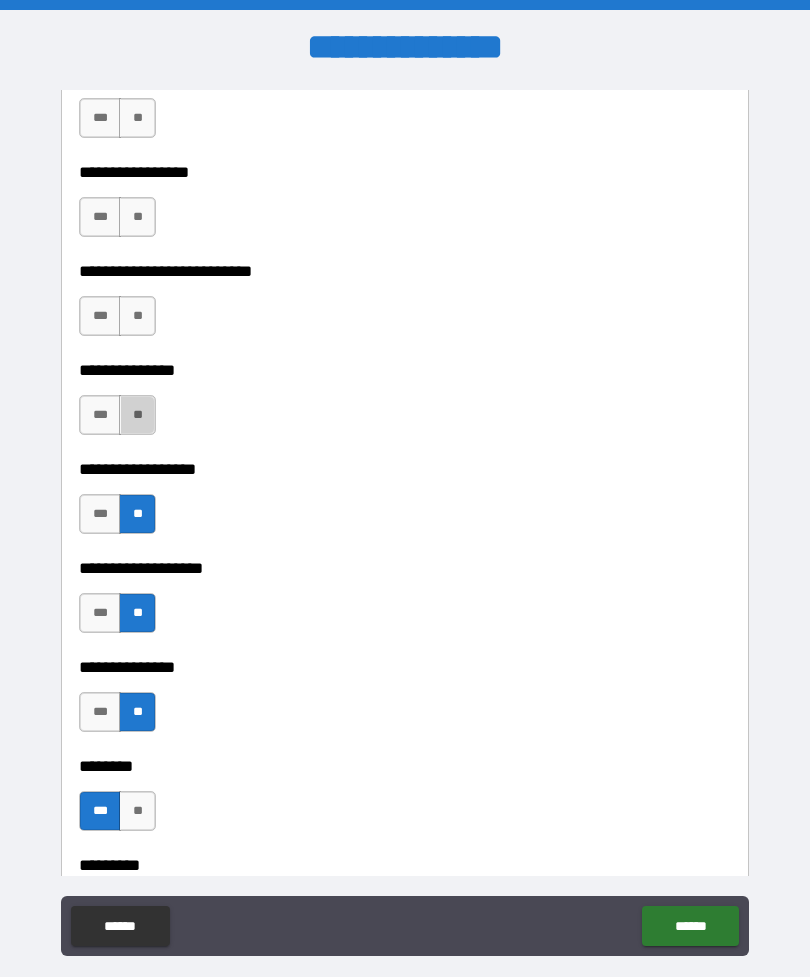 click on "**" at bounding box center [137, 415] 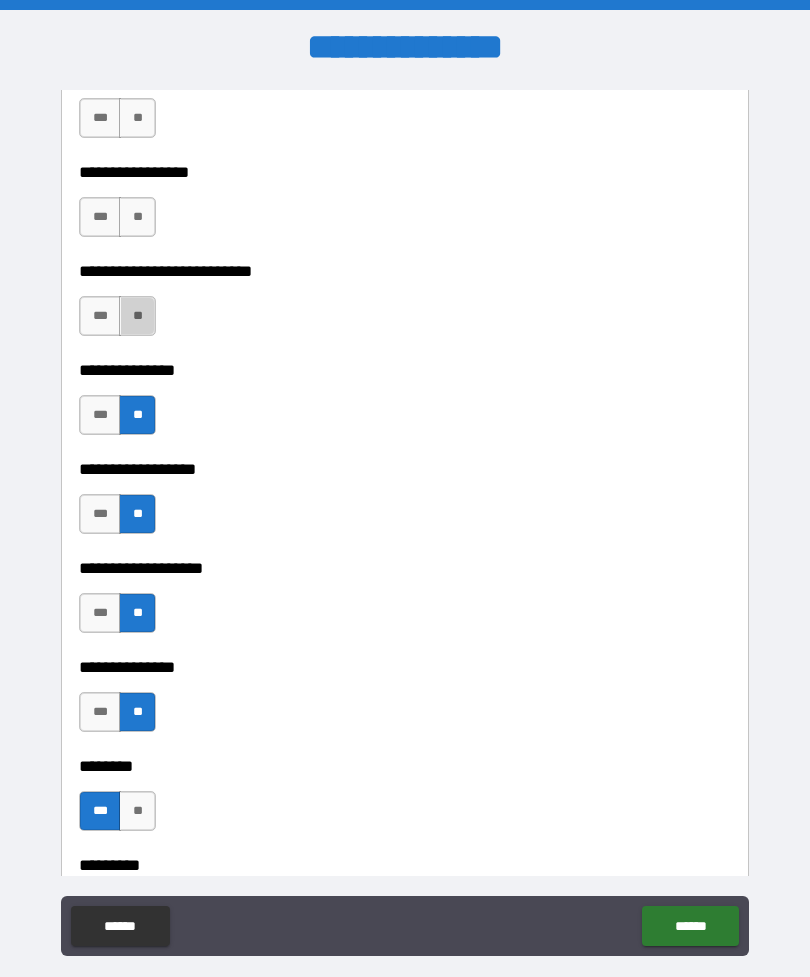 click on "**" at bounding box center [137, 316] 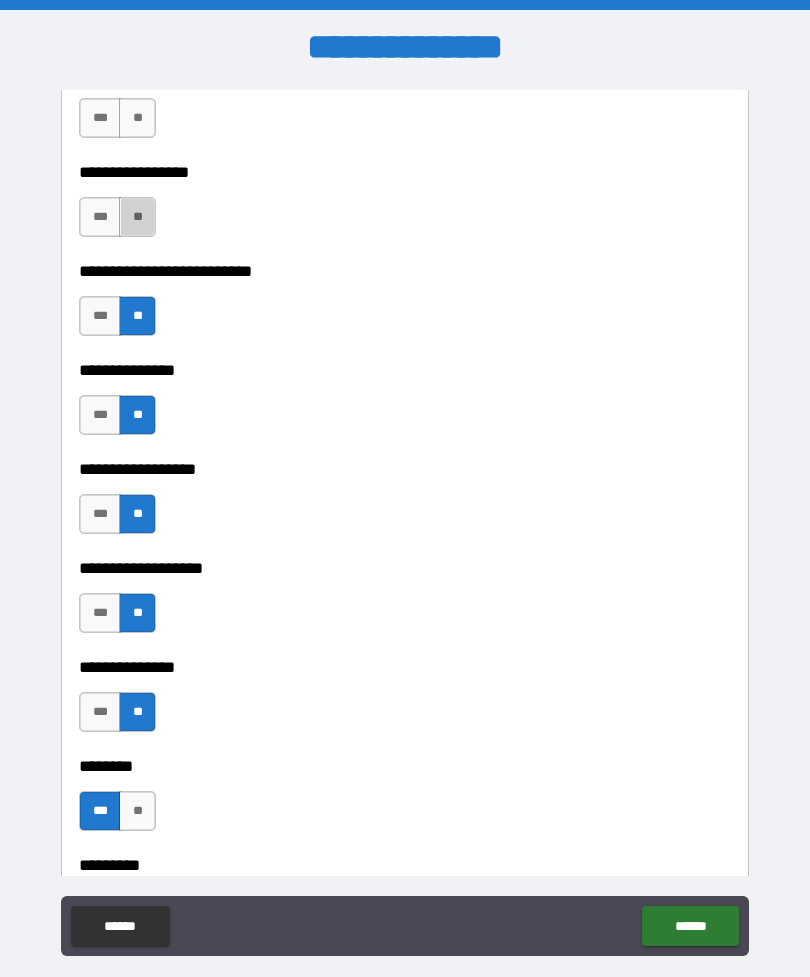 click on "**" at bounding box center [137, 217] 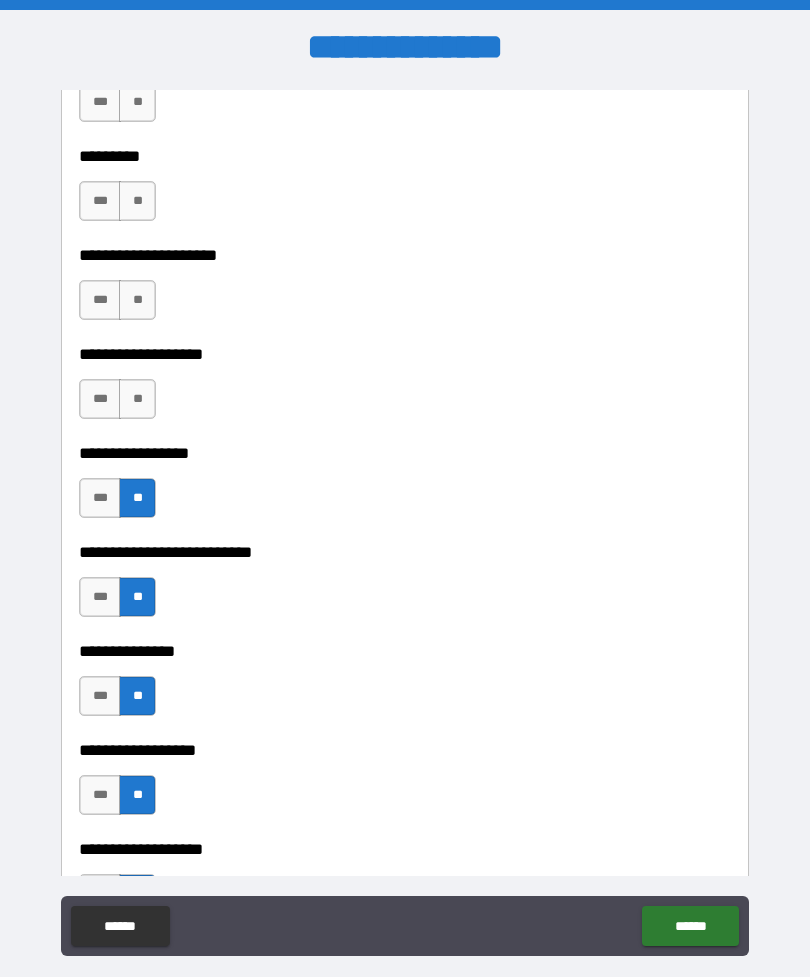 scroll, scrollTop: 5223, scrollLeft: 0, axis: vertical 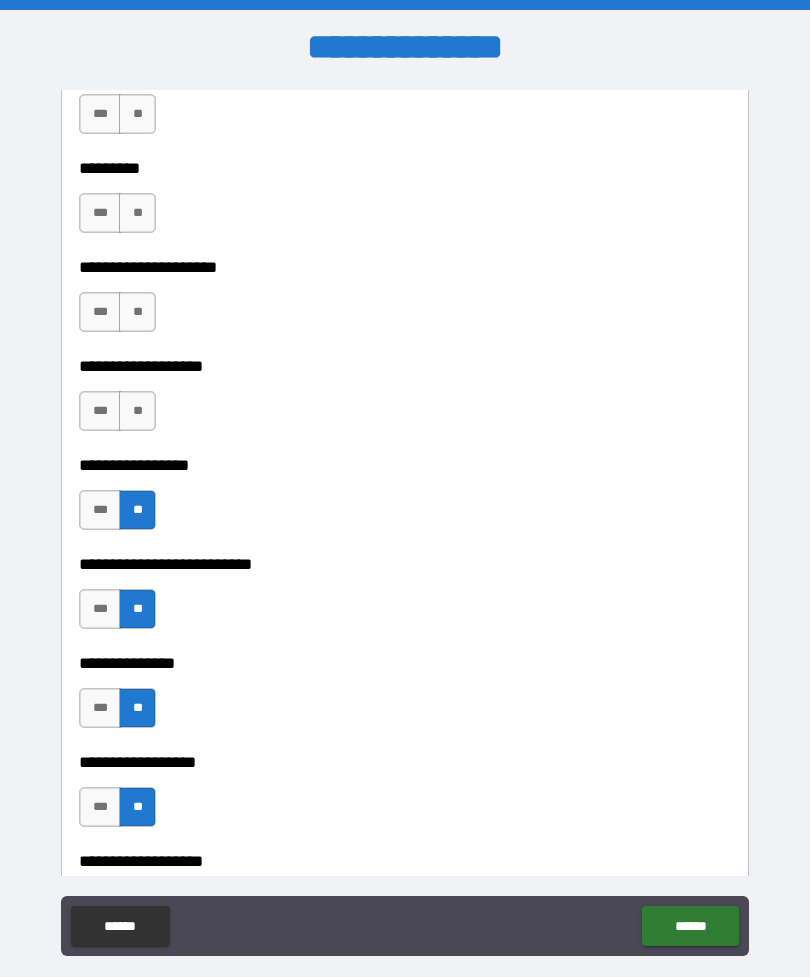 click on "**" at bounding box center [137, 411] 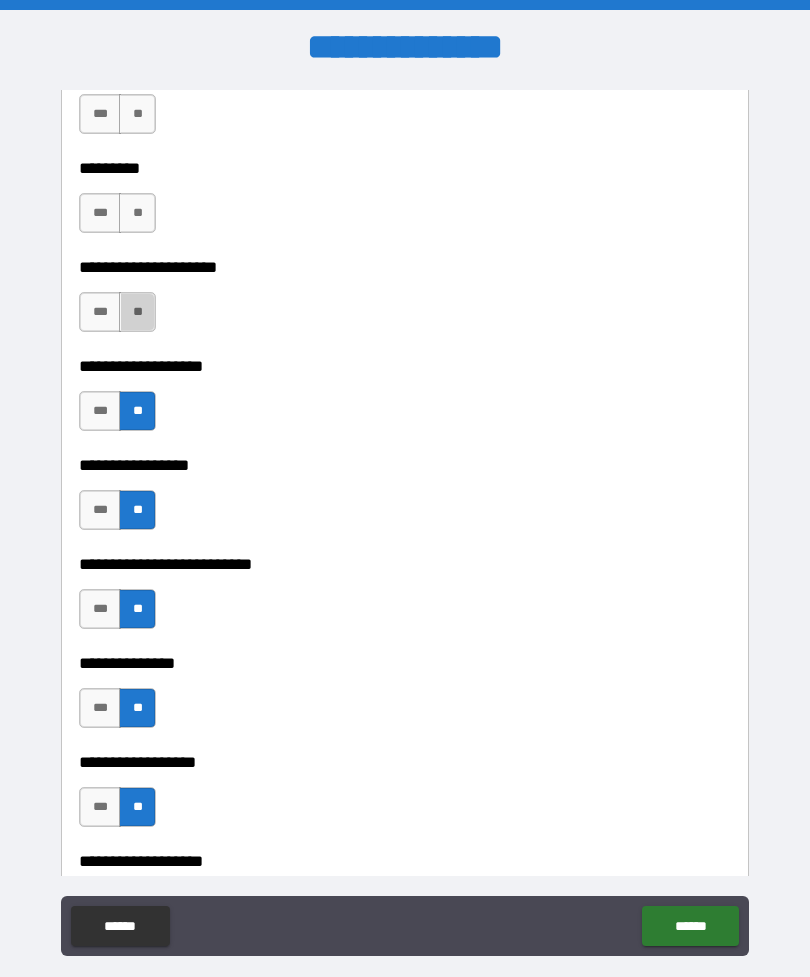 click on "**" at bounding box center (137, 312) 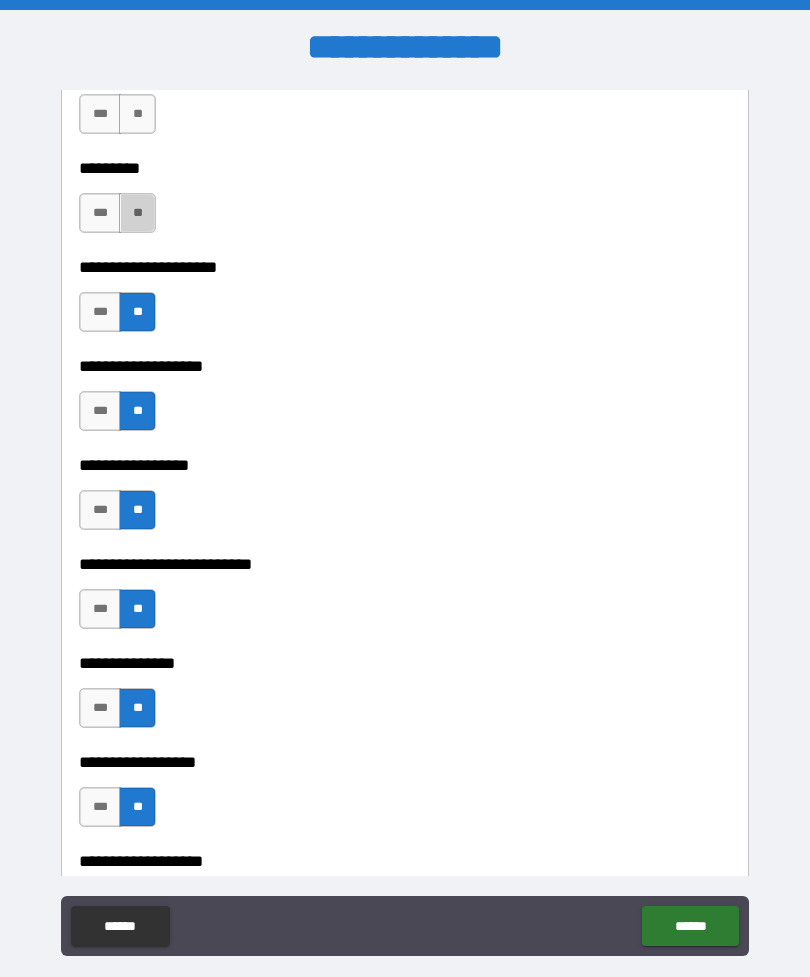 click on "**" at bounding box center (137, 213) 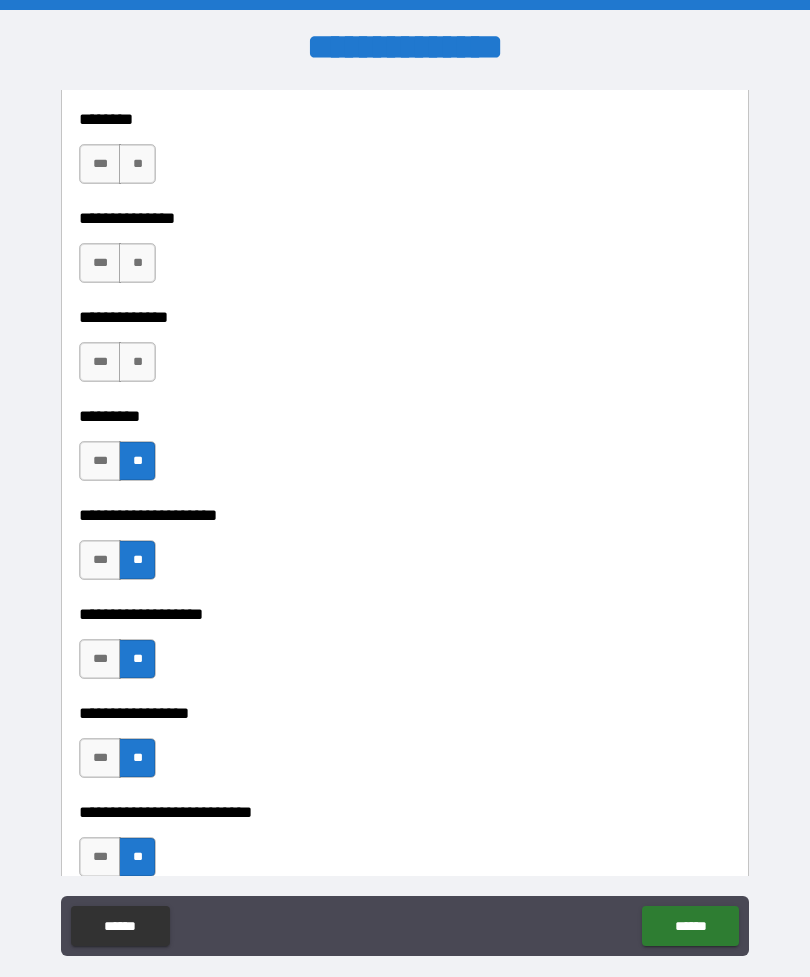 scroll, scrollTop: 4915, scrollLeft: 0, axis: vertical 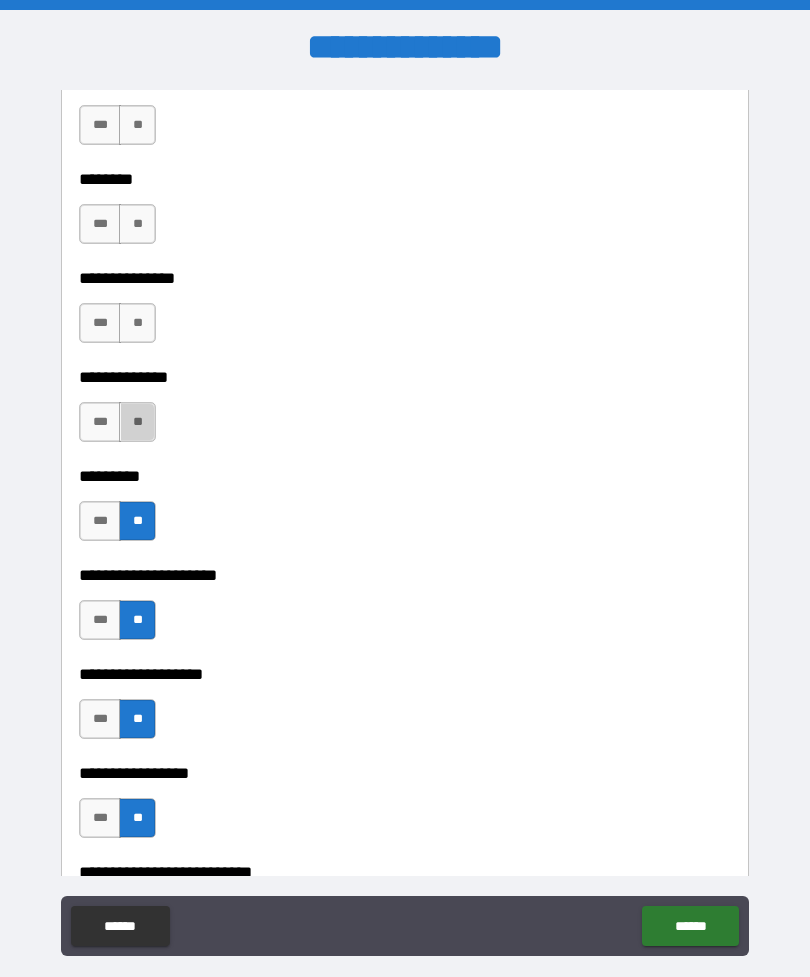 click on "**" at bounding box center [137, 422] 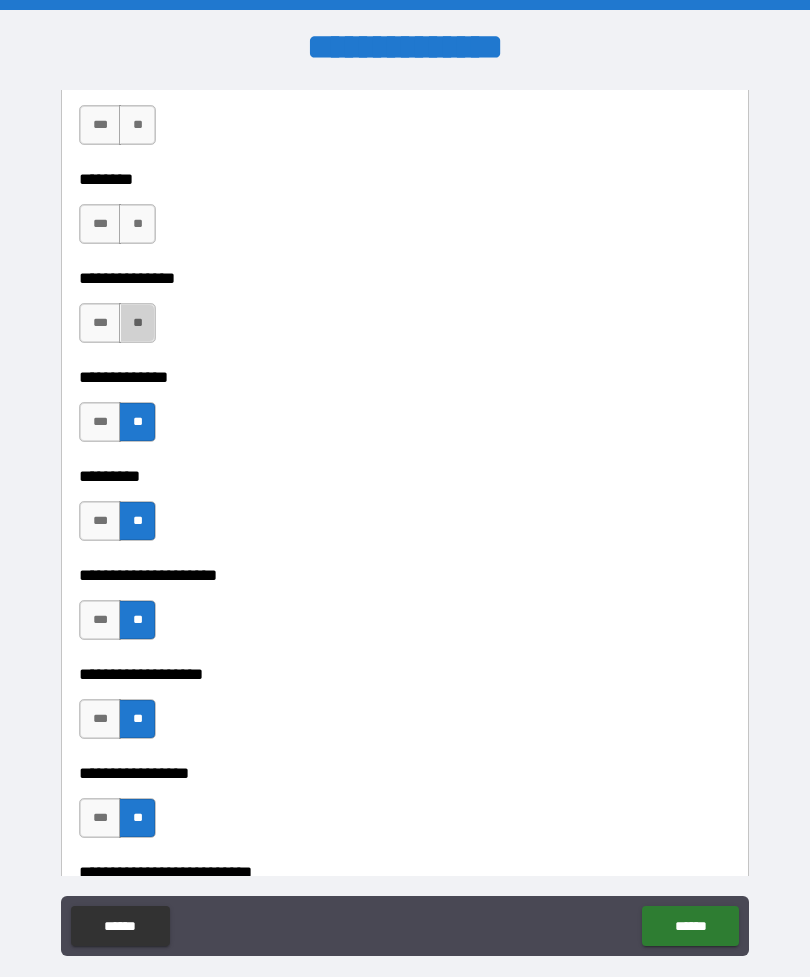 click on "**" at bounding box center (137, 323) 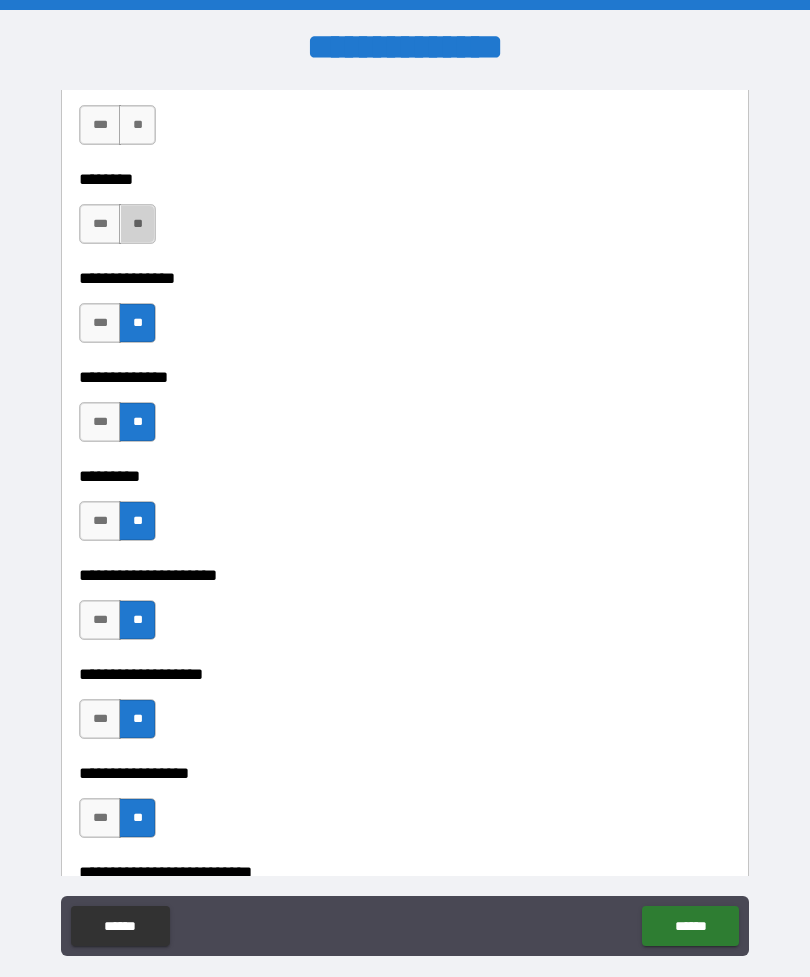 click on "**" at bounding box center [137, 224] 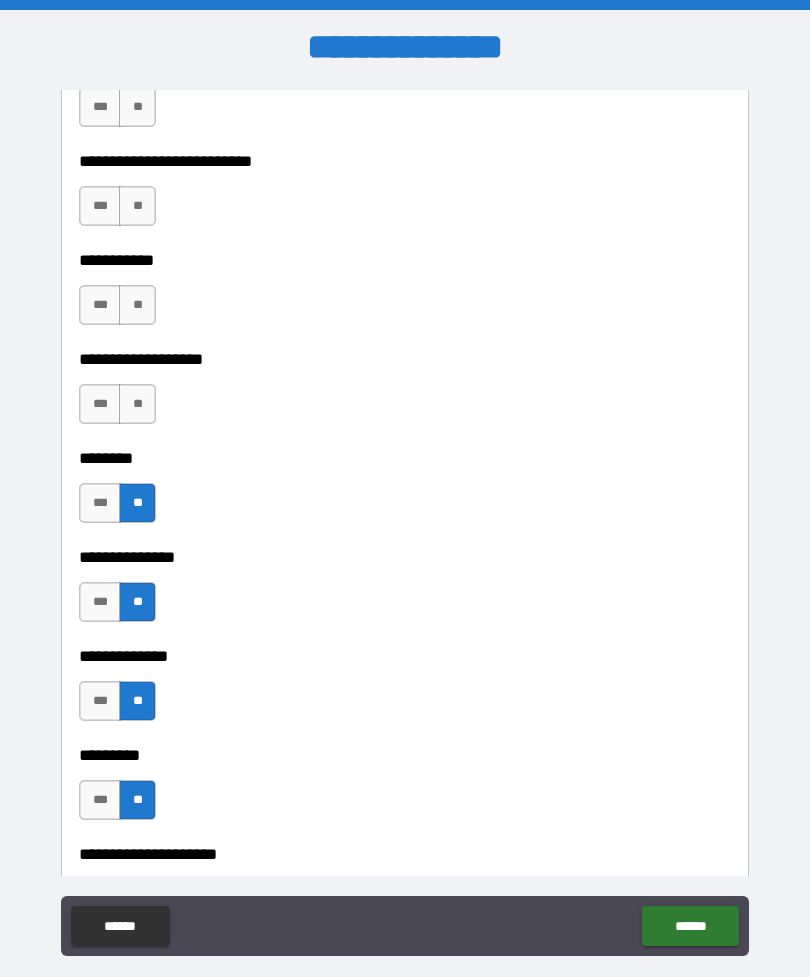 scroll, scrollTop: 4619, scrollLeft: 0, axis: vertical 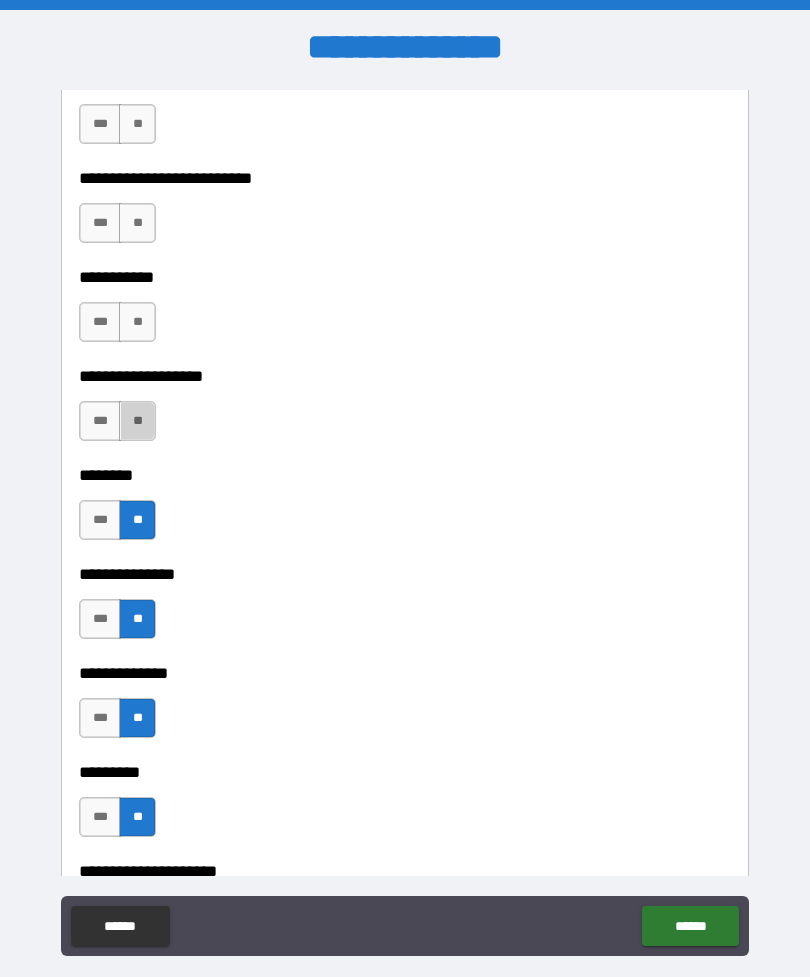 click on "**" at bounding box center [137, 421] 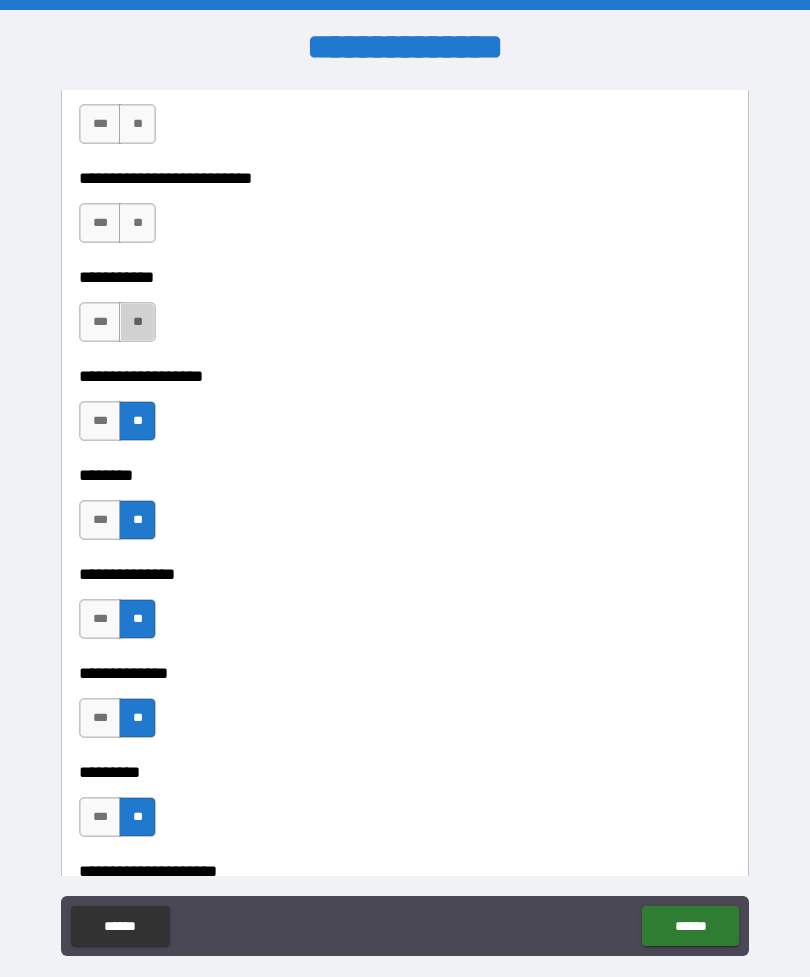 click on "**" at bounding box center (137, 322) 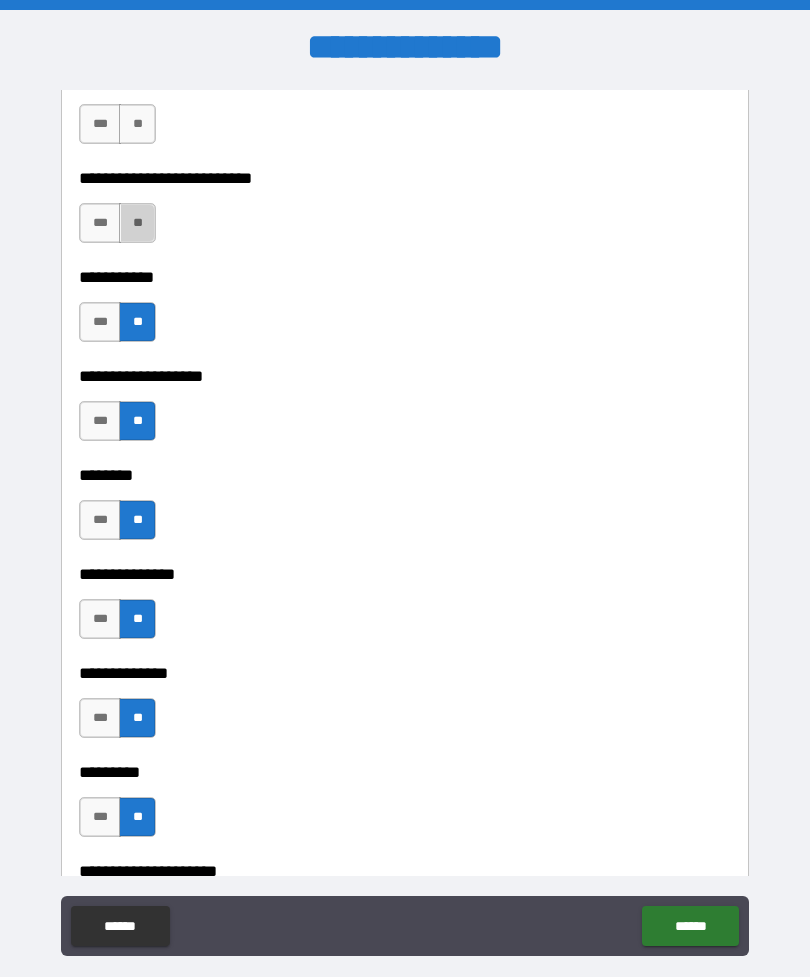 click on "**" at bounding box center [137, 223] 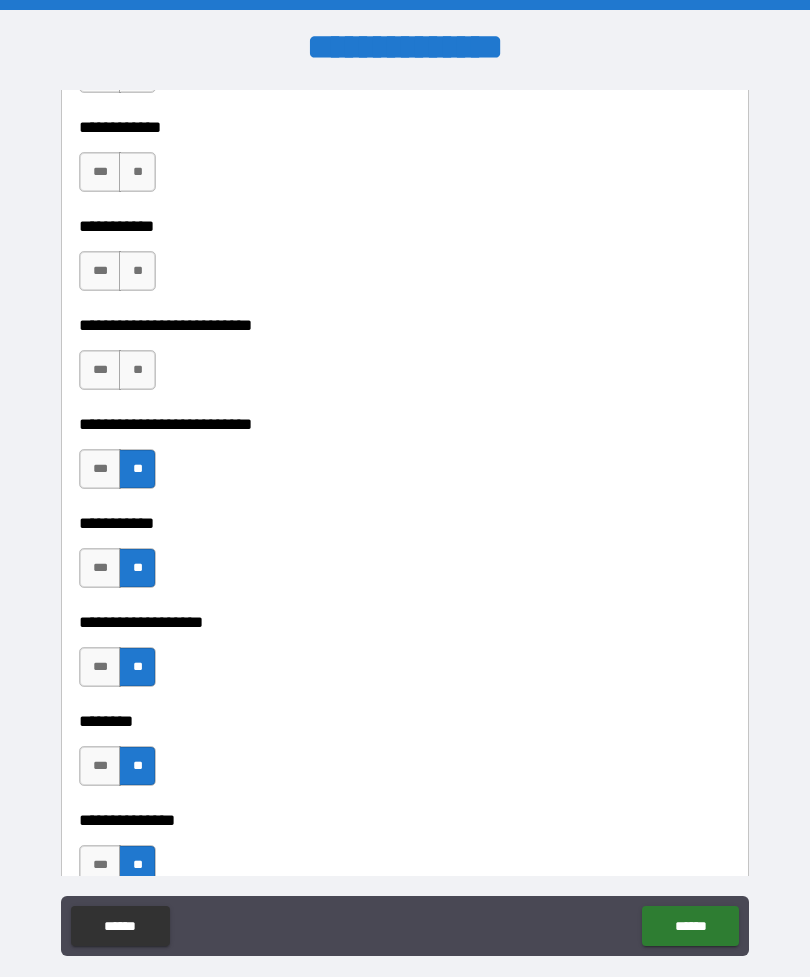 scroll, scrollTop: 4354, scrollLeft: 0, axis: vertical 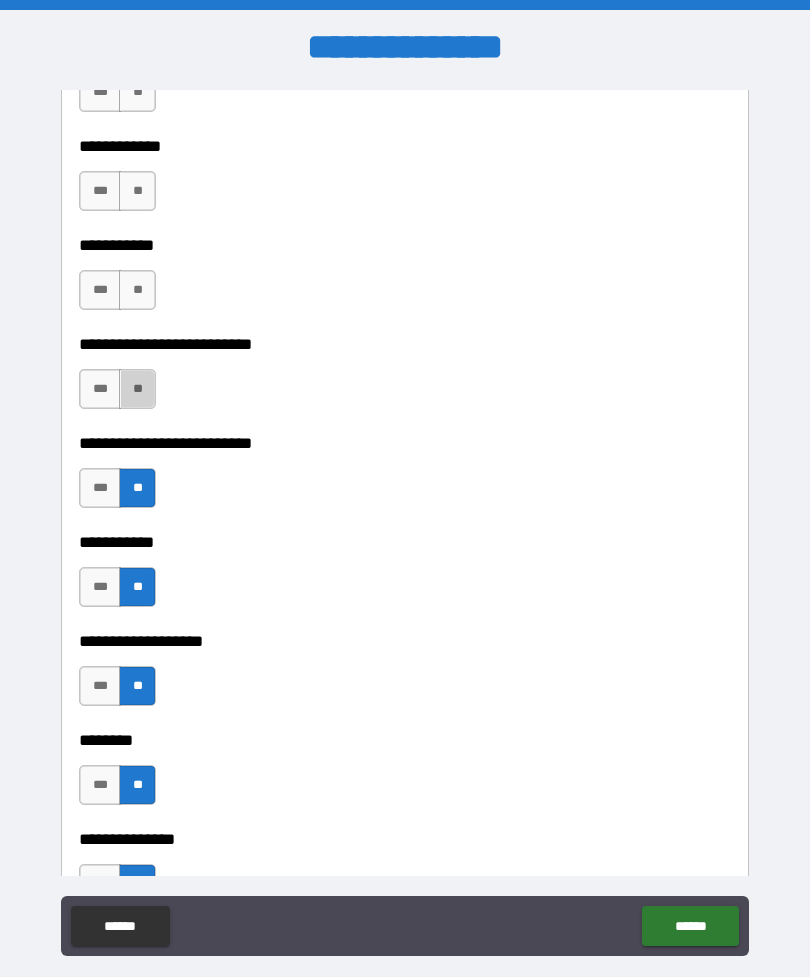 click on "**" at bounding box center (137, 389) 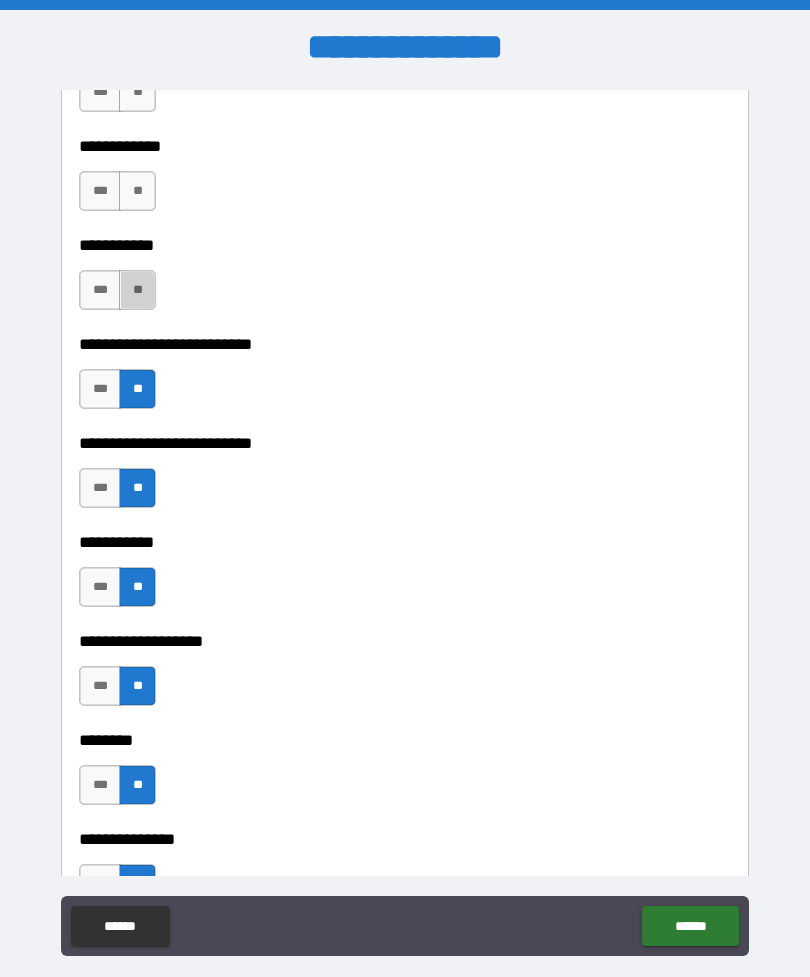 click on "**" at bounding box center [137, 290] 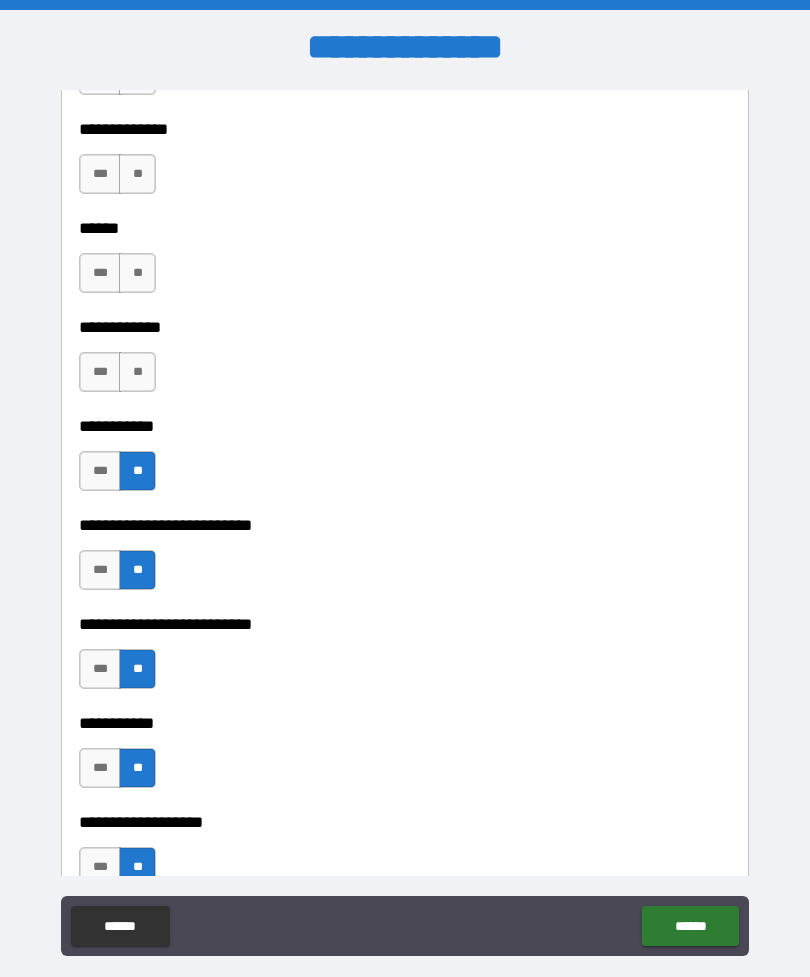 scroll, scrollTop: 4168, scrollLeft: 0, axis: vertical 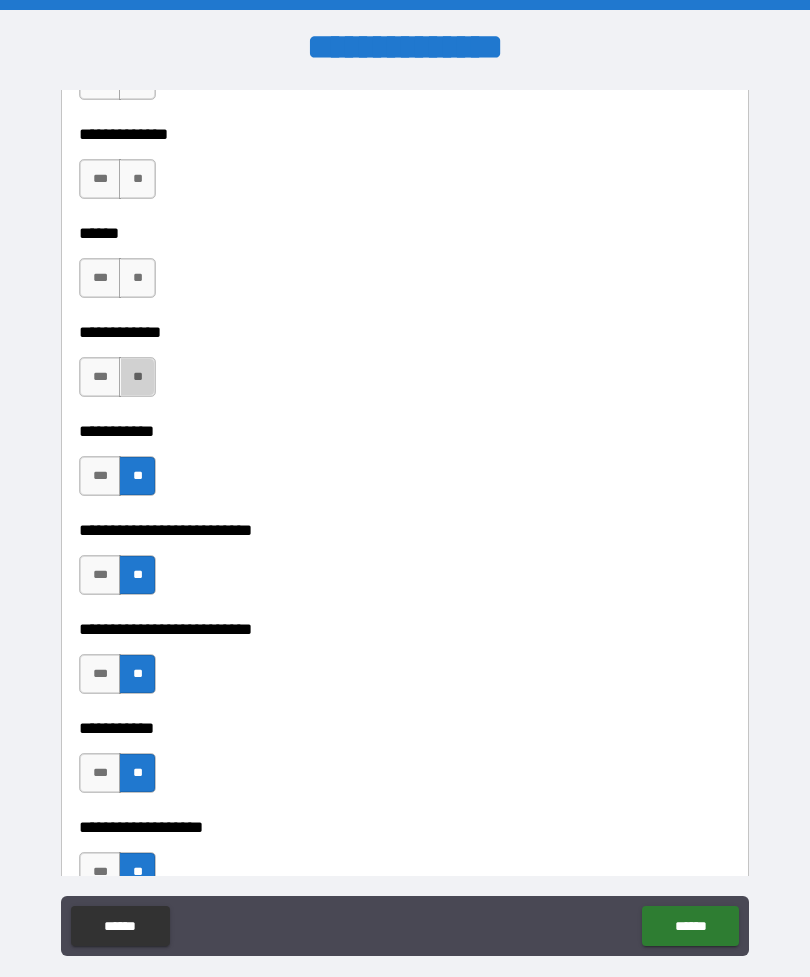 click on "**" at bounding box center (137, 377) 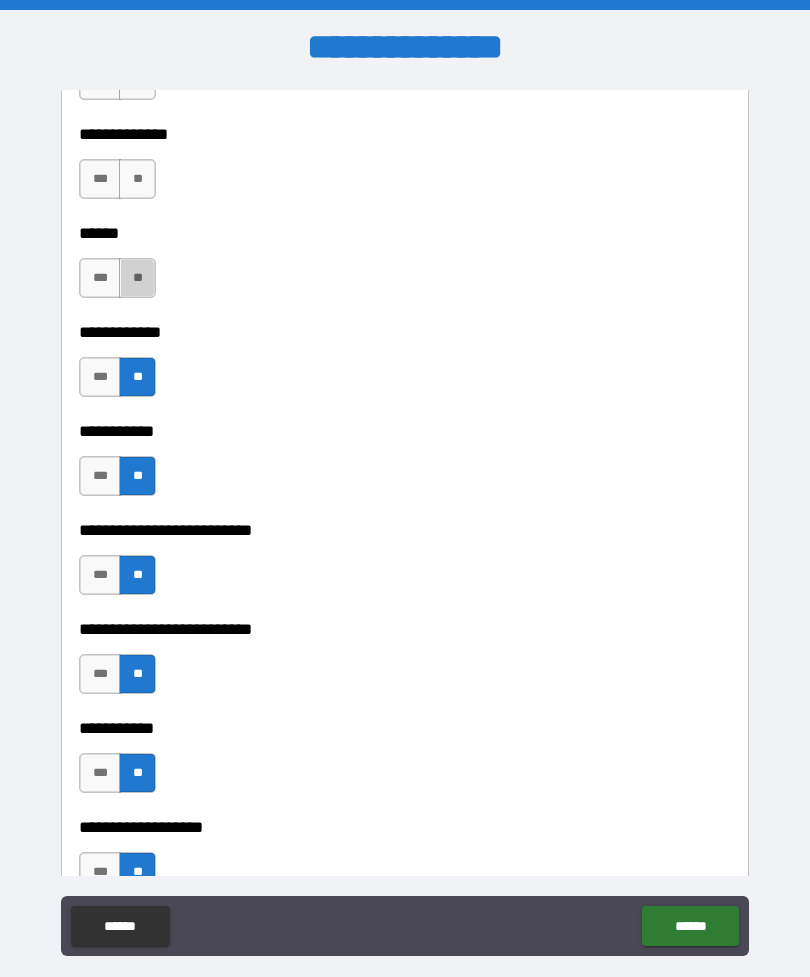 click on "**" at bounding box center [137, 278] 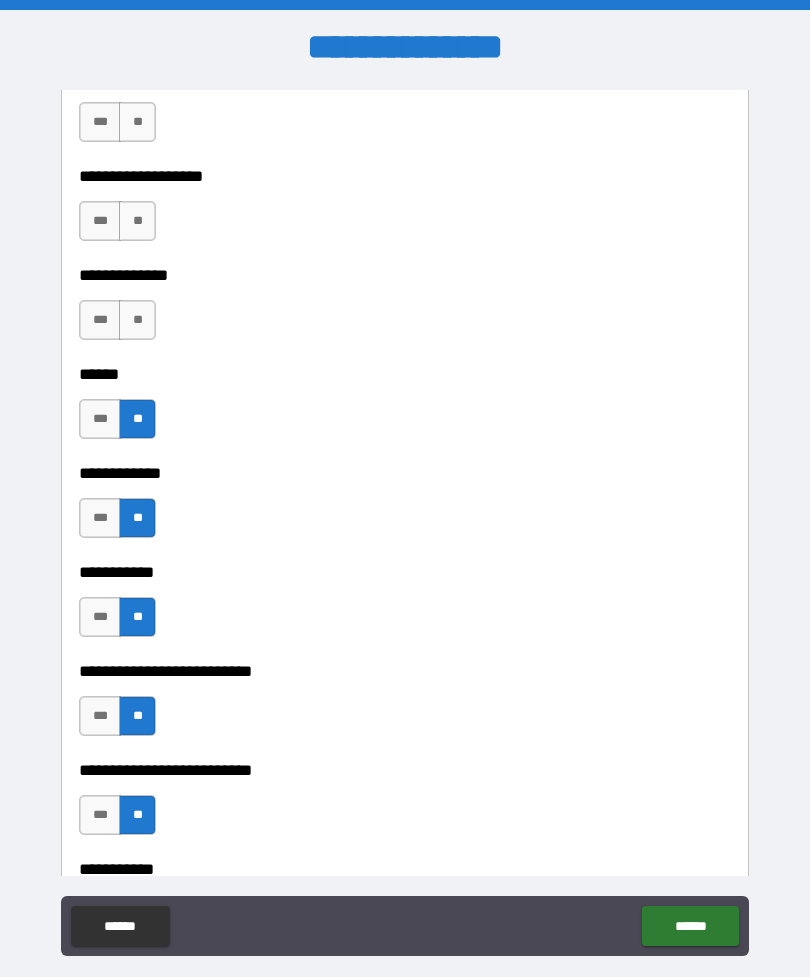 scroll, scrollTop: 4002, scrollLeft: 0, axis: vertical 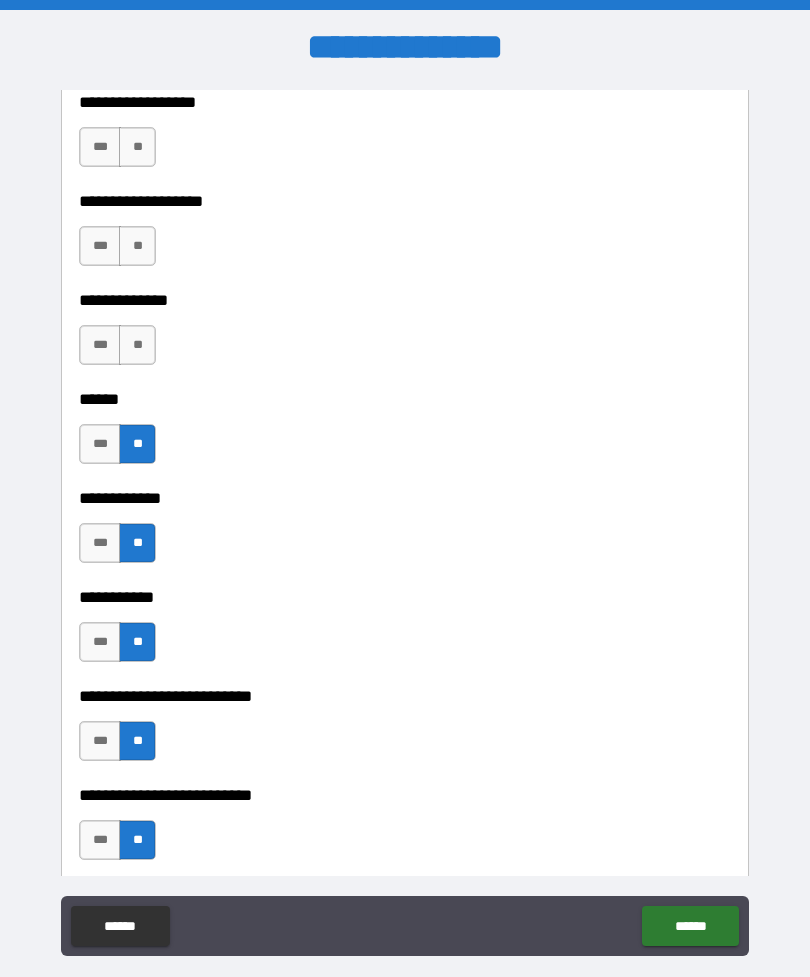 click on "**" at bounding box center (137, 345) 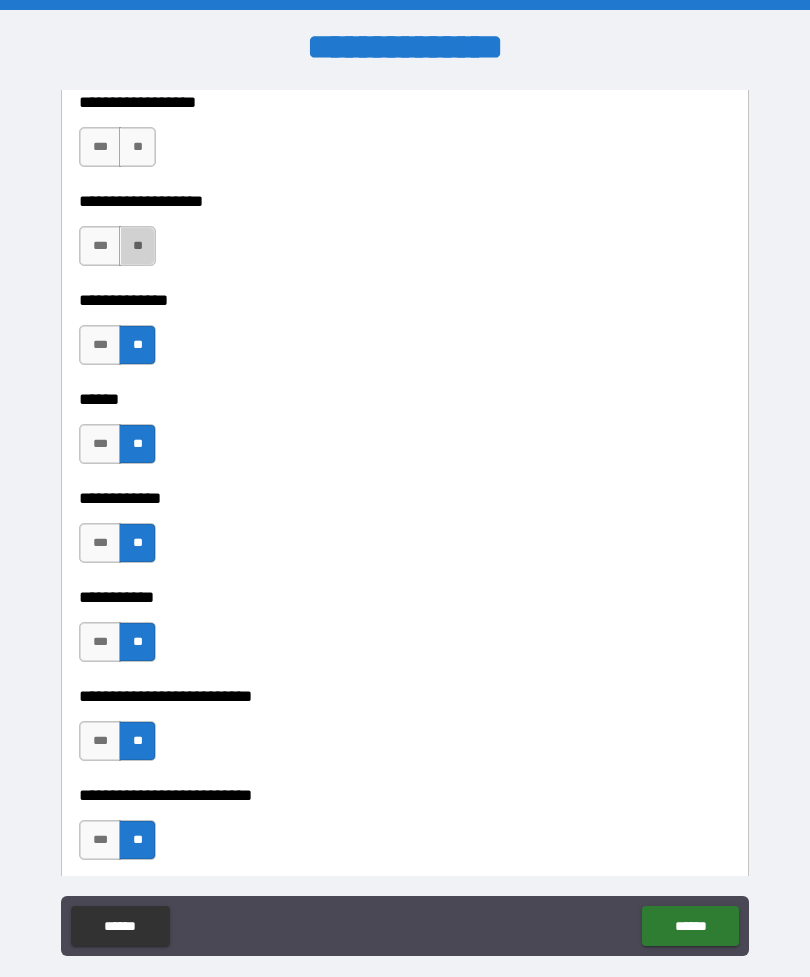 click on "**" at bounding box center [137, 246] 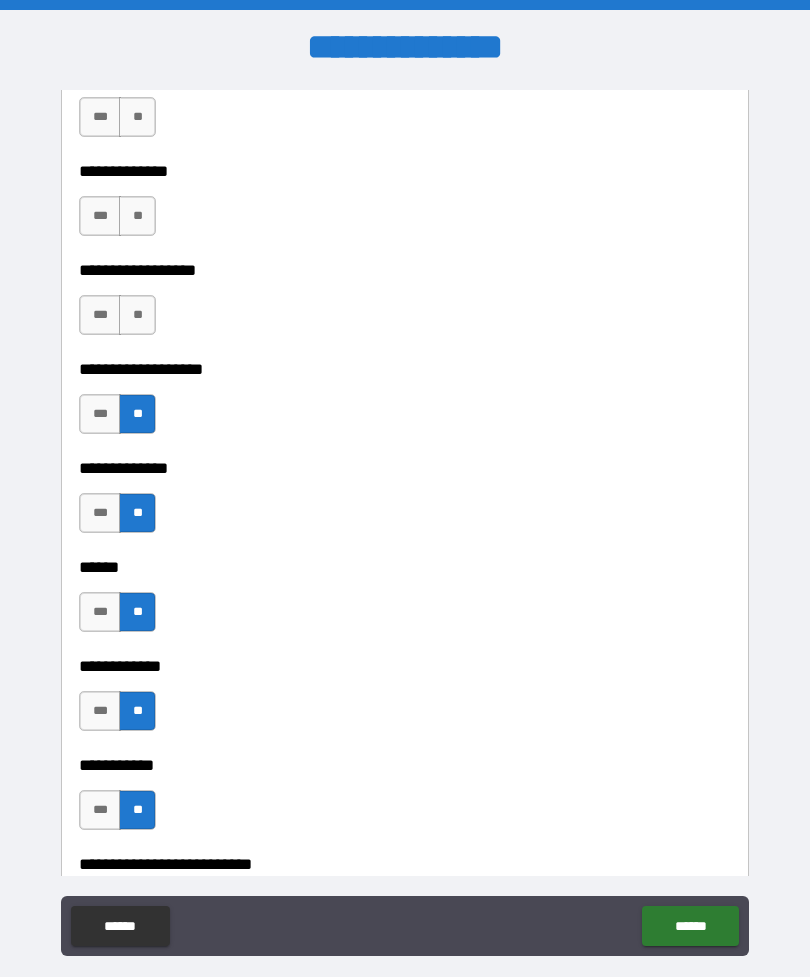 scroll, scrollTop: 3824, scrollLeft: 0, axis: vertical 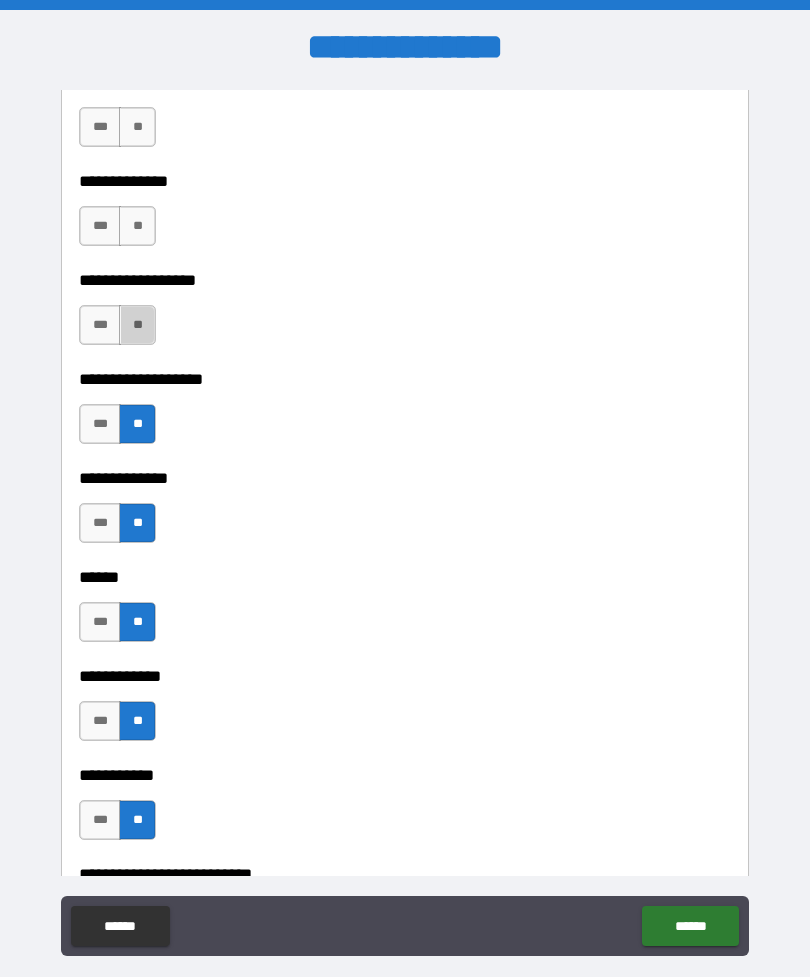click on "**" at bounding box center (137, 325) 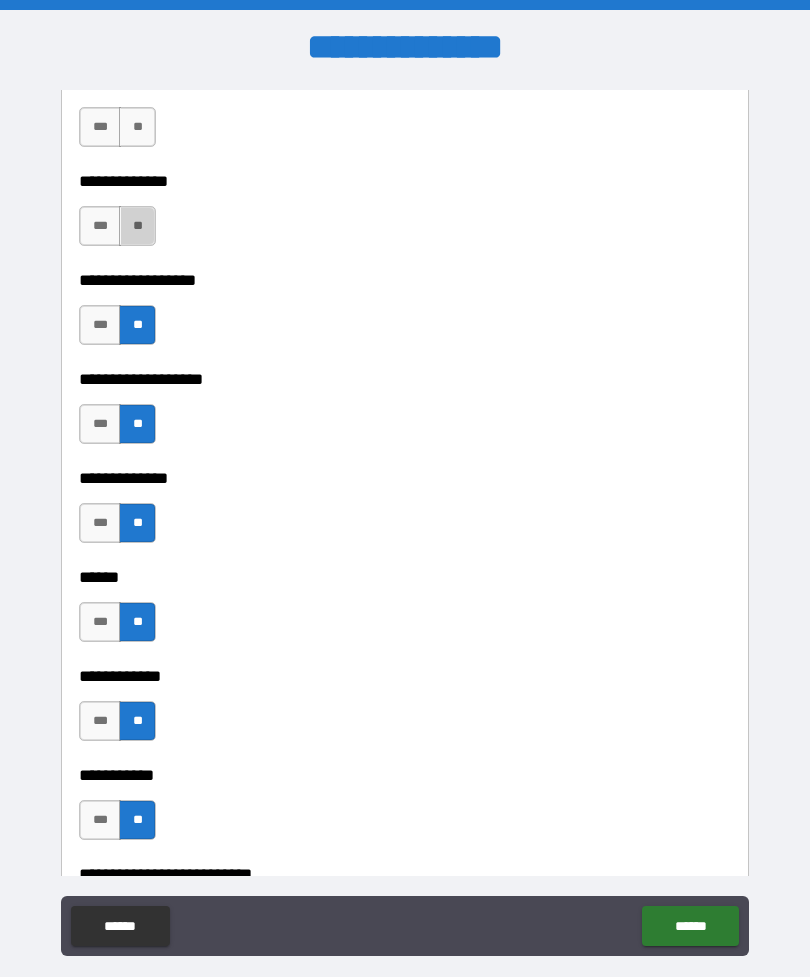 click on "**" at bounding box center [137, 226] 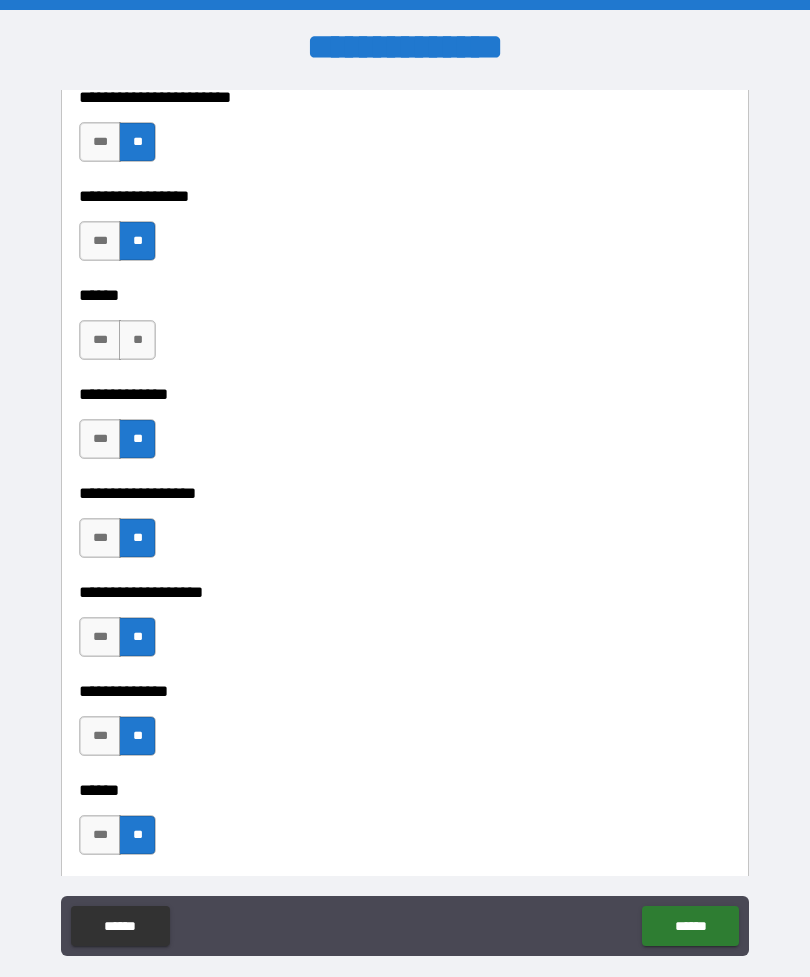 scroll, scrollTop: 3585, scrollLeft: 0, axis: vertical 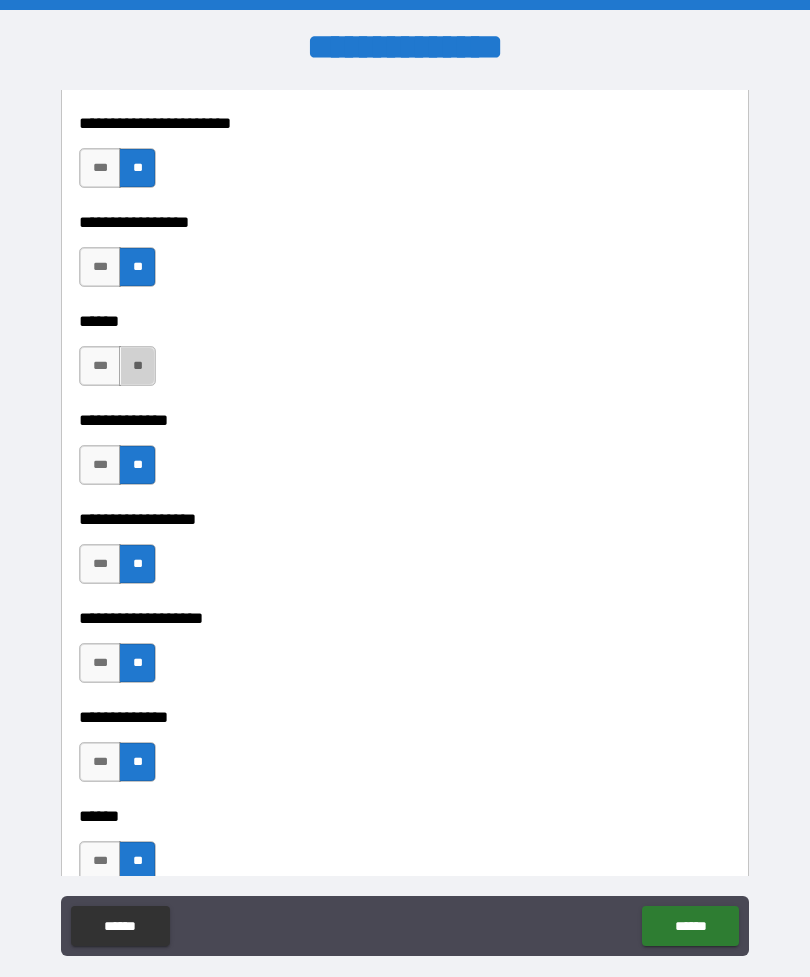 click on "**" at bounding box center [137, 366] 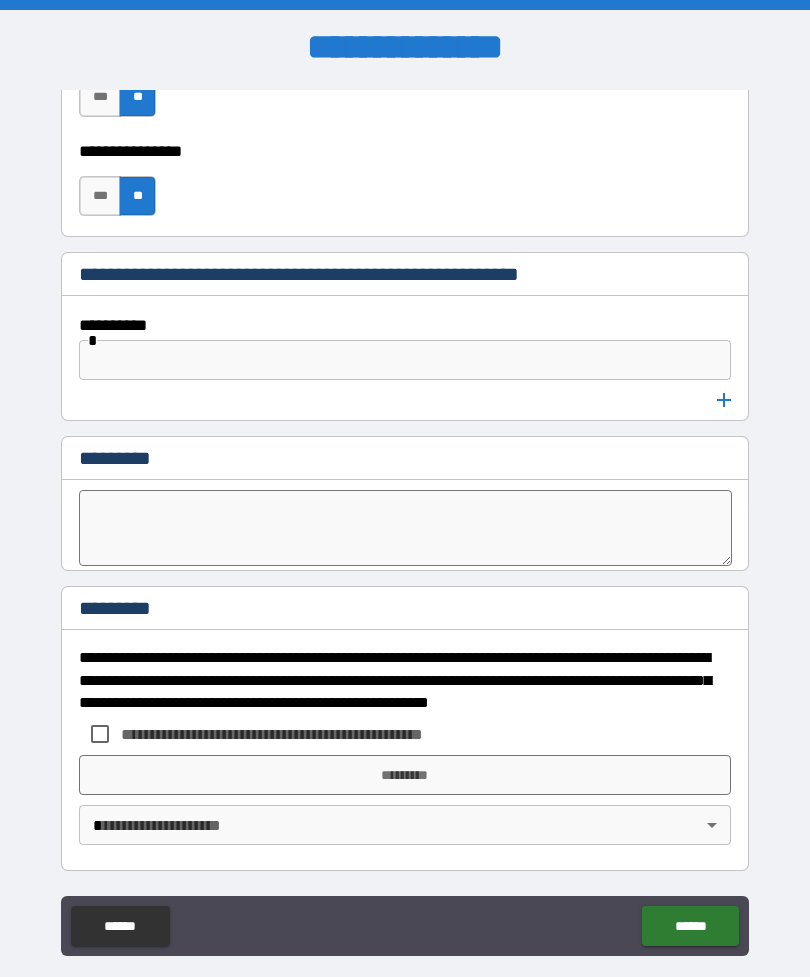 scroll, scrollTop: 10487, scrollLeft: 0, axis: vertical 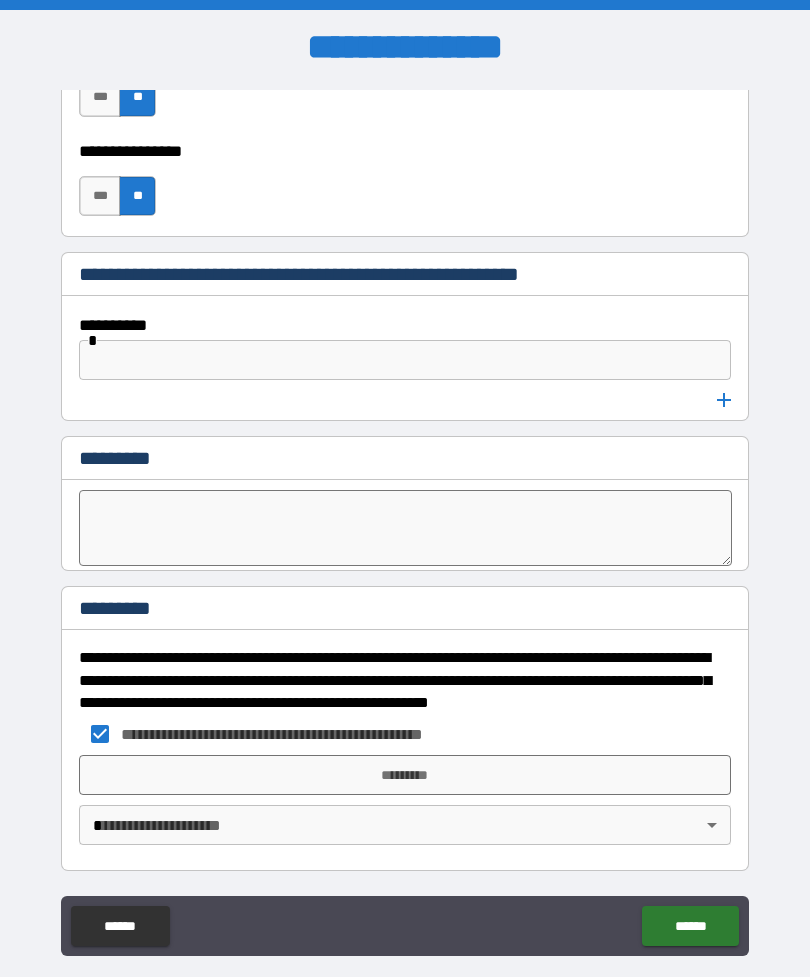 click on "*********" at bounding box center [405, 775] 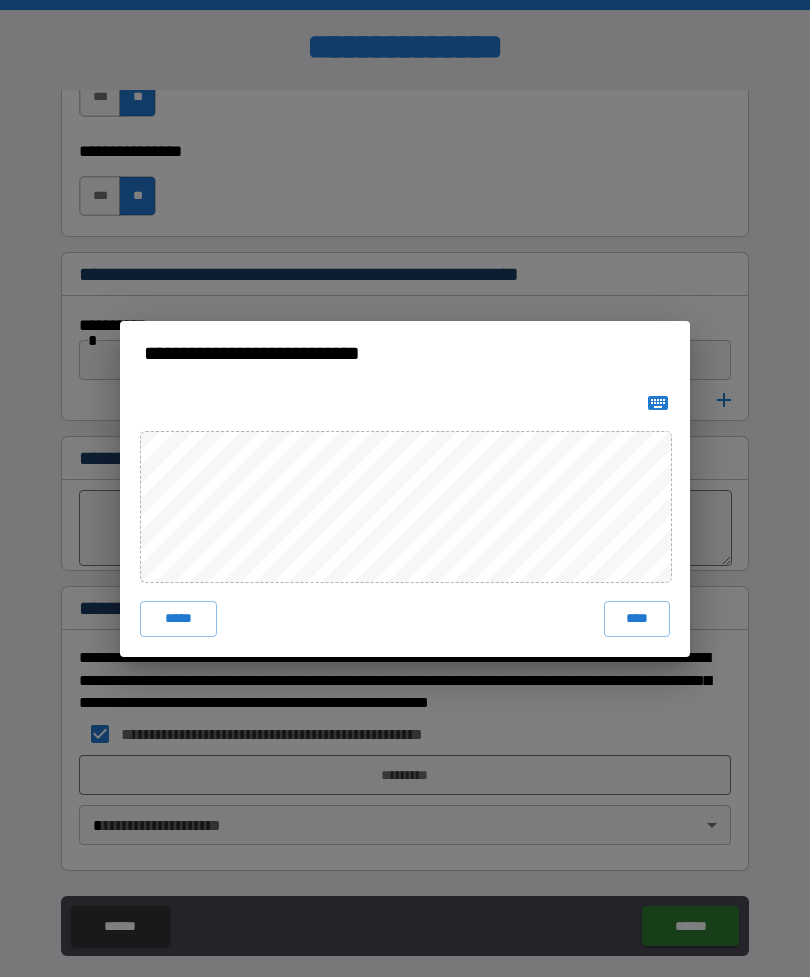 click on "****" at bounding box center [637, 619] 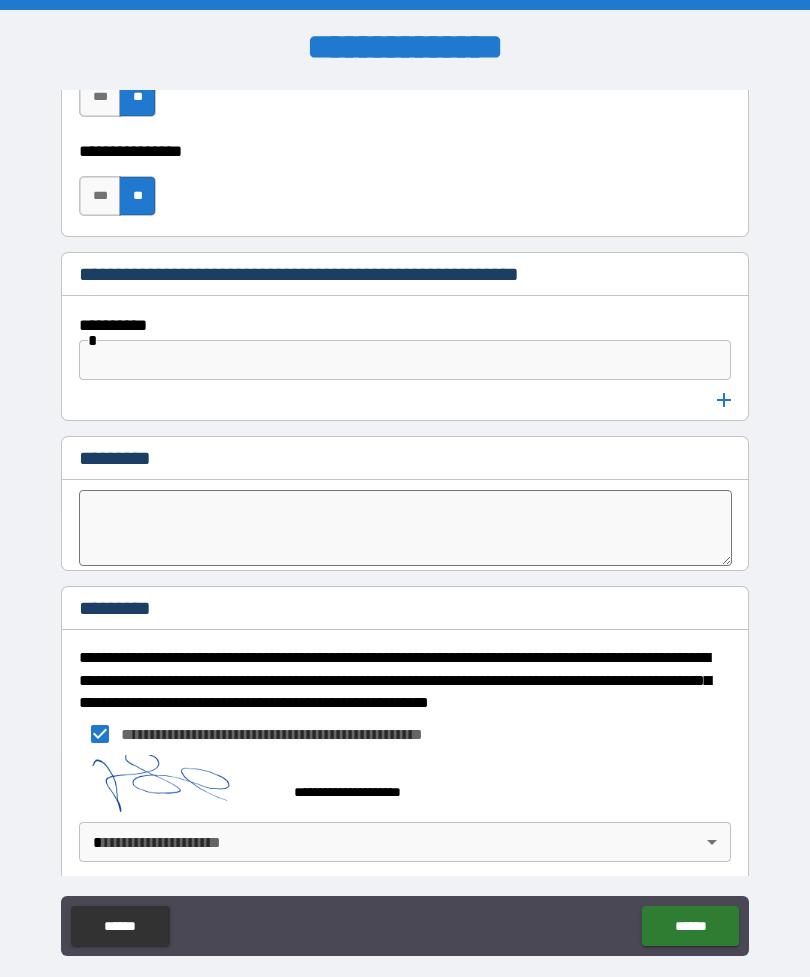 scroll, scrollTop: 10477, scrollLeft: 0, axis: vertical 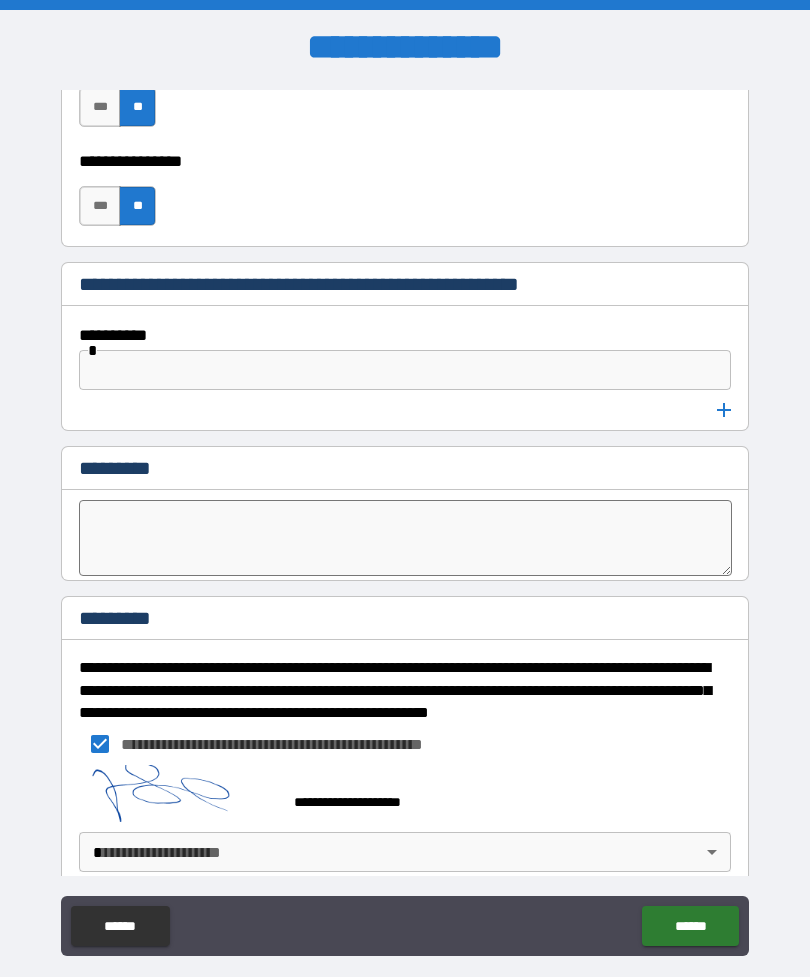click on "******" at bounding box center [690, 926] 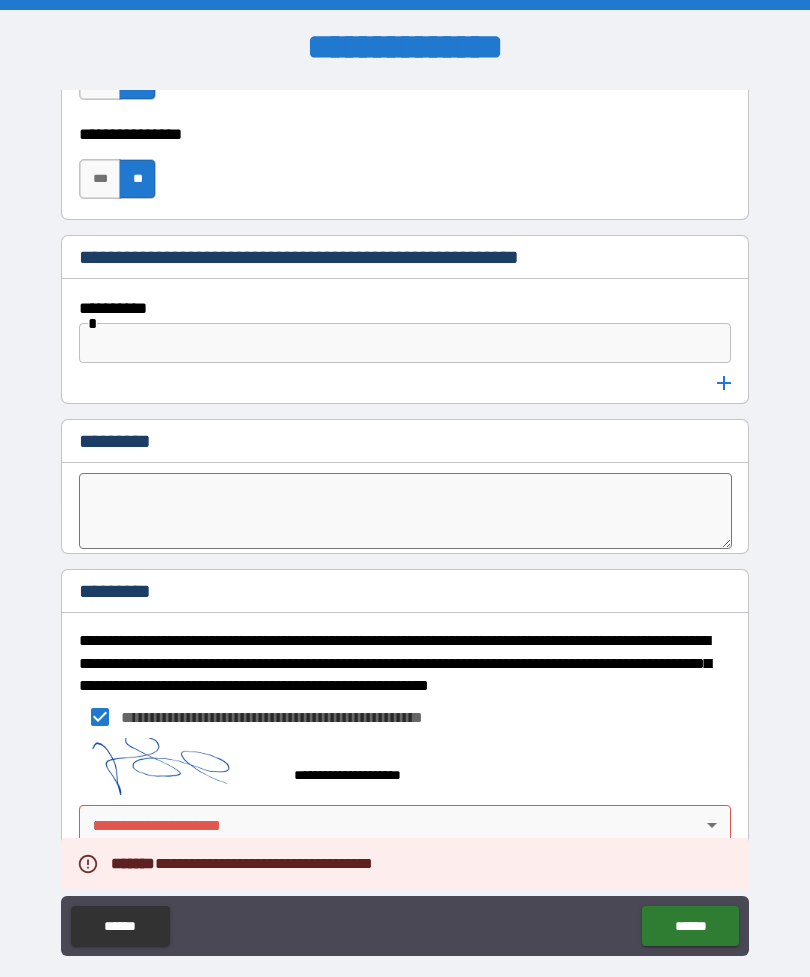 scroll, scrollTop: 10504, scrollLeft: 0, axis: vertical 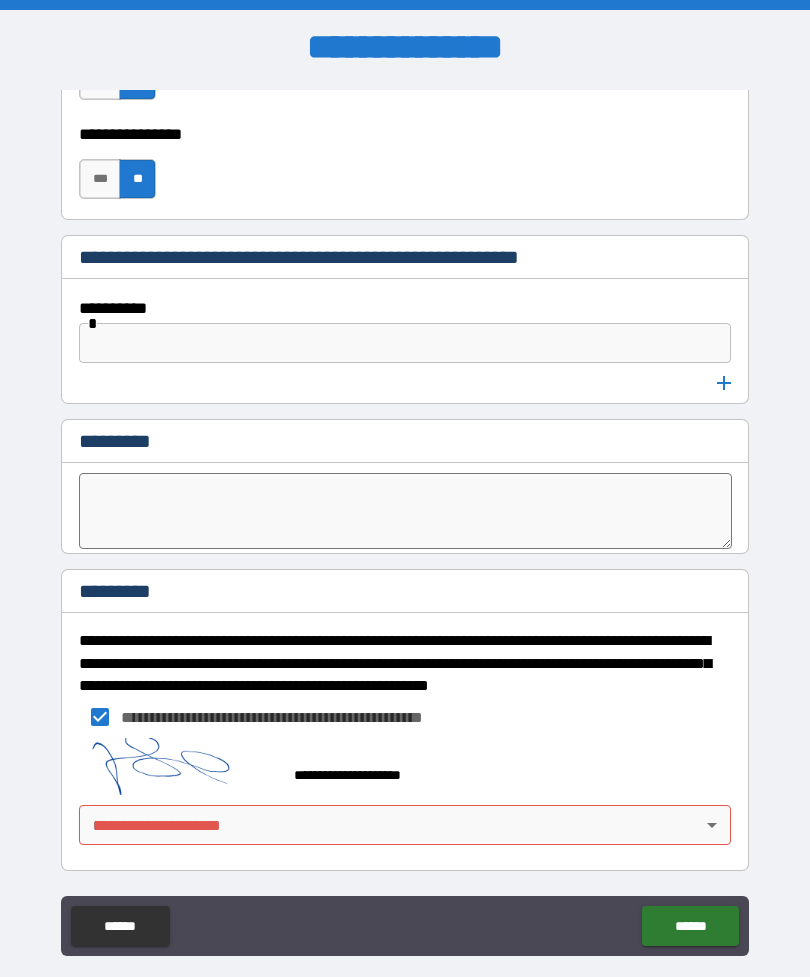 click on "**********" at bounding box center (405, 520) 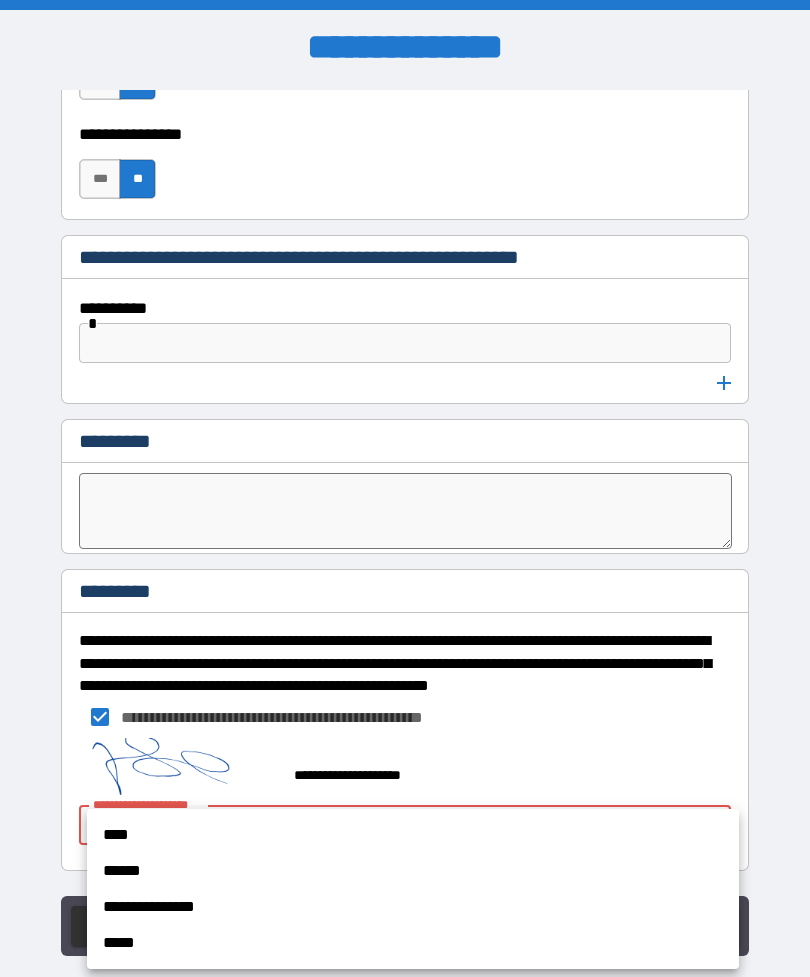 click on "******" at bounding box center [413, 871] 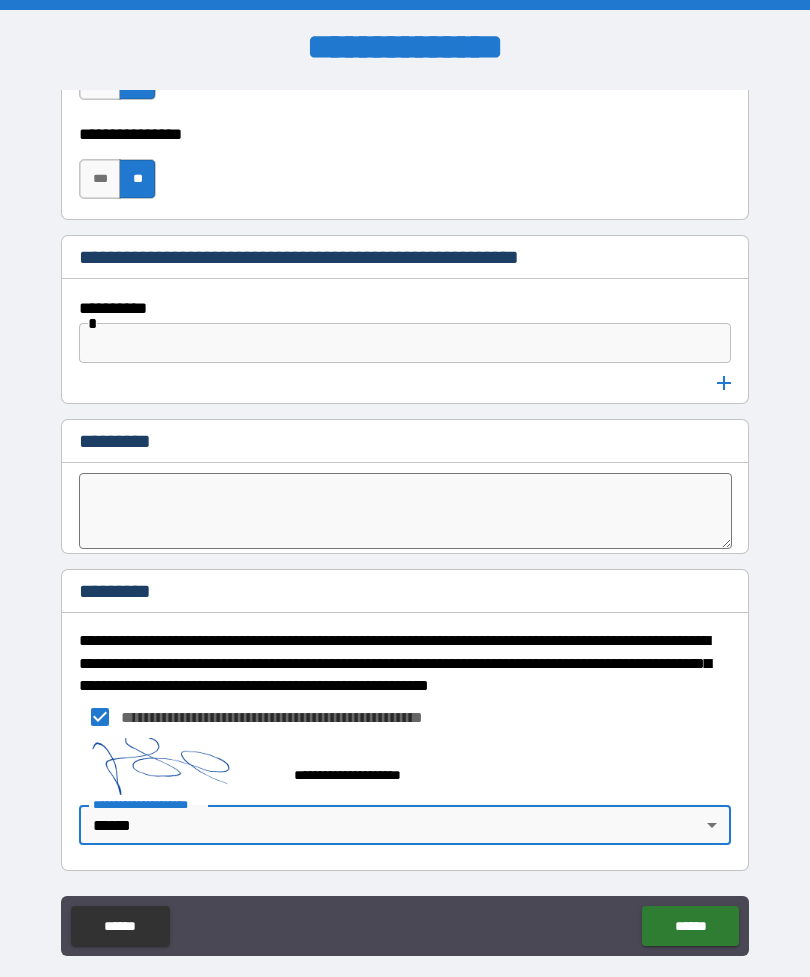 click on "******" at bounding box center [690, 926] 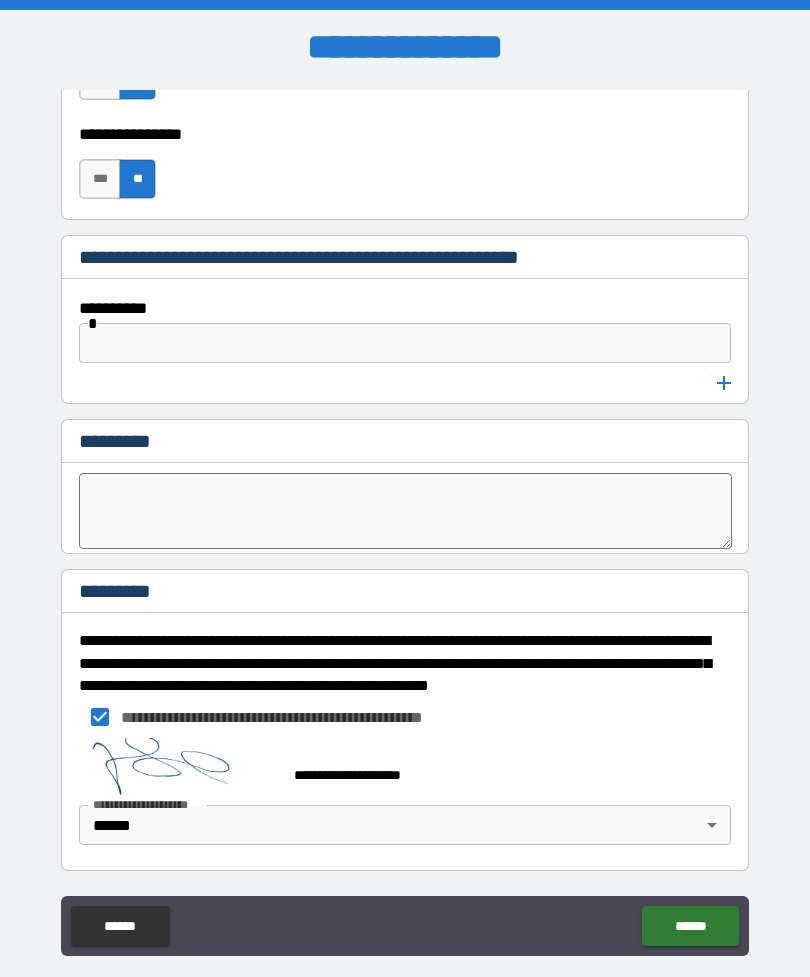 scroll, scrollTop: 10504, scrollLeft: 0, axis: vertical 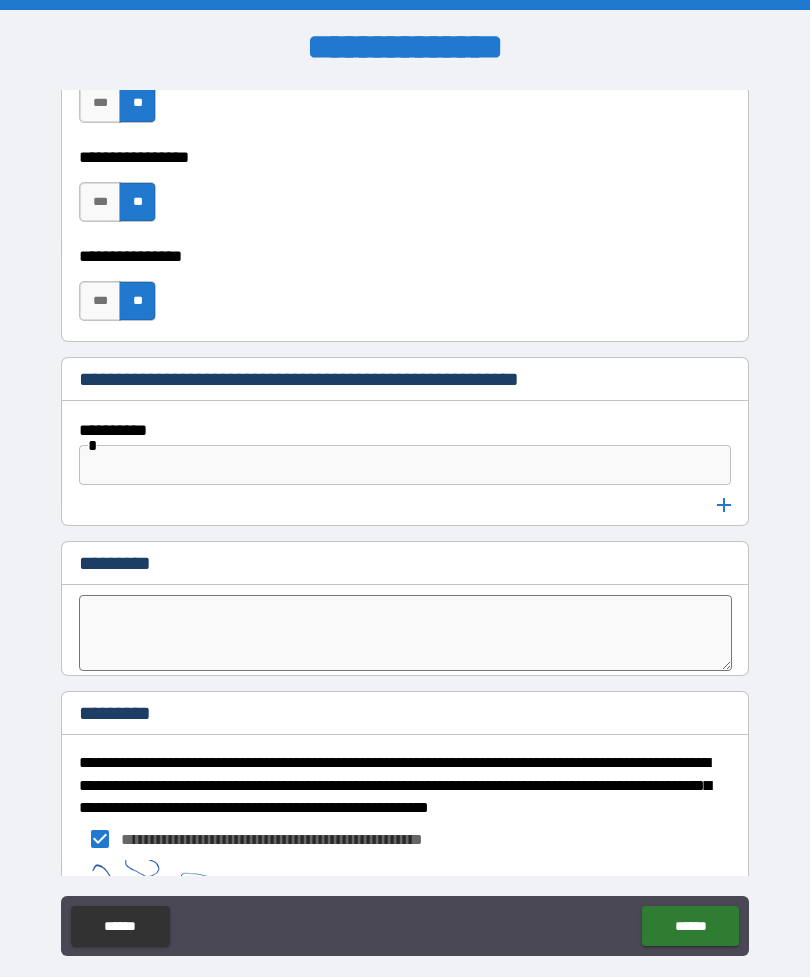 click at bounding box center (405, 465) 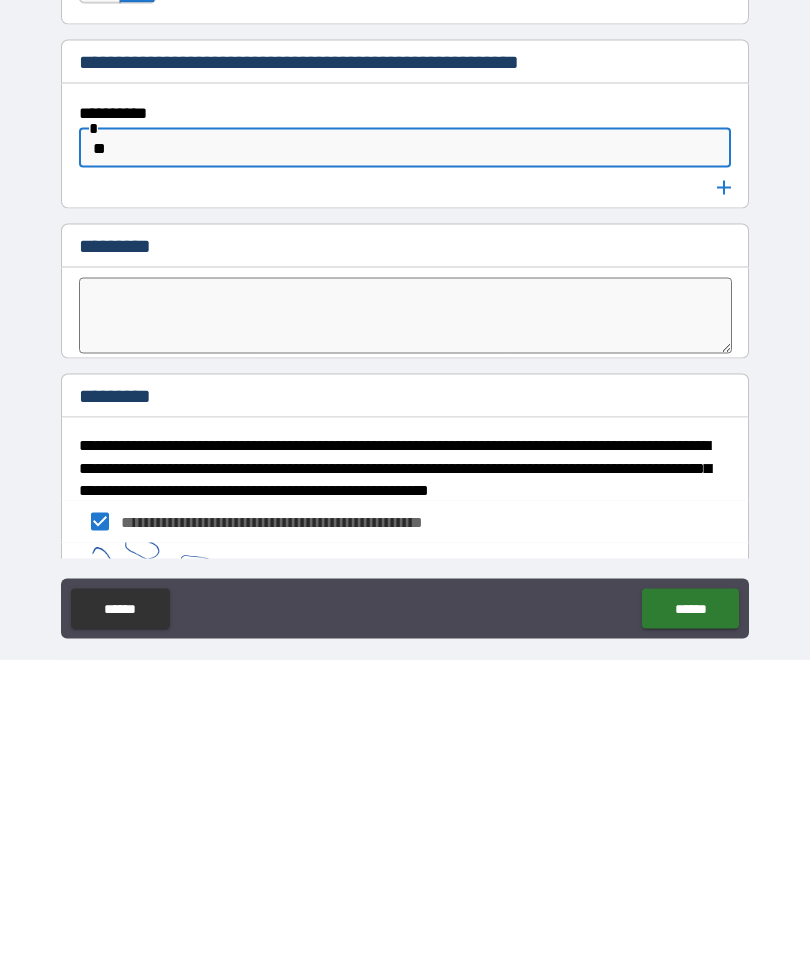 scroll, scrollTop: 64, scrollLeft: 0, axis: vertical 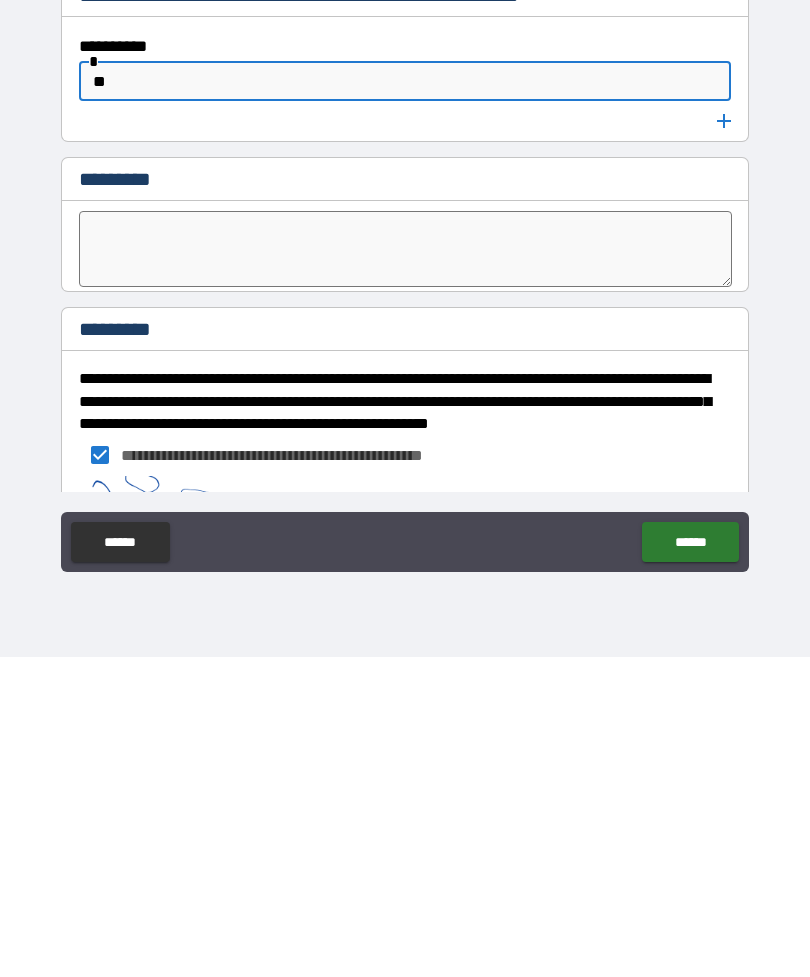 type on "**" 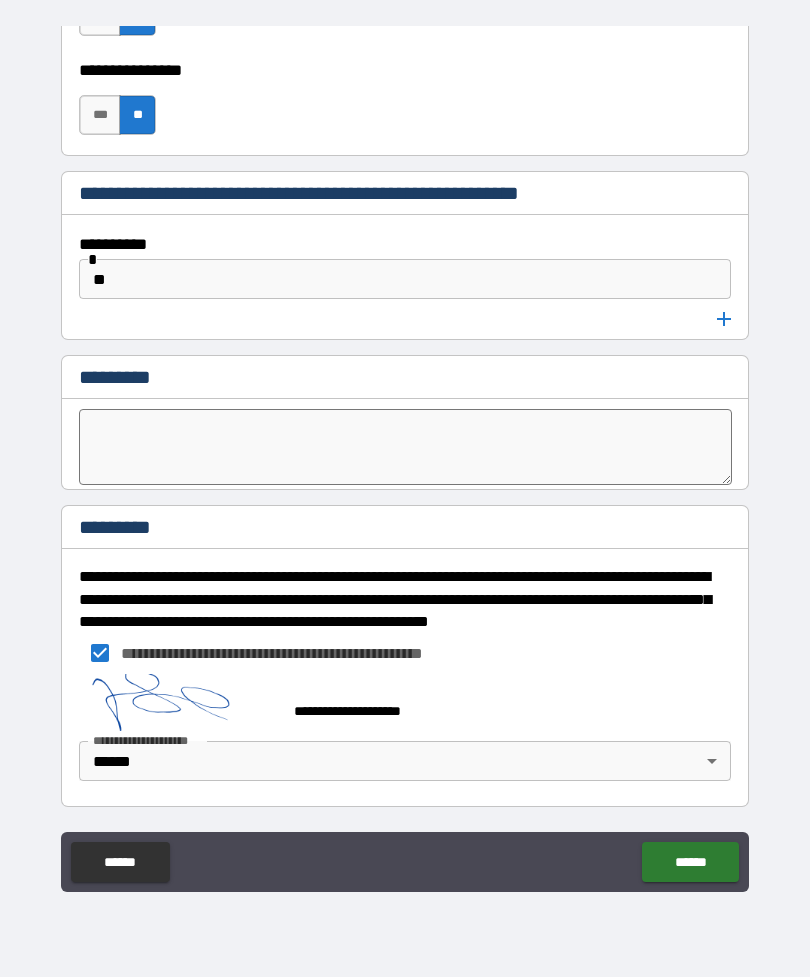 scroll, scrollTop: 10504, scrollLeft: 0, axis: vertical 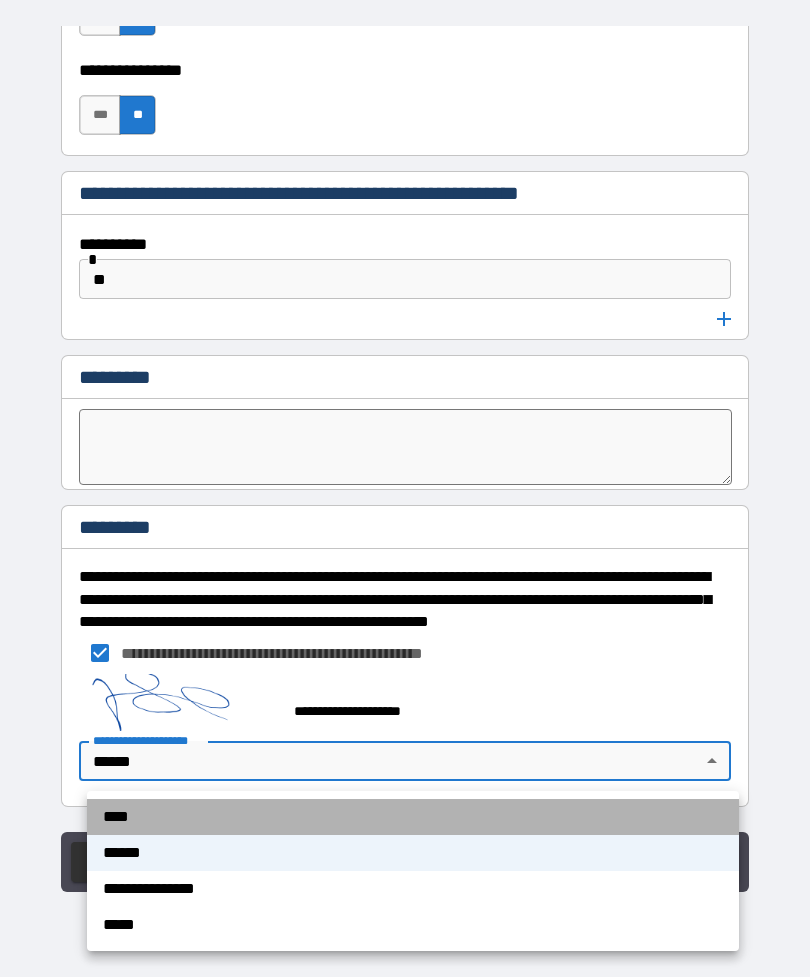 click on "****" at bounding box center [413, 817] 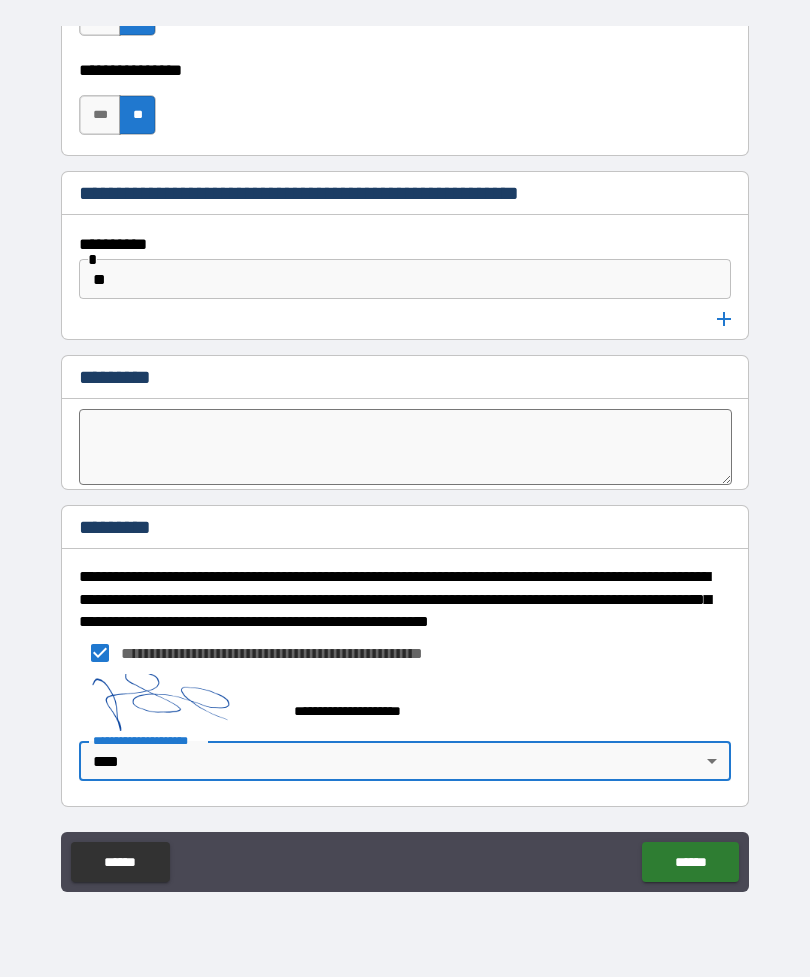 click on "******" at bounding box center (690, 862) 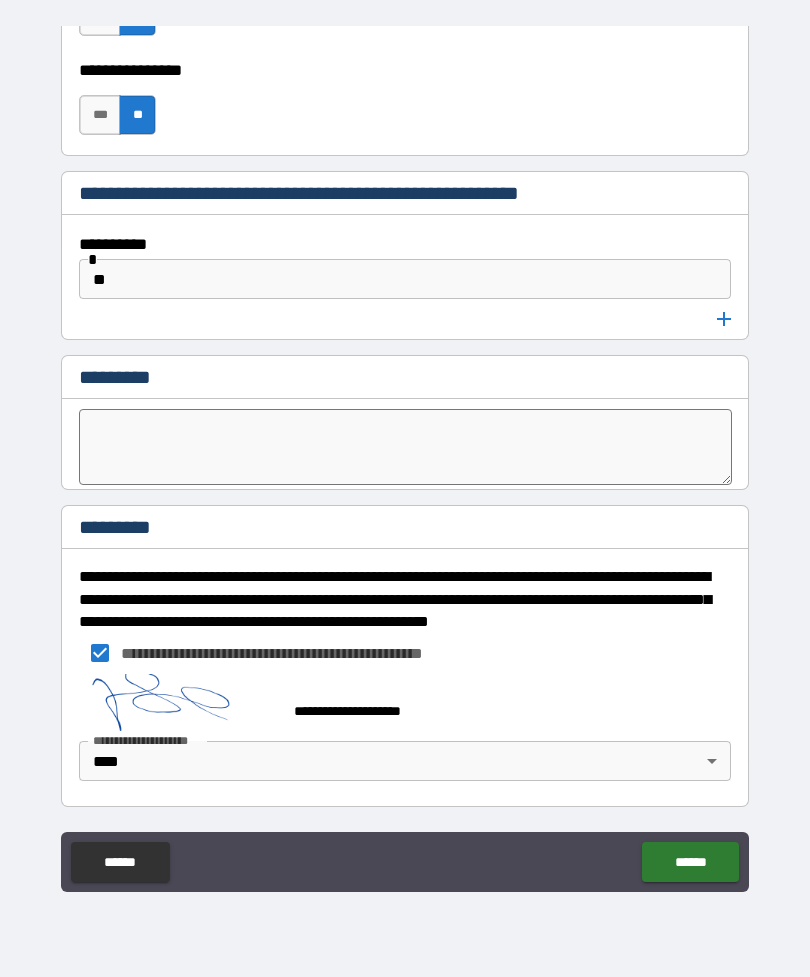 scroll, scrollTop: 10504, scrollLeft: 0, axis: vertical 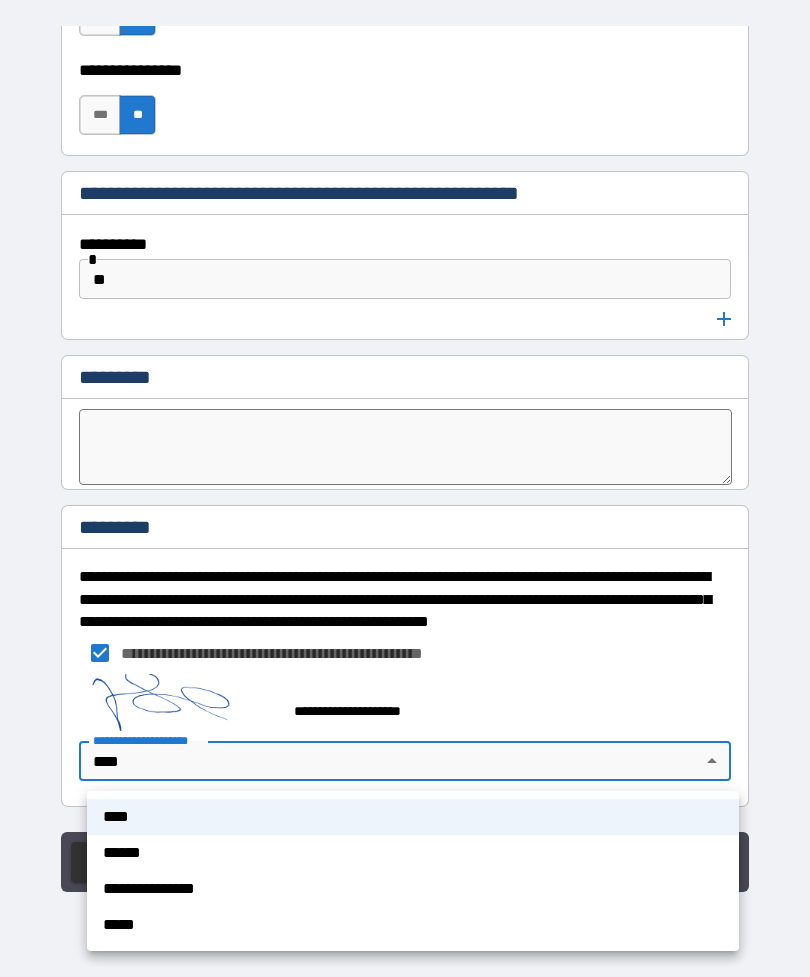 click on "******" at bounding box center (413, 853) 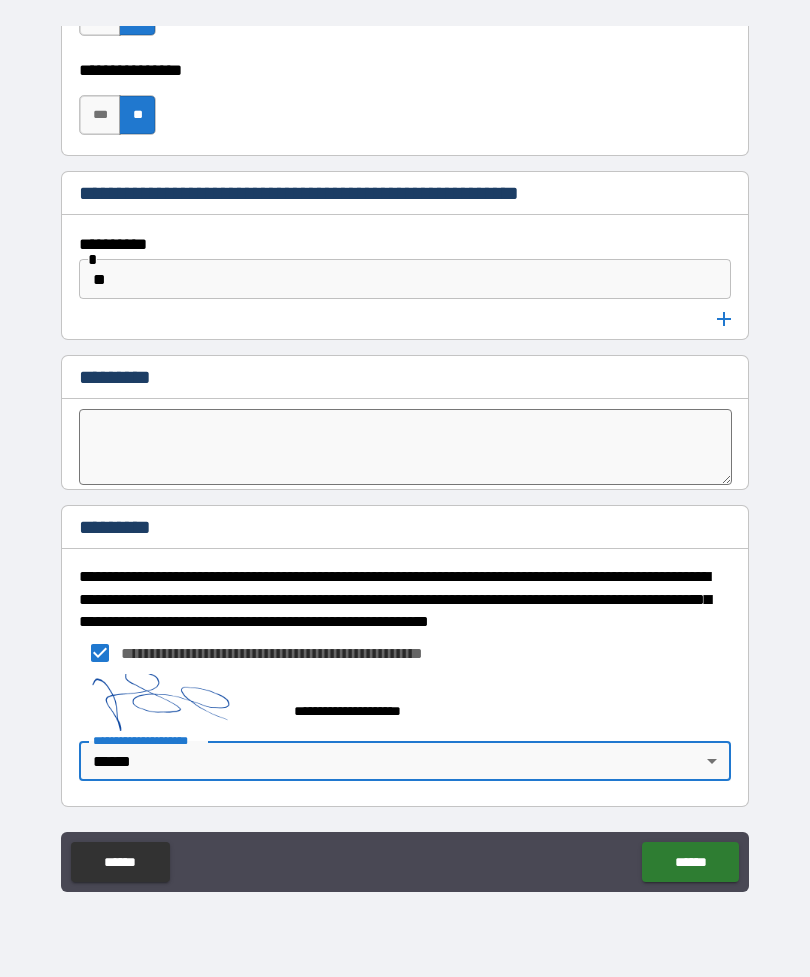 type on "******" 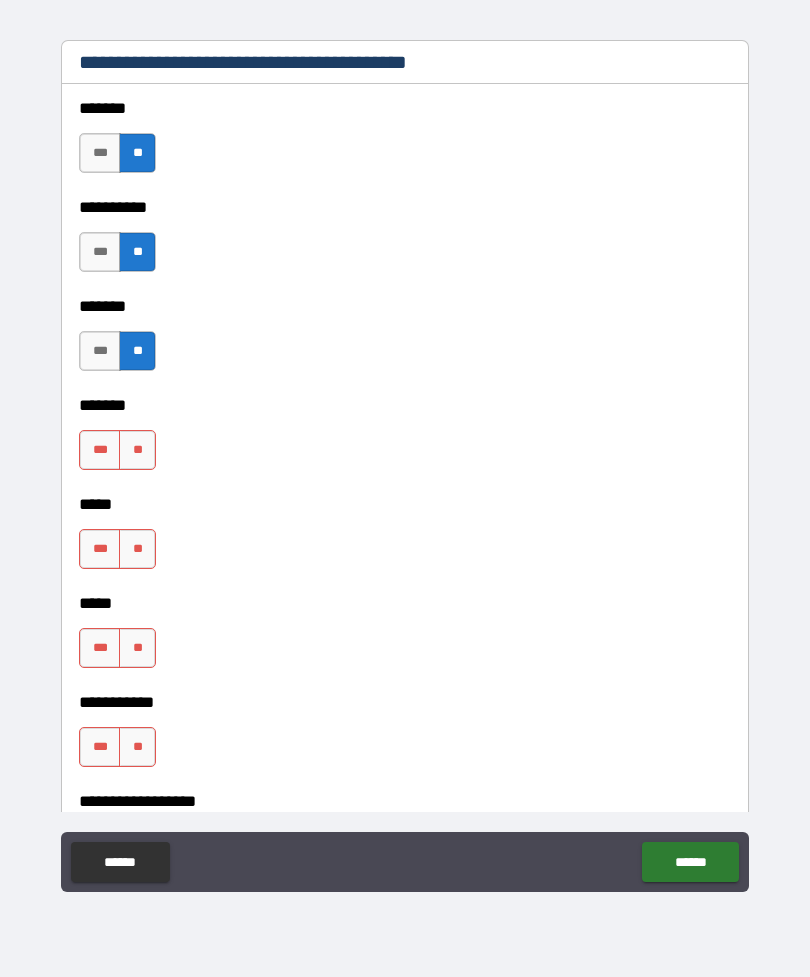 scroll, scrollTop: 1888, scrollLeft: 0, axis: vertical 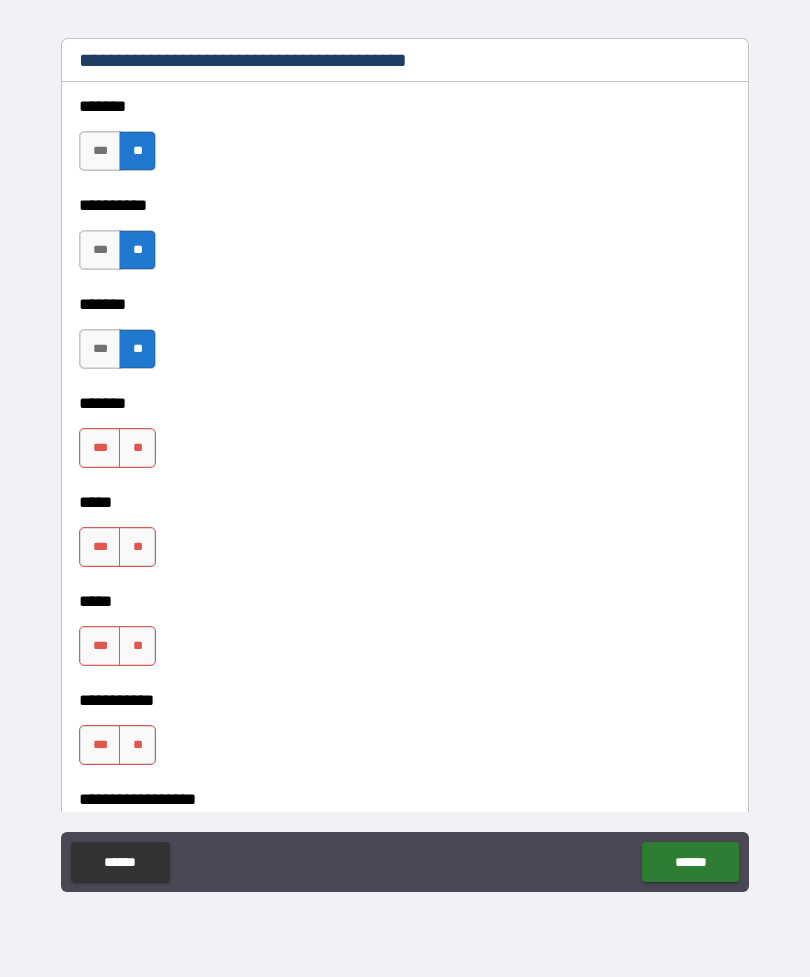 click on "**" at bounding box center (137, 448) 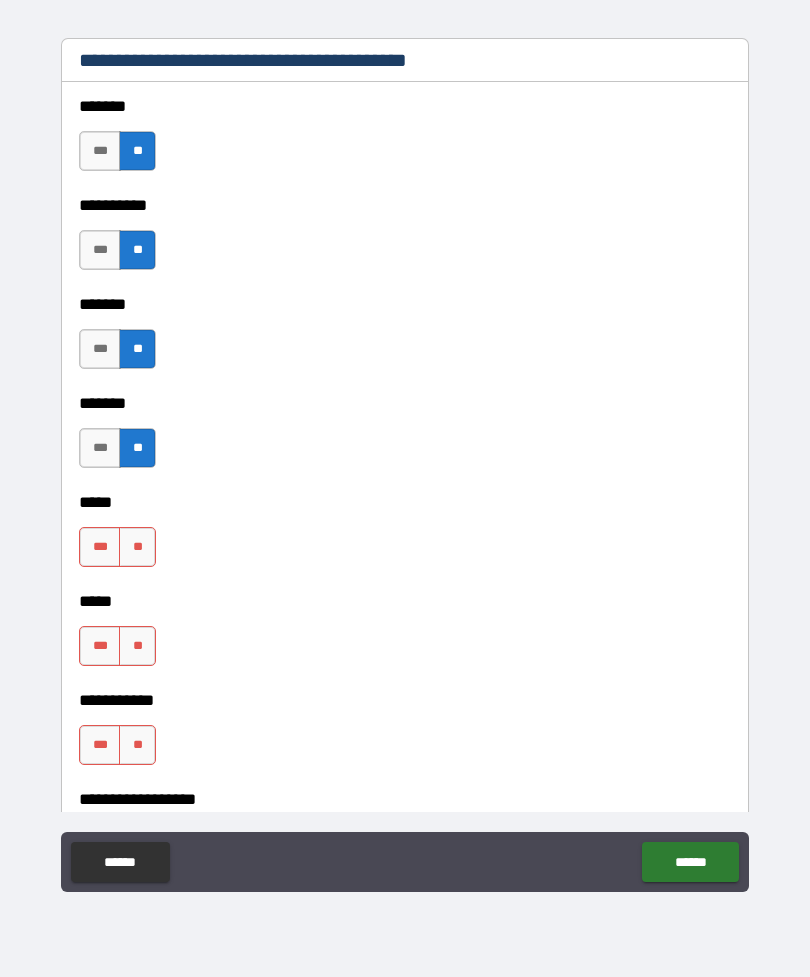 click on "**" at bounding box center (137, 547) 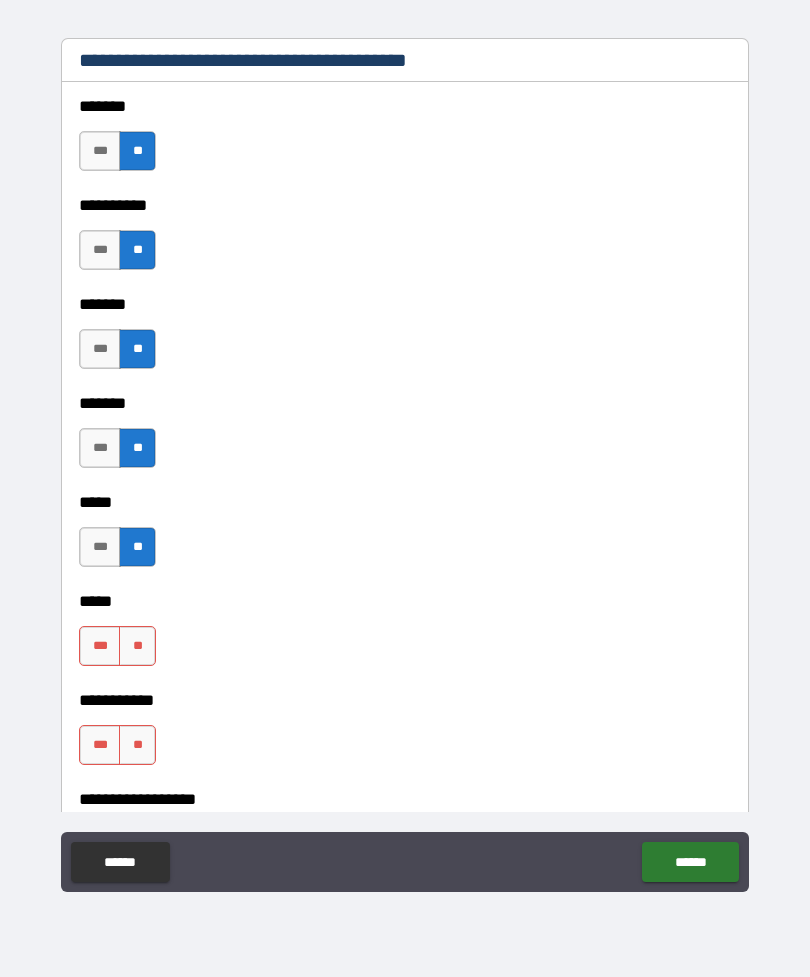 click on "**" at bounding box center (137, 646) 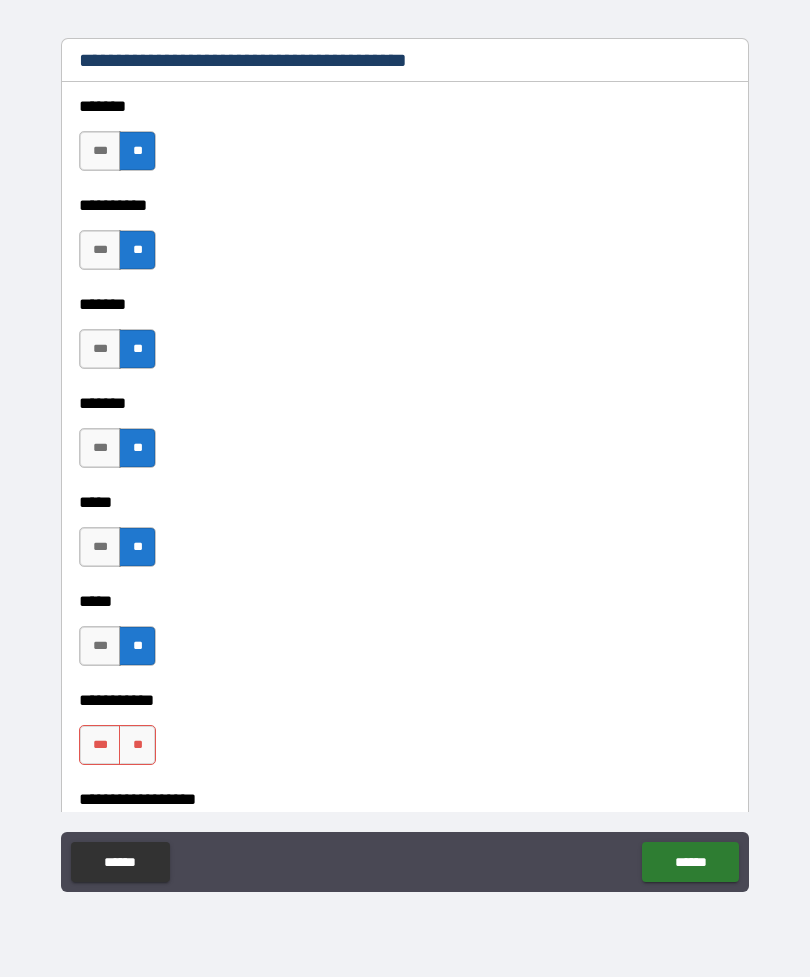 click on "**" at bounding box center (137, 745) 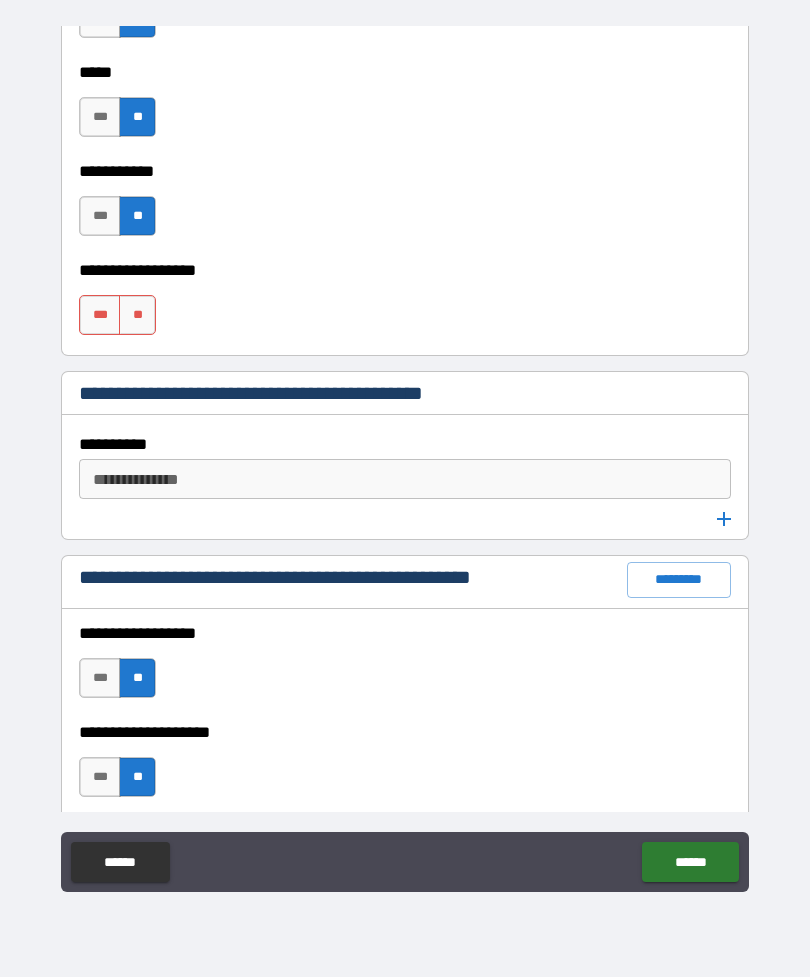 scroll, scrollTop: 2418, scrollLeft: 0, axis: vertical 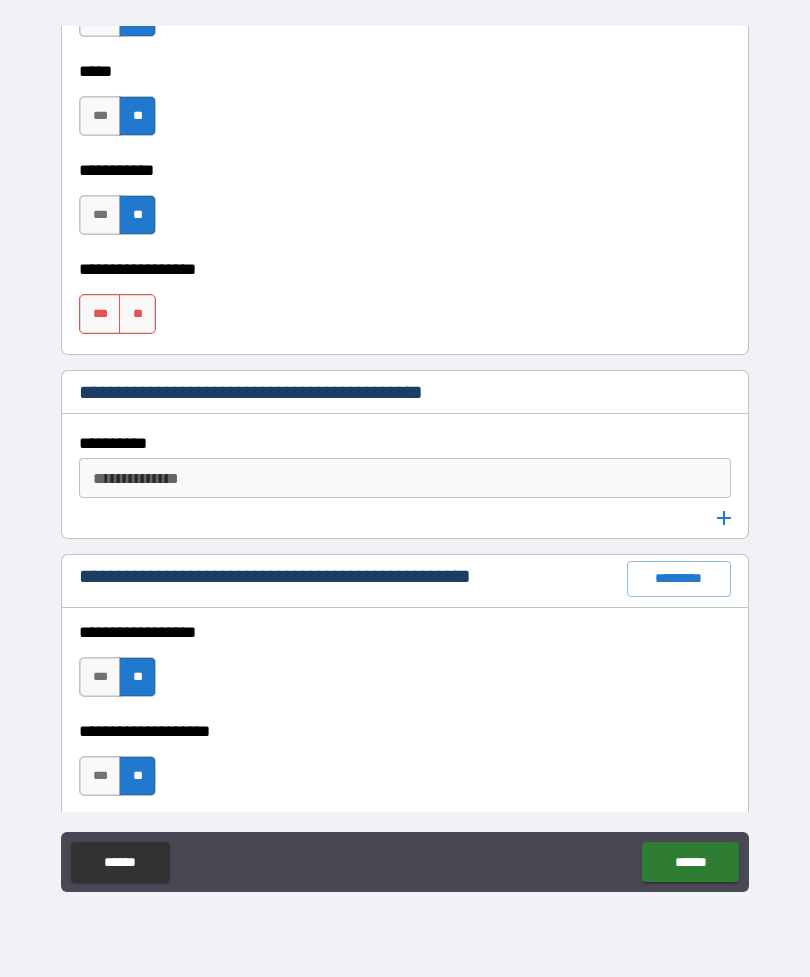 click on "**" at bounding box center (137, 314) 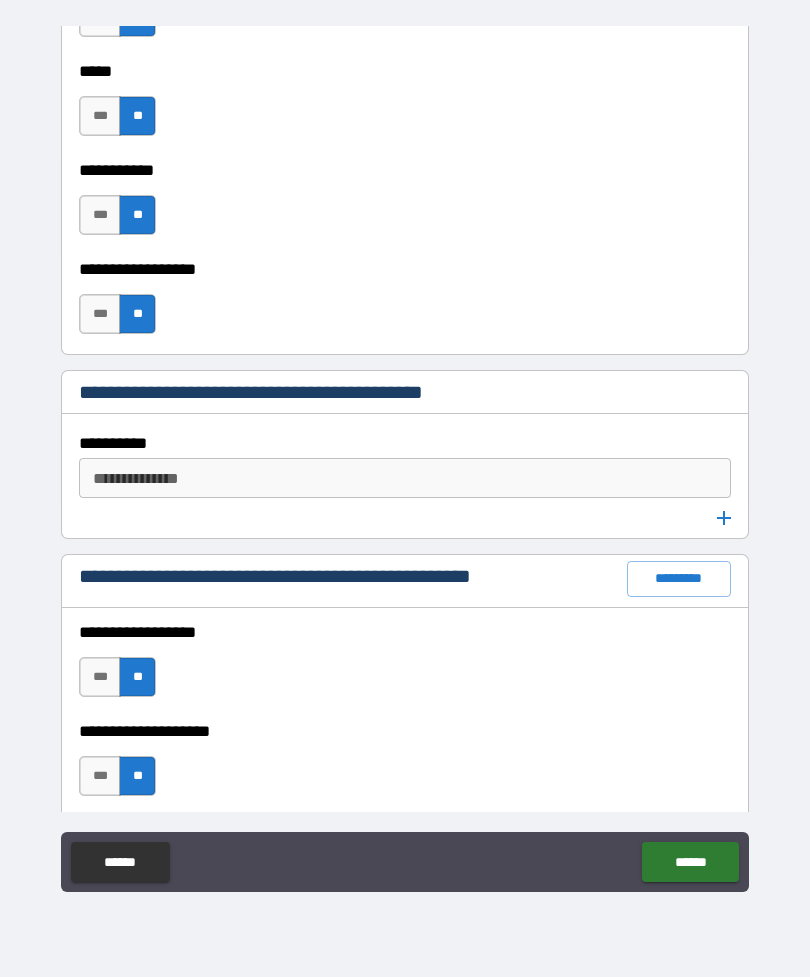 click on "******" at bounding box center [690, 862] 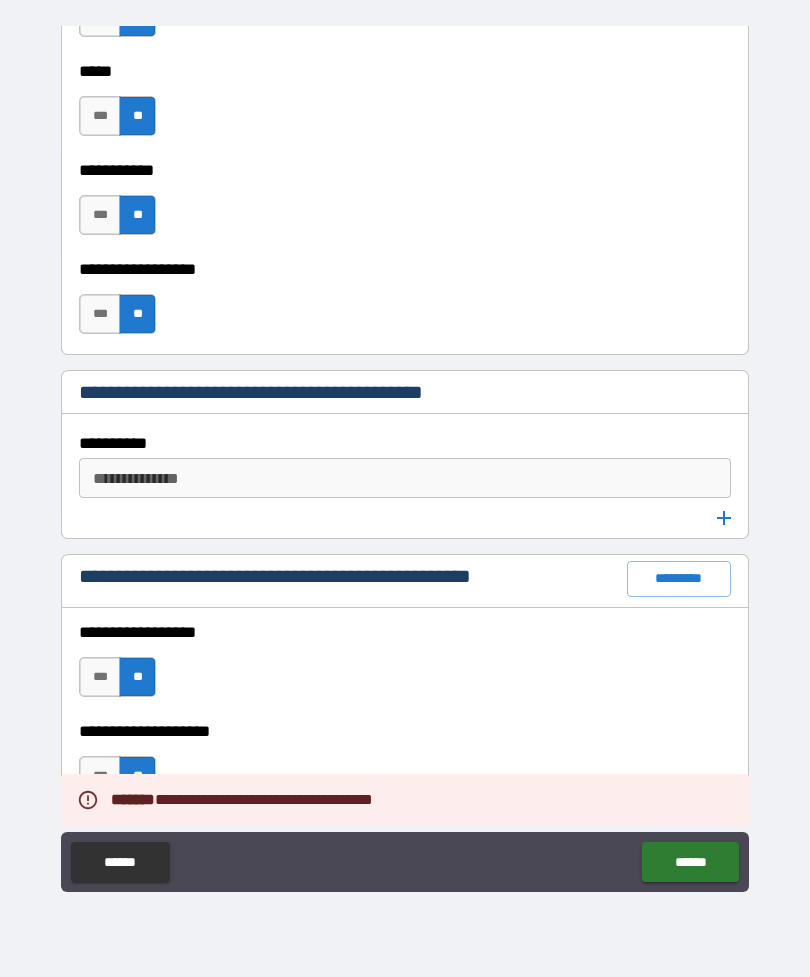 click on "******" at bounding box center (690, 862) 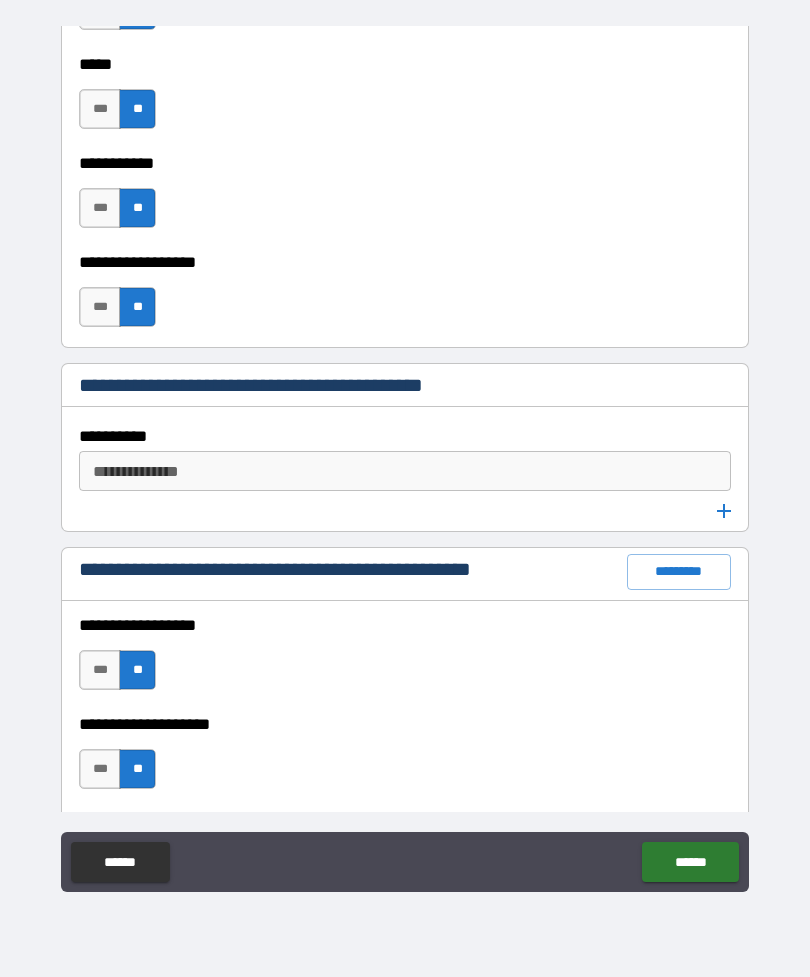 click on "**********" at bounding box center [403, 471] 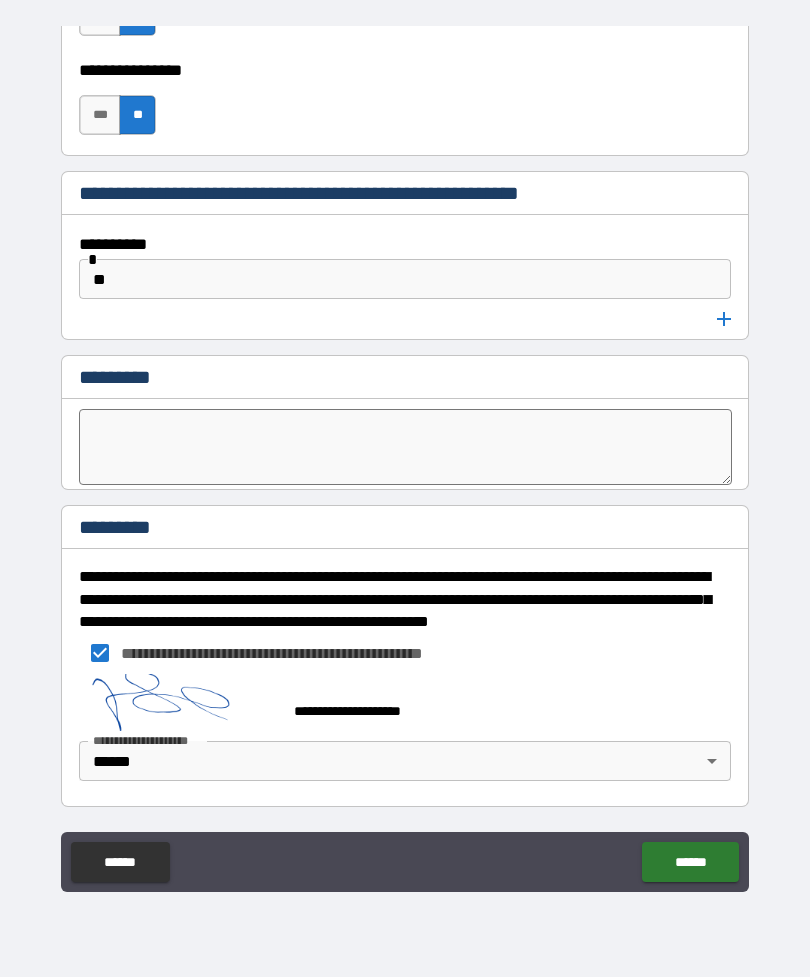 scroll, scrollTop: 10504, scrollLeft: 0, axis: vertical 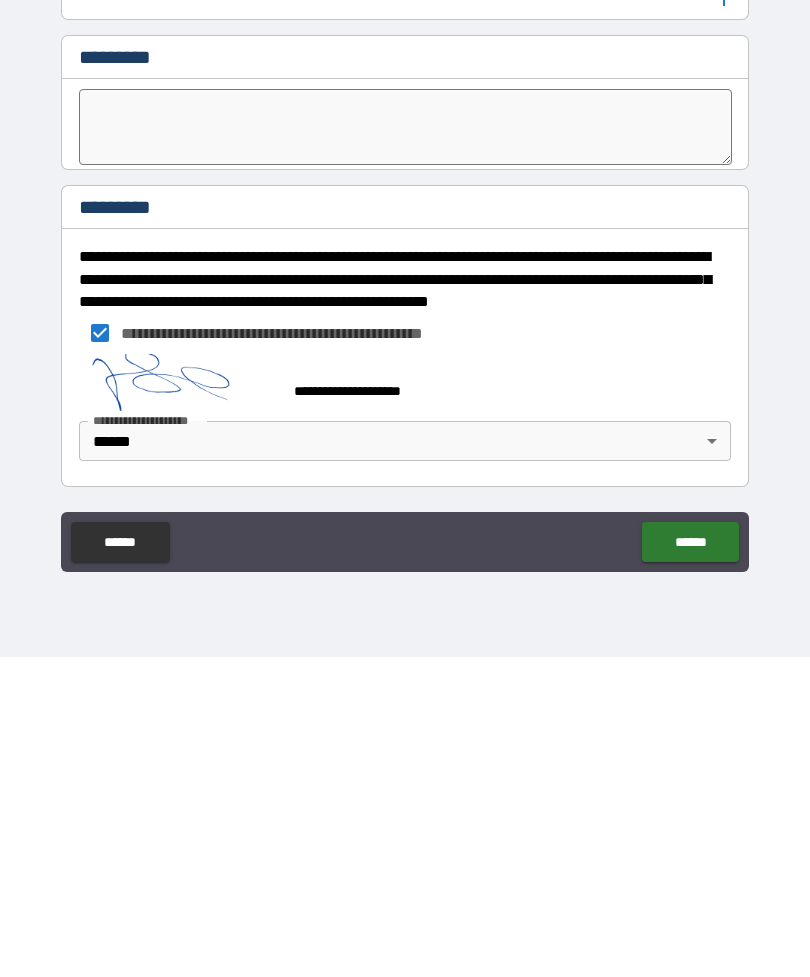 type on "**" 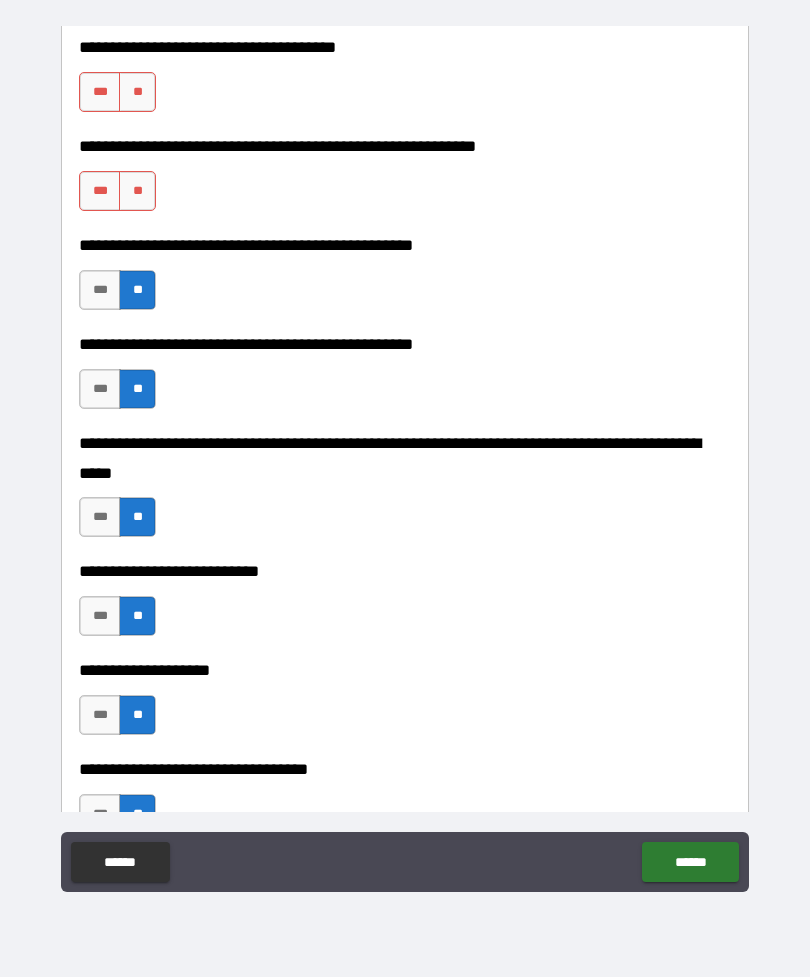 scroll, scrollTop: 347, scrollLeft: 0, axis: vertical 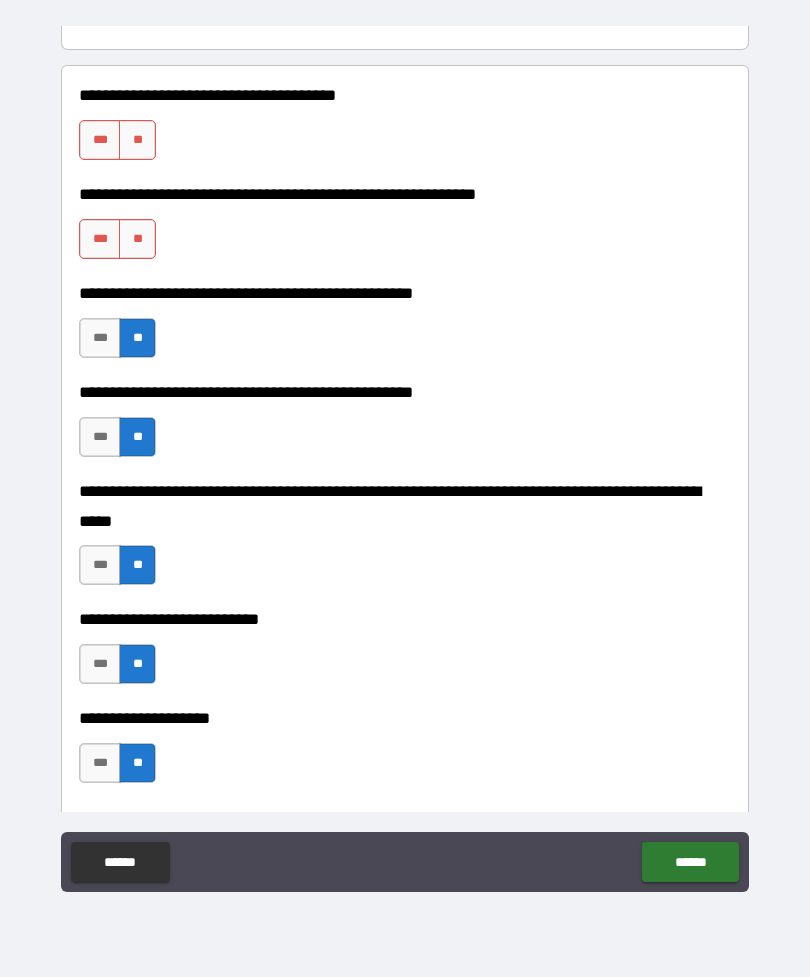 click on "**" at bounding box center (137, 239) 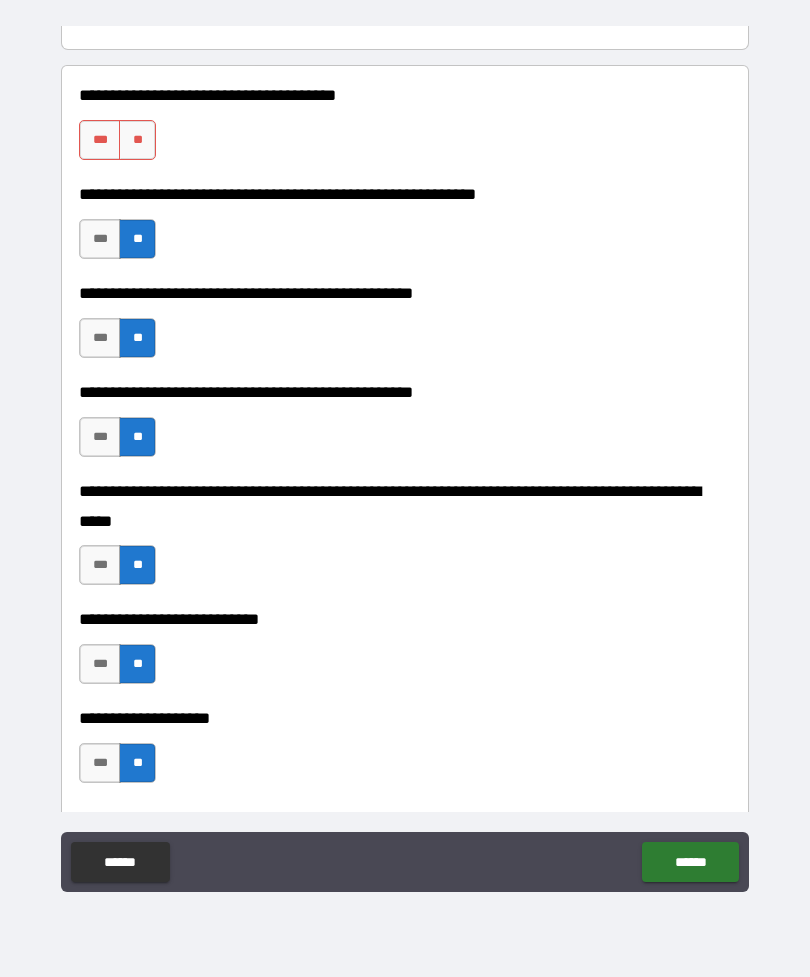 click on "**" at bounding box center (137, 140) 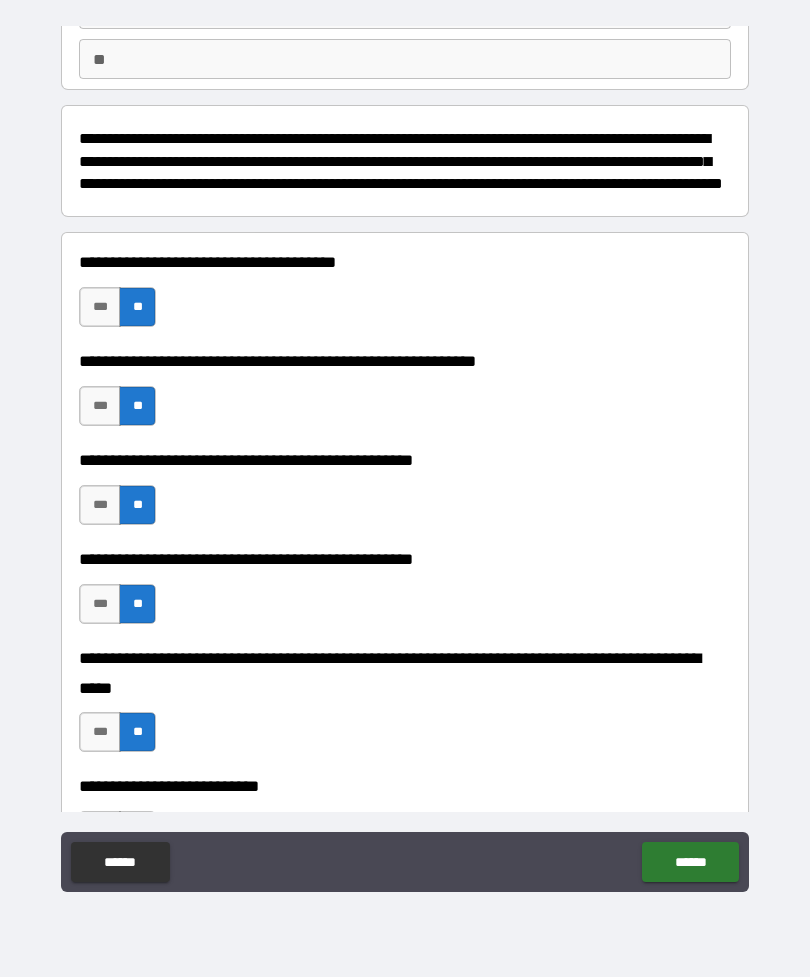 scroll, scrollTop: 180, scrollLeft: 0, axis: vertical 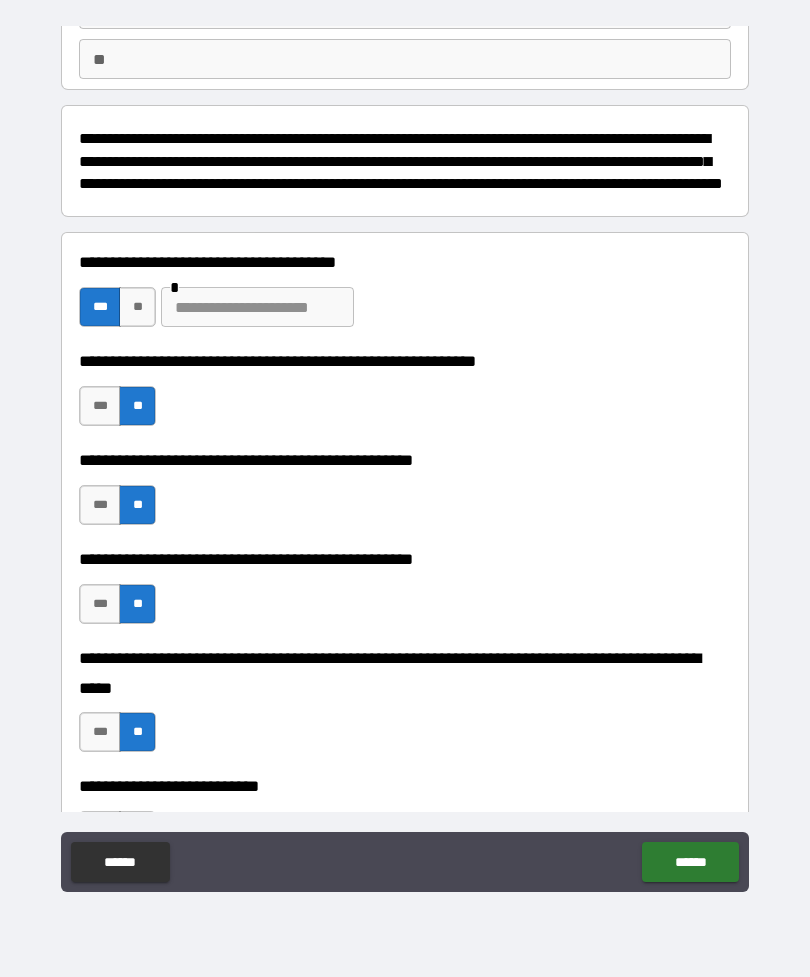 click on "**" at bounding box center [137, 307] 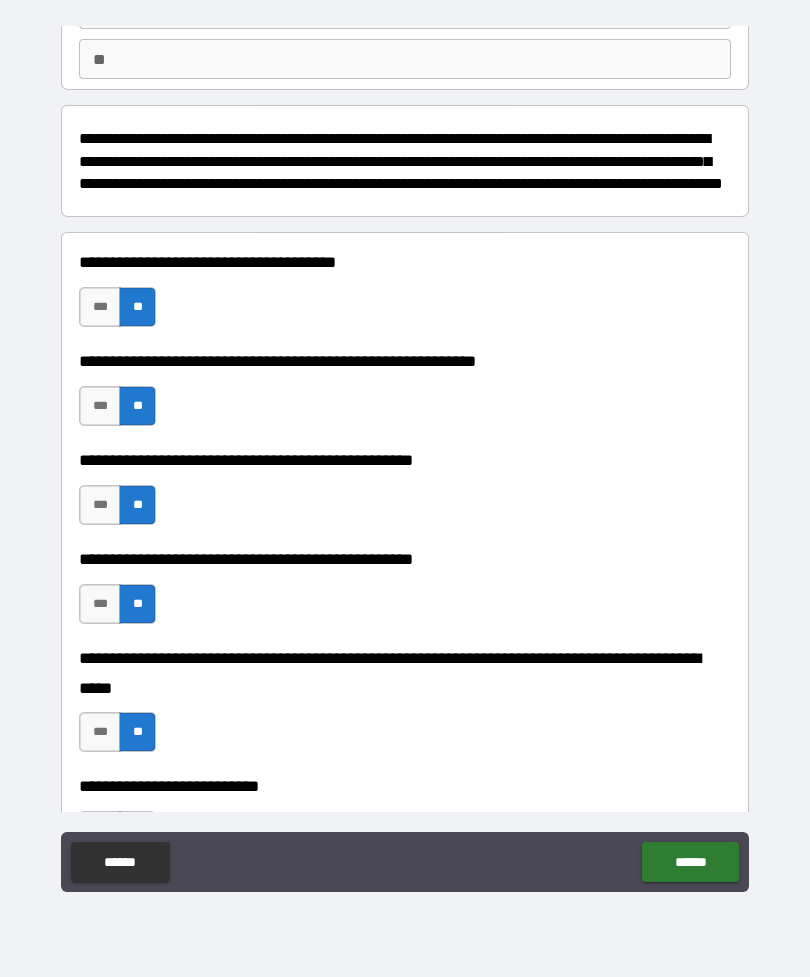 click on "******" at bounding box center (690, 862) 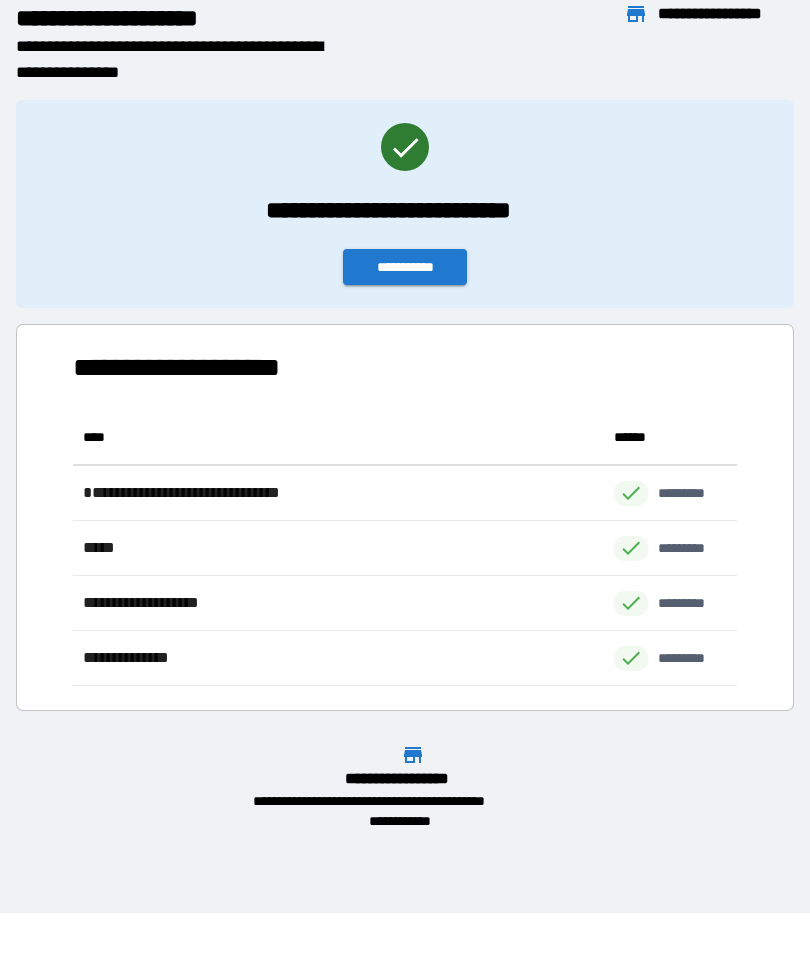 scroll, scrollTop: 276, scrollLeft: 664, axis: both 